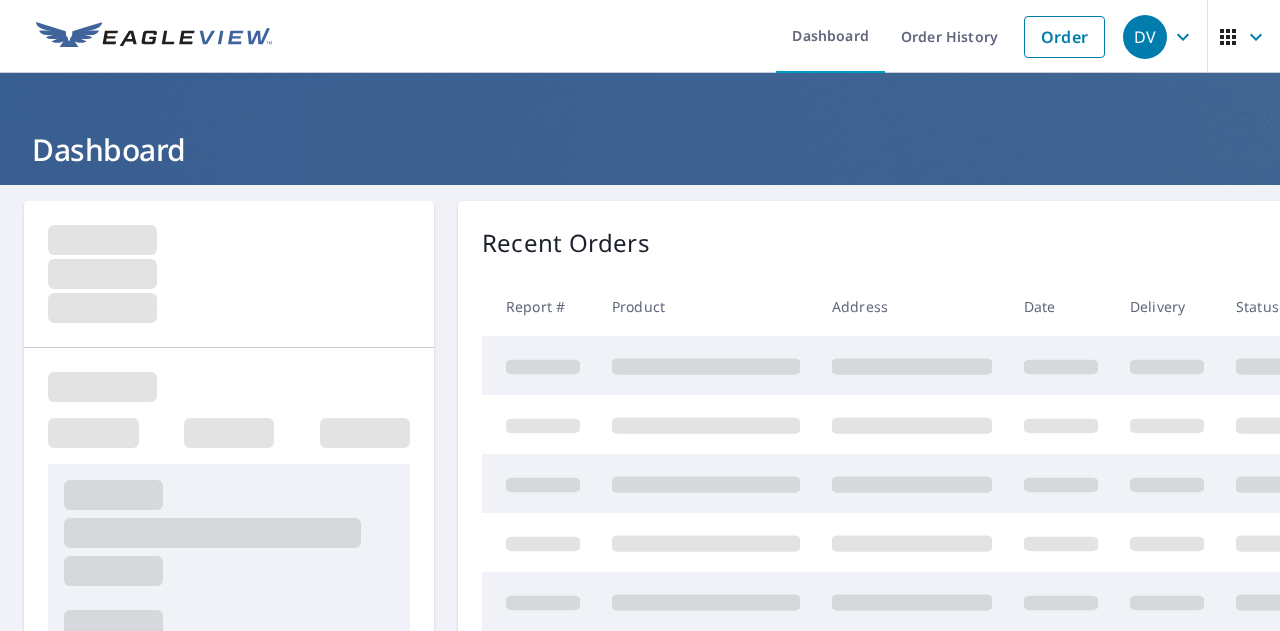 scroll, scrollTop: 0, scrollLeft: 0, axis: both 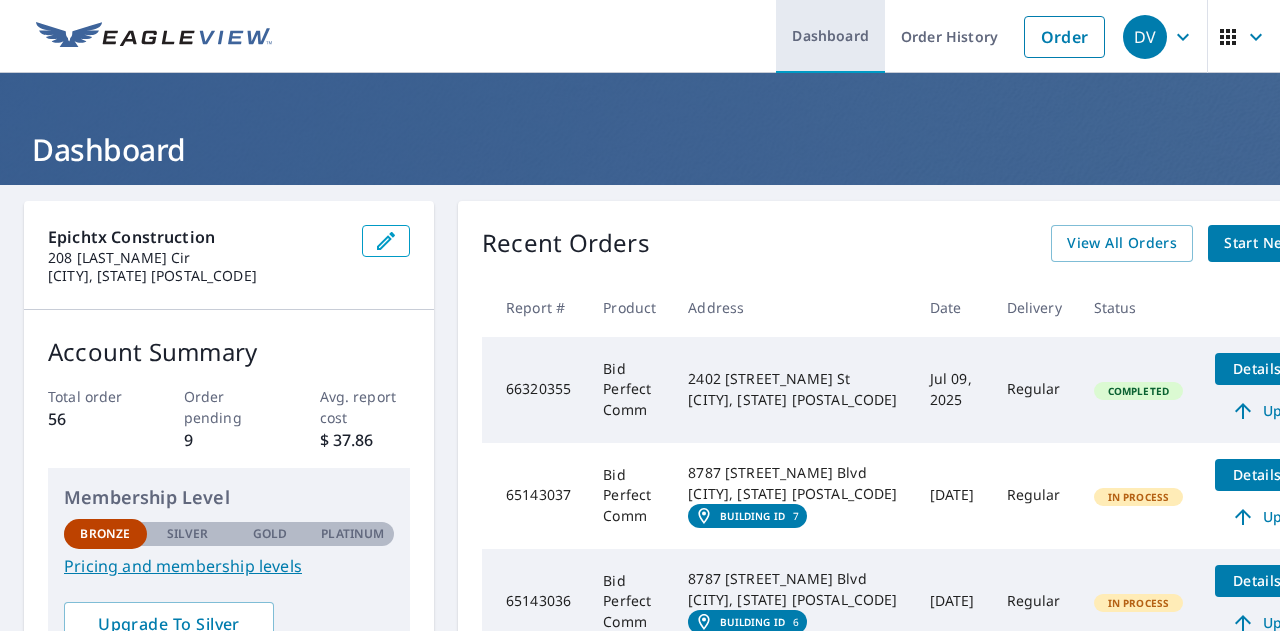 click on "Dashboard" at bounding box center (830, 36) 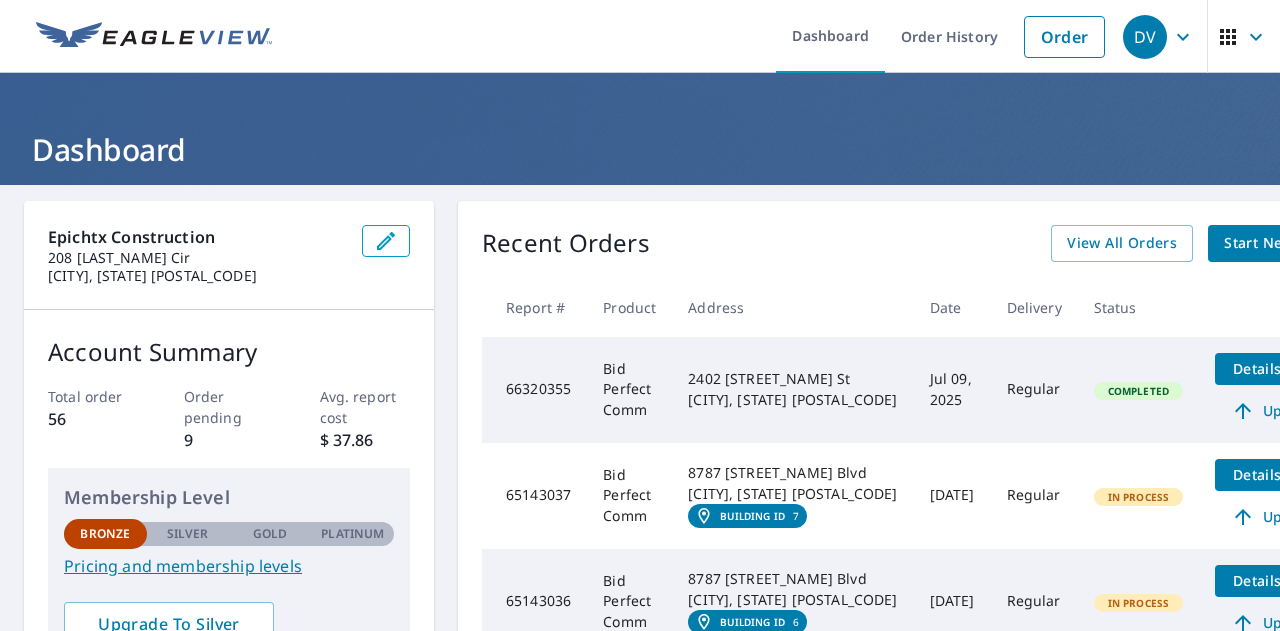 click on "Start New Order" at bounding box center [1282, 243] 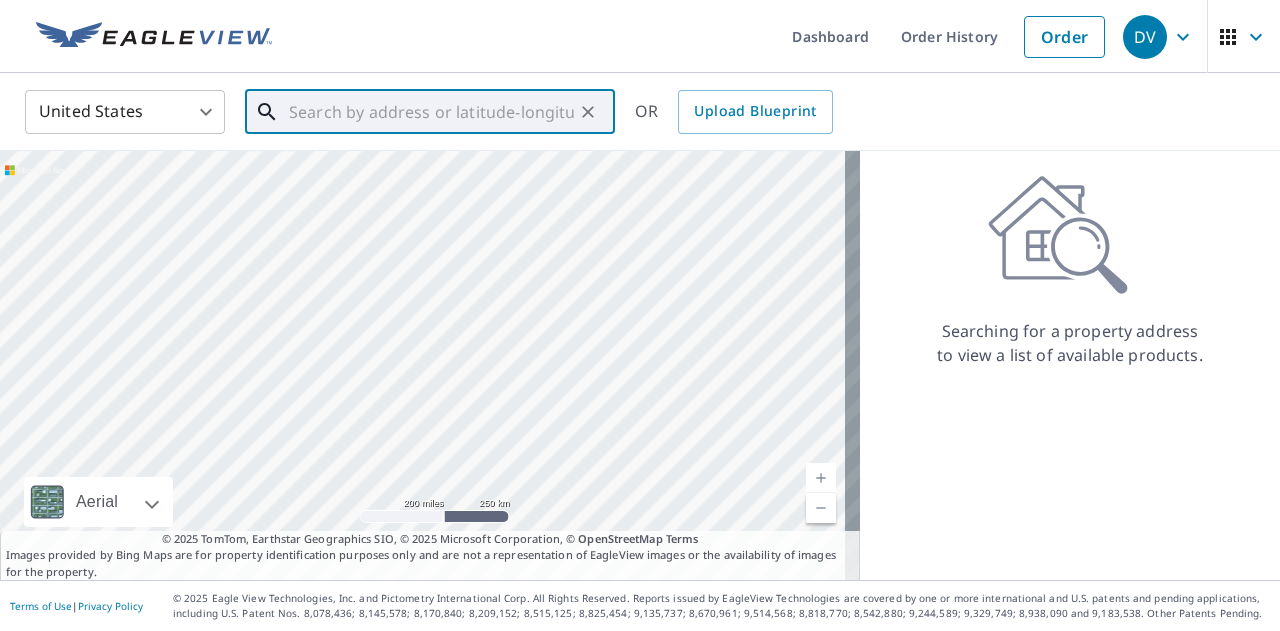 click at bounding box center [431, 112] 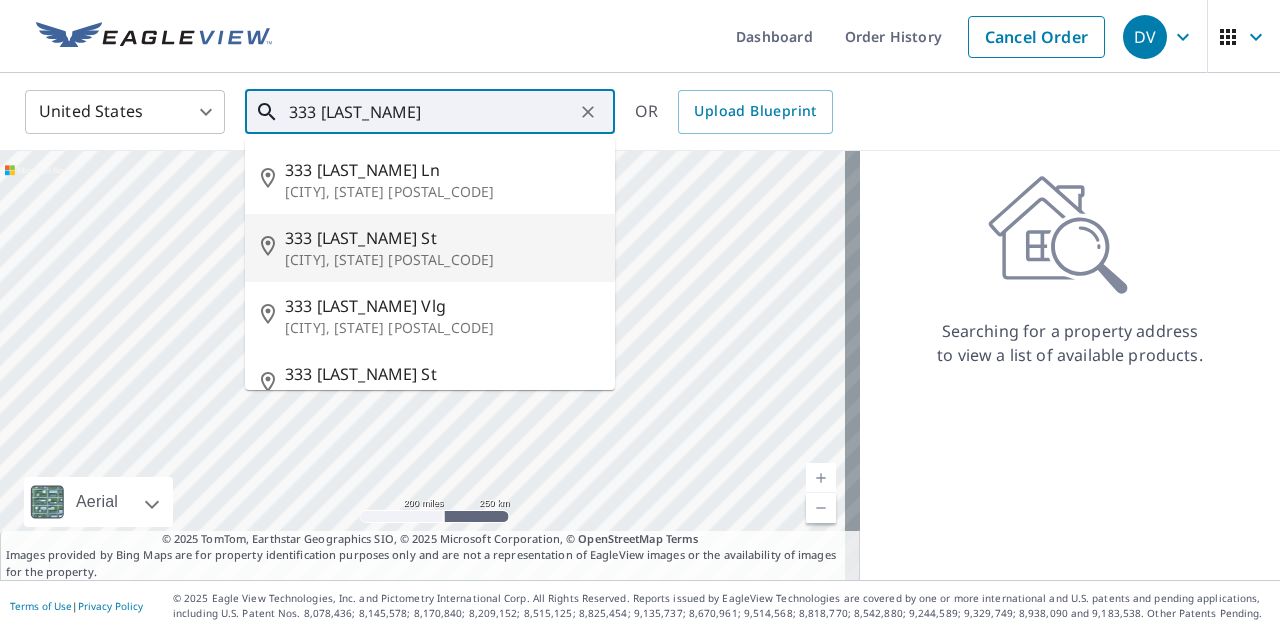 click on "[NUMBER] [STREET]" at bounding box center [442, 238] 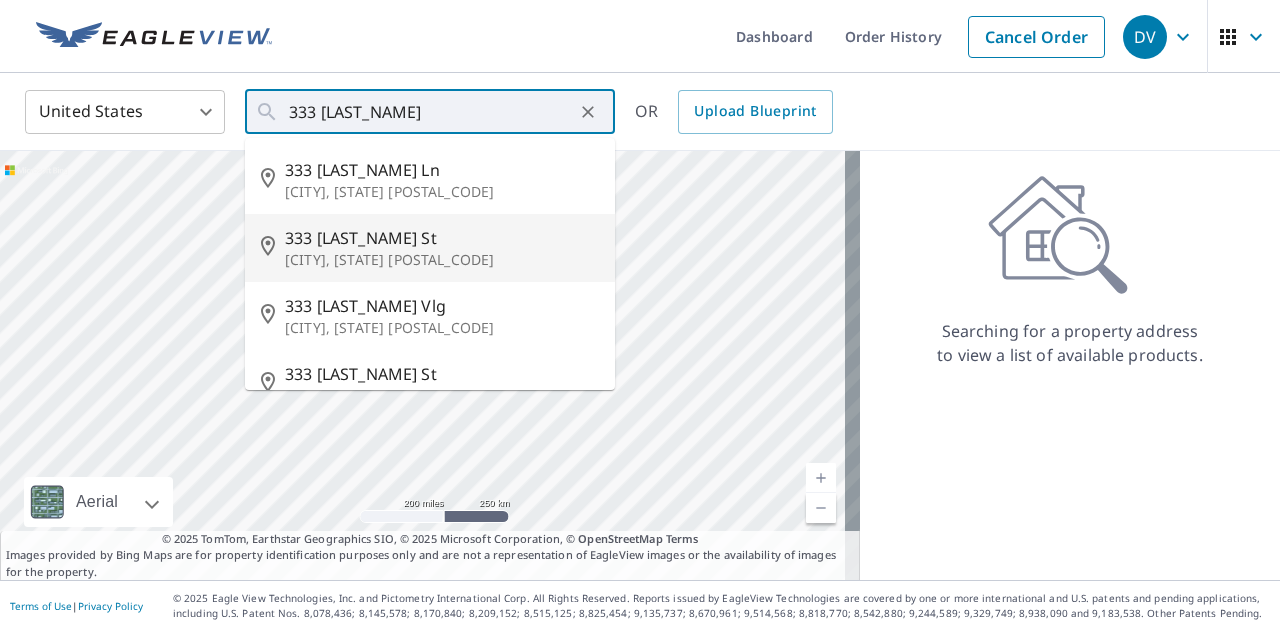 type on "[NUMBER] [STREET] [CITY], [STATE] [POSTAL_CODE]" 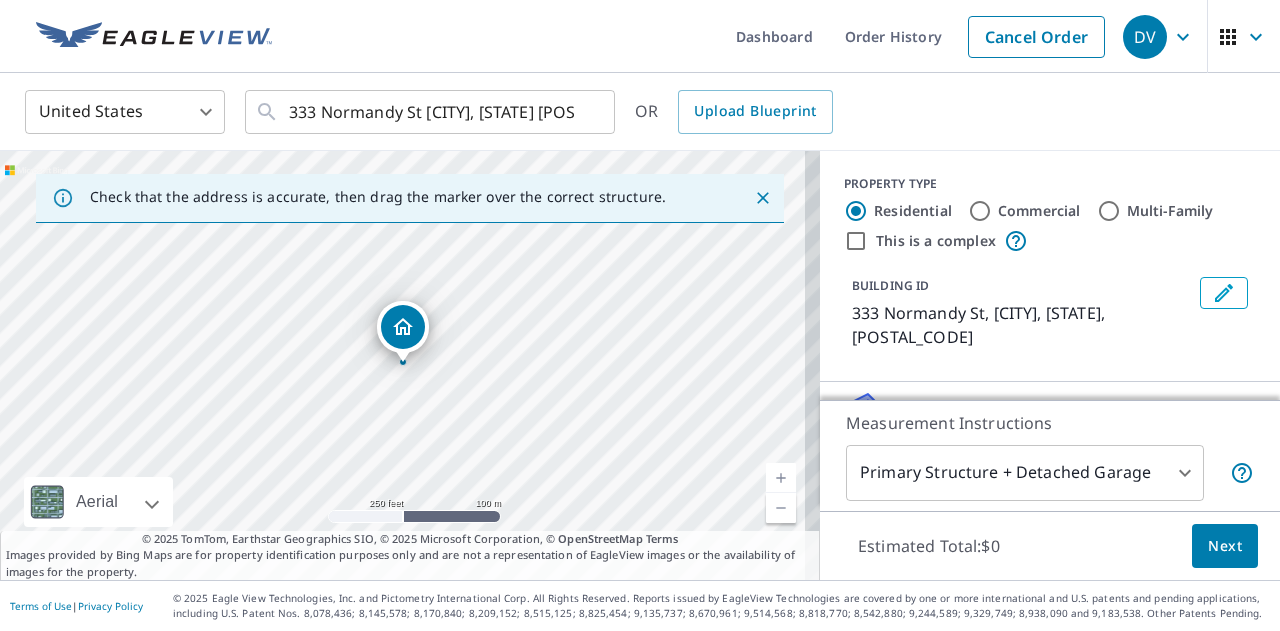 click on "Multi-Family" at bounding box center [1109, 211] 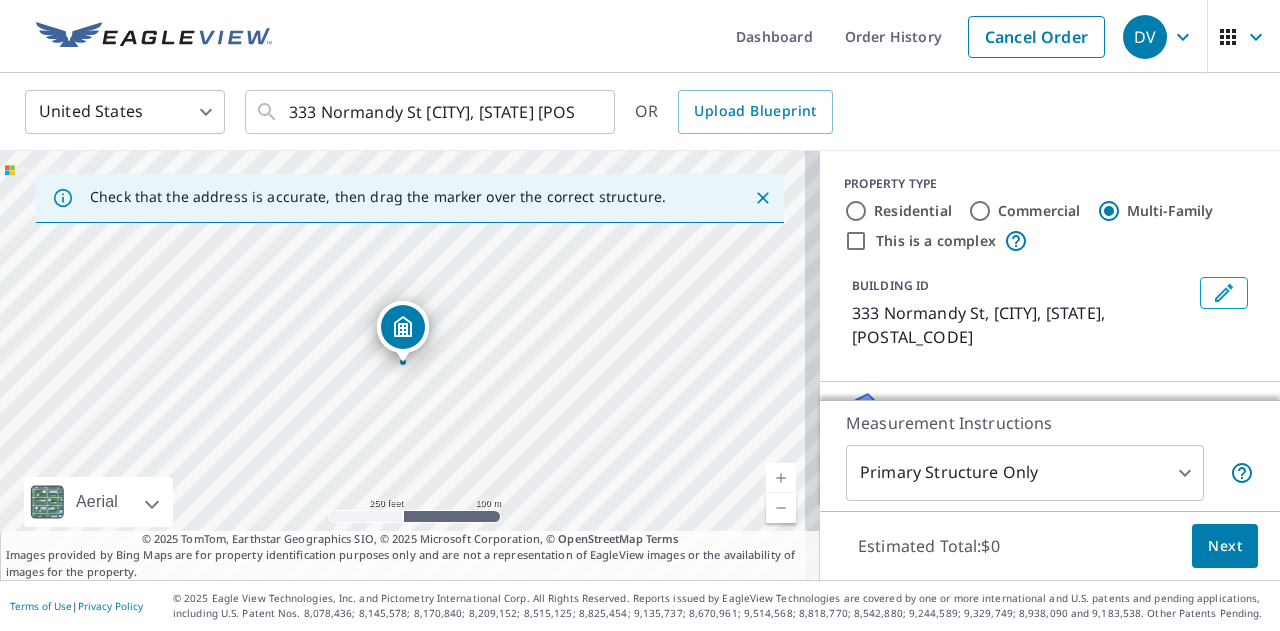 type on "2" 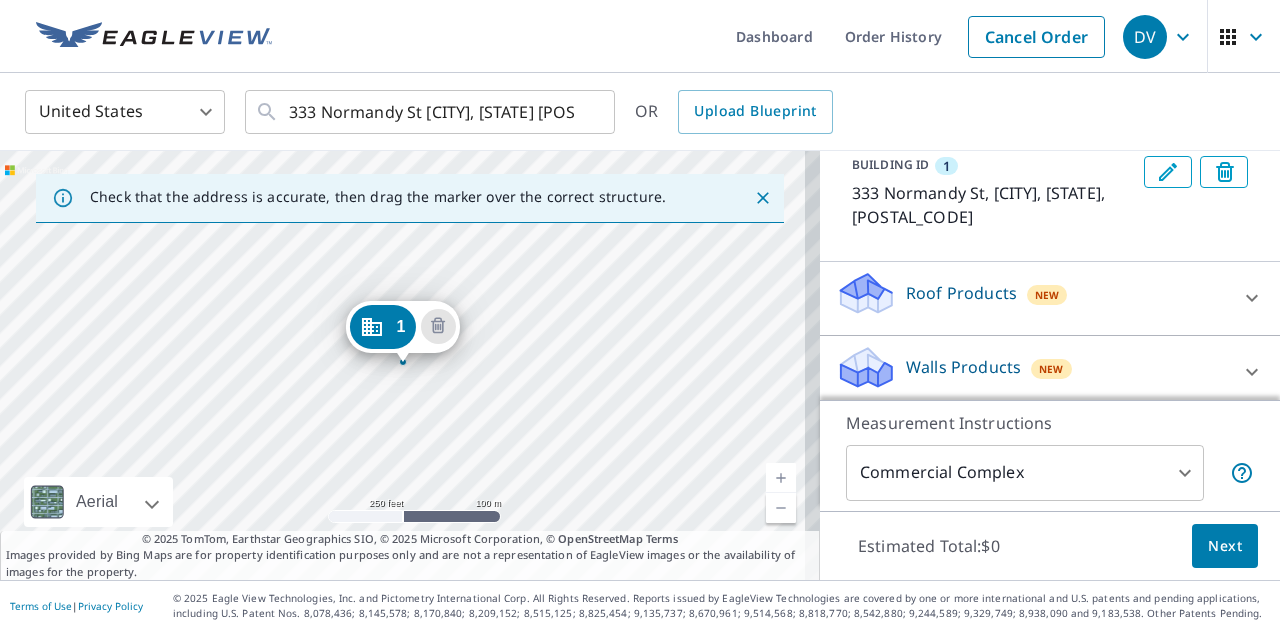 scroll, scrollTop: 221, scrollLeft: 0, axis: vertical 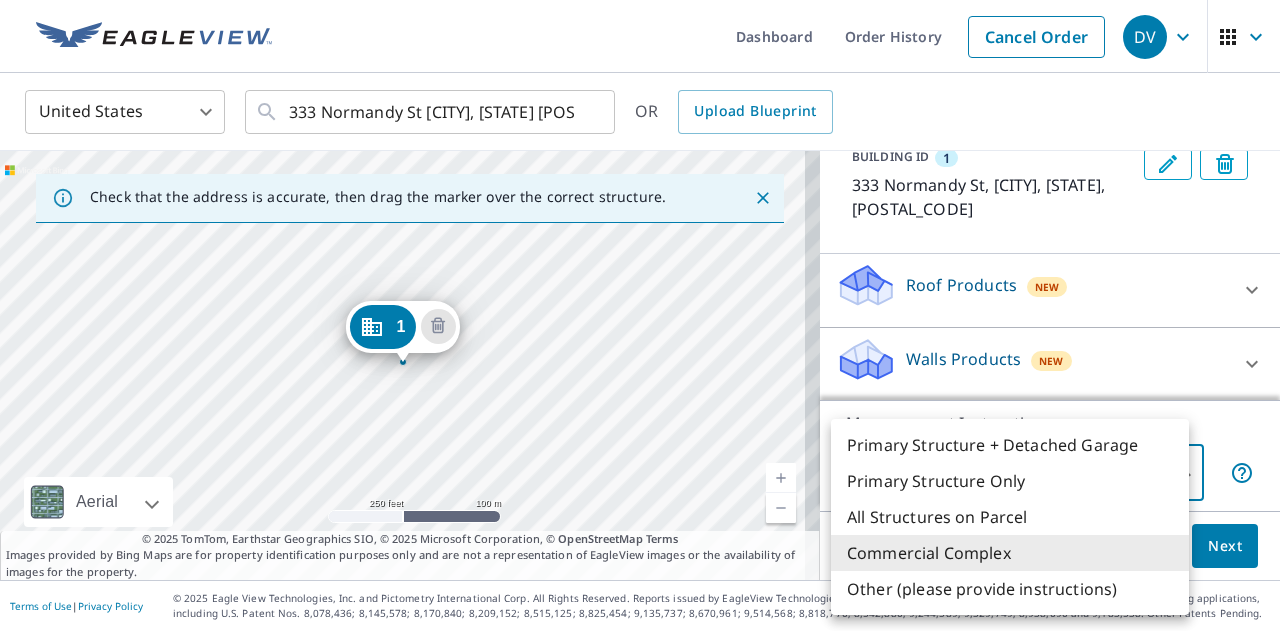 click on "DV DV
Dashboard Order History Cancel Order DV United States US ​ 333 Normandy St Houston, TX 77015 ​ OR Upload Blueprint Check that the address is accurate, then drag the marker over the correct structure. 1 333 Normandy St Houston, TX 77015 Aerial Road A standard road map Aerial A detailed look from above Labels Labels 250 feet 100 m © 2025 TomTom, © Vexcel Imaging, © 2025 Microsoft Corporation,  © OpenStreetMap Terms © 2025 TomTom, Earthstar Geographics SIO, © 2025 Microsoft Corporation, ©   OpenStreetMap   Terms Images provided by Bing Maps are for property identification purposes only and are not a representation of EagleView images or the availability of images for the property. PROPERTY TYPE Residential Commercial Multi-Family This is a complex Add additional buildings on this complex to your order by dropping additional pins on the map. BUILDING ID 1 333 Normandy St, Houston, TX, 77015 Roof Products New Premium $89.5 Gutter $23.25 Bid Perfect™ $49 Walls Products New Walls $221.25 4" at bounding box center (640, 315) 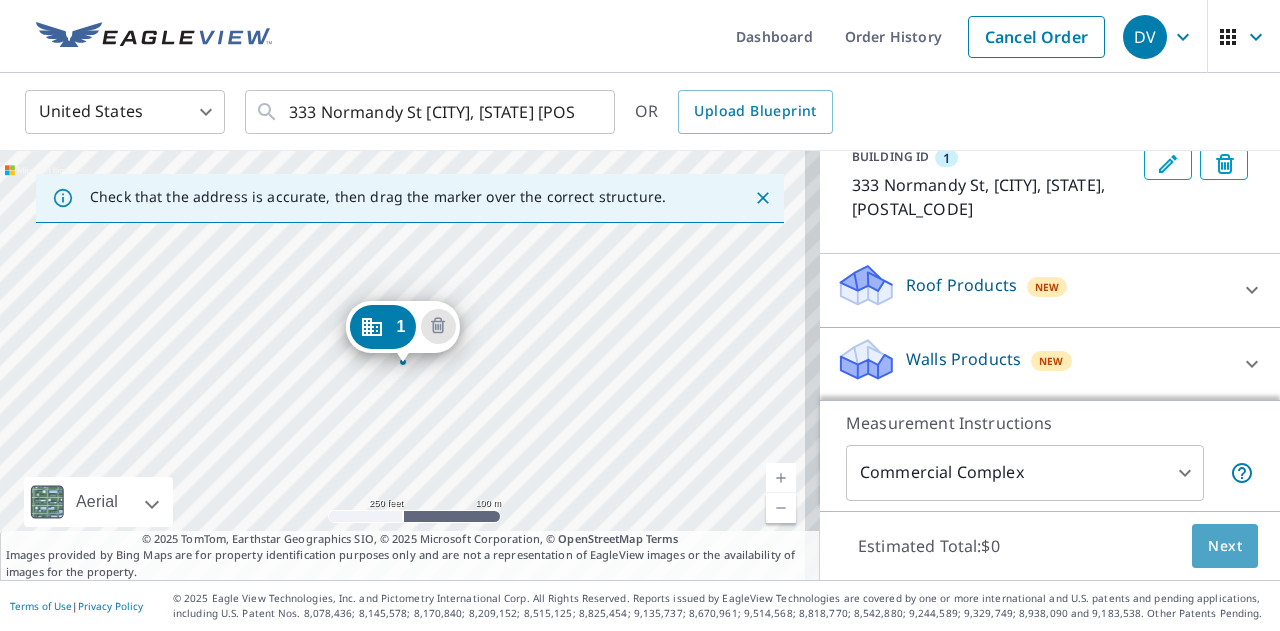 click on "Next" at bounding box center [1225, 546] 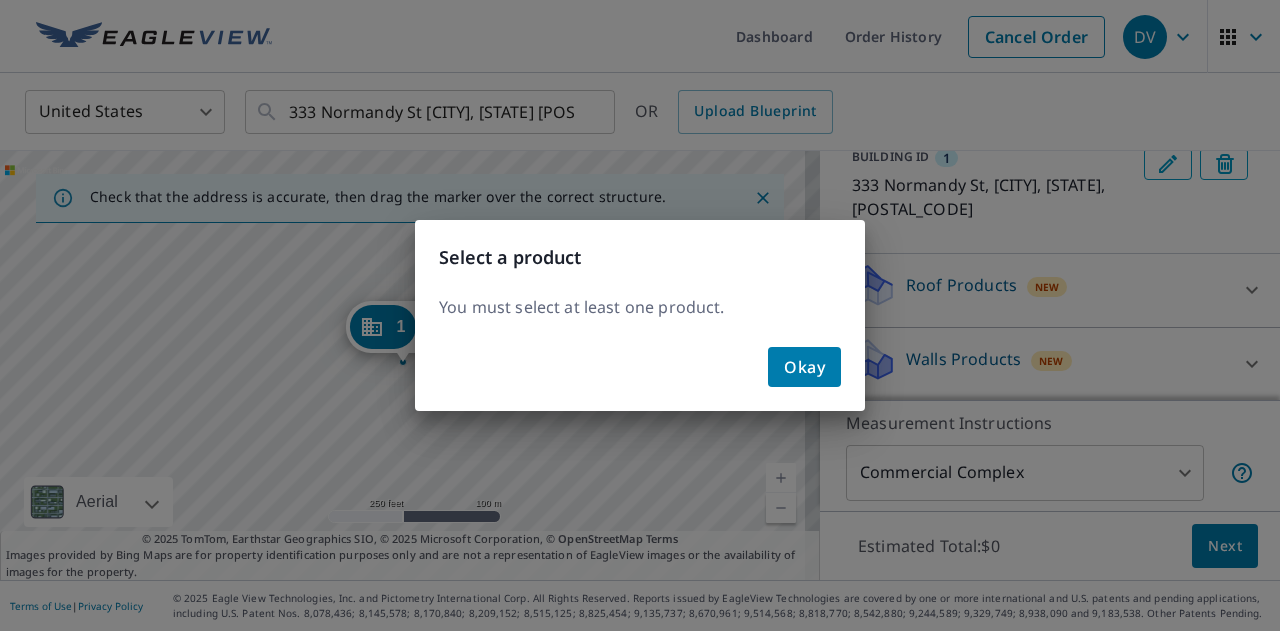 click on "Okay" at bounding box center [804, 367] 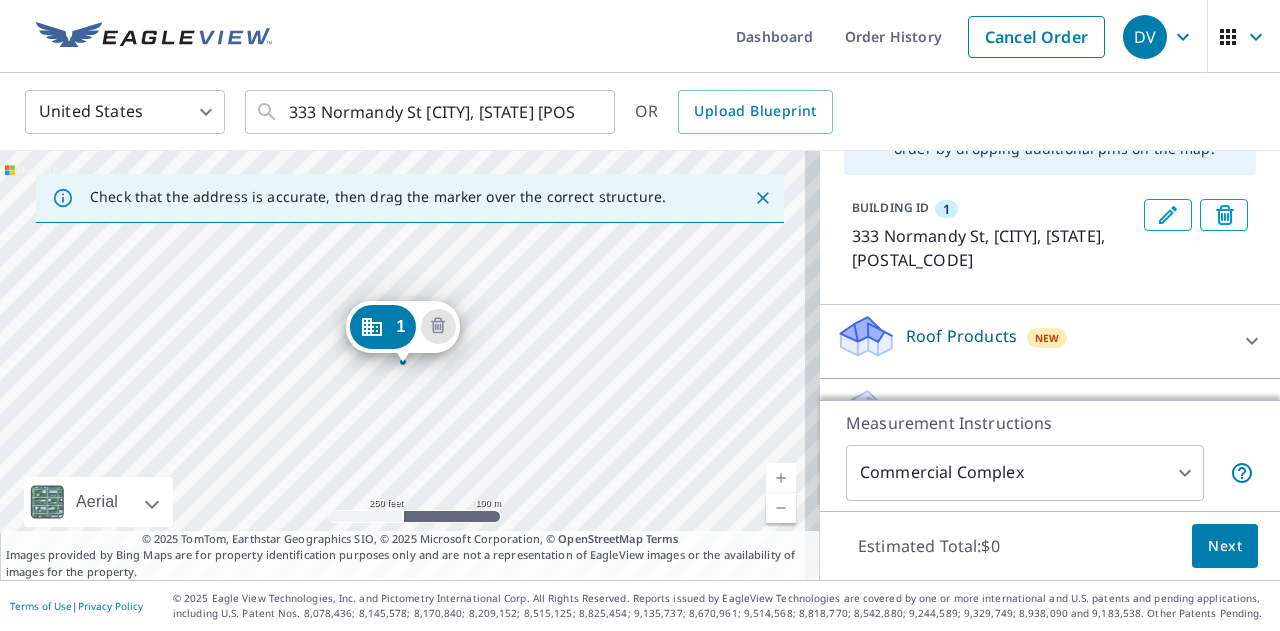 scroll, scrollTop: 221, scrollLeft: 0, axis: vertical 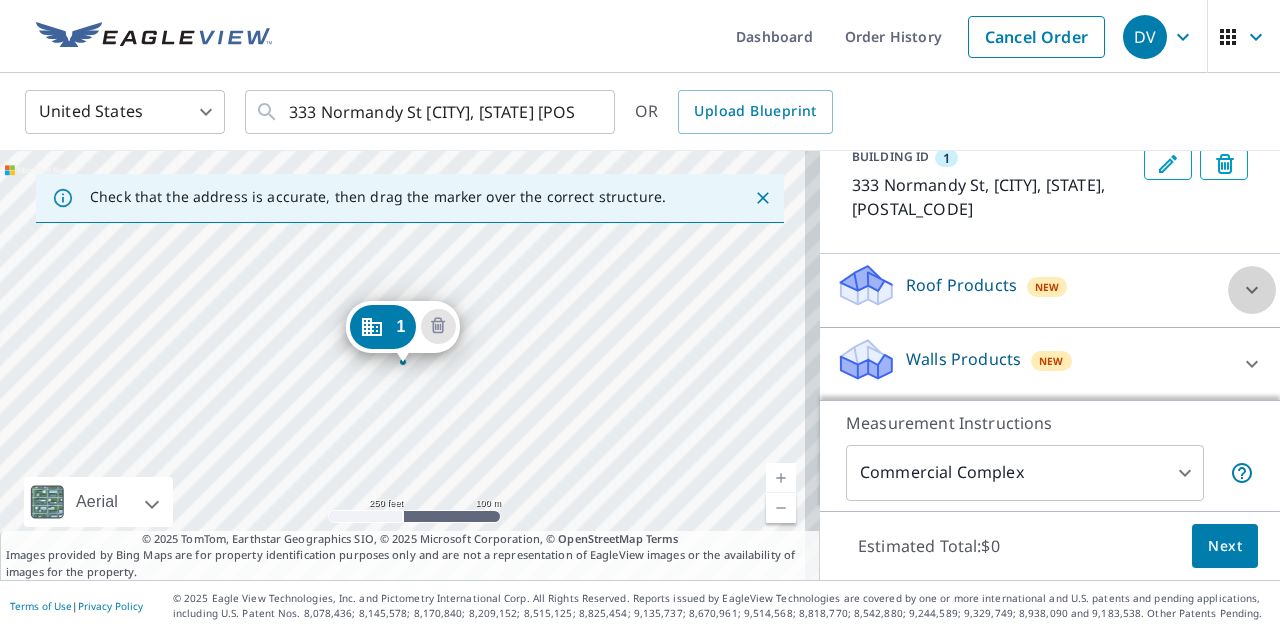 click 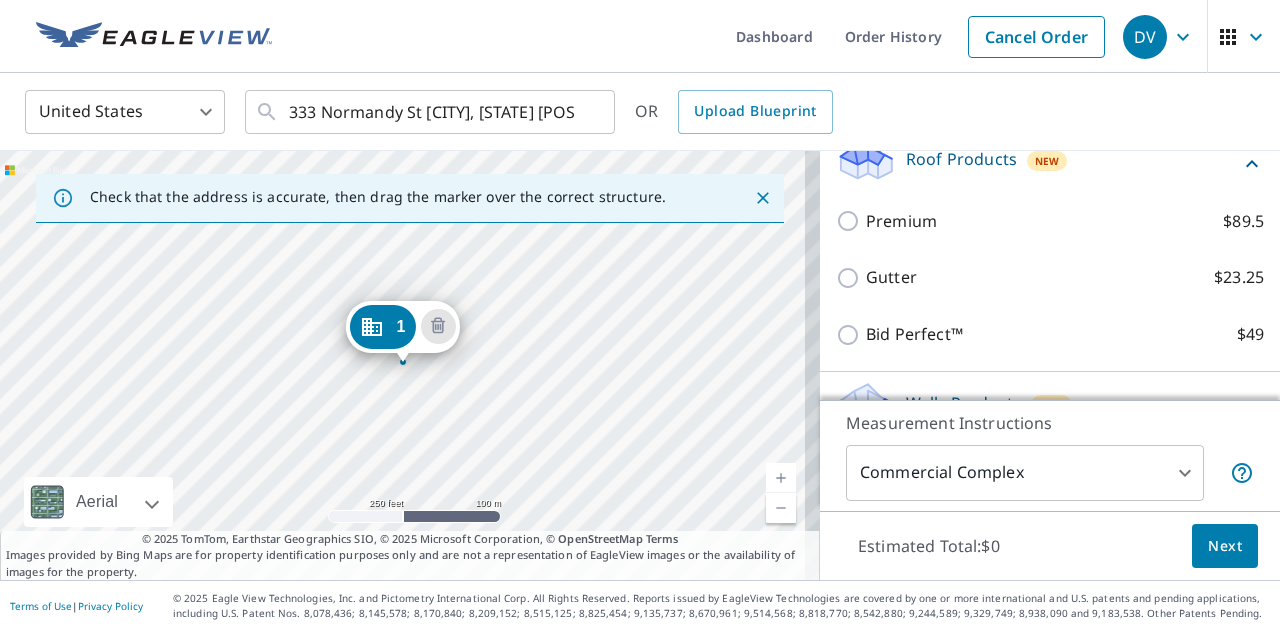 scroll, scrollTop: 345, scrollLeft: 0, axis: vertical 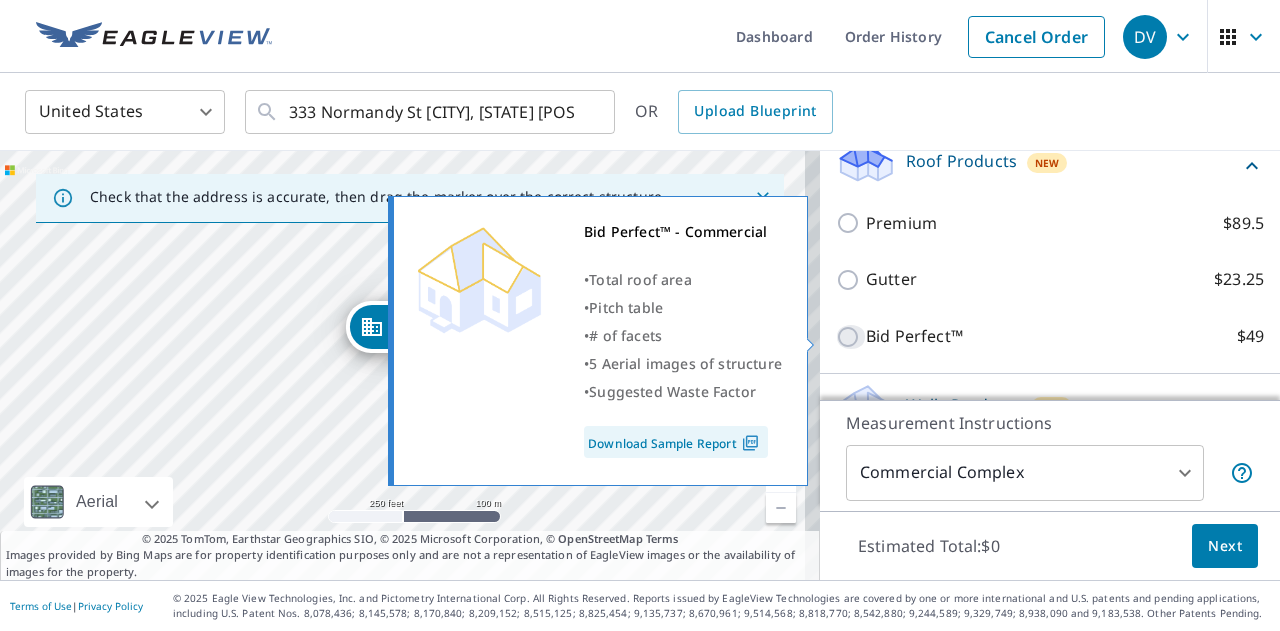 click on "Bid Perfect™ $49" at bounding box center [851, 337] 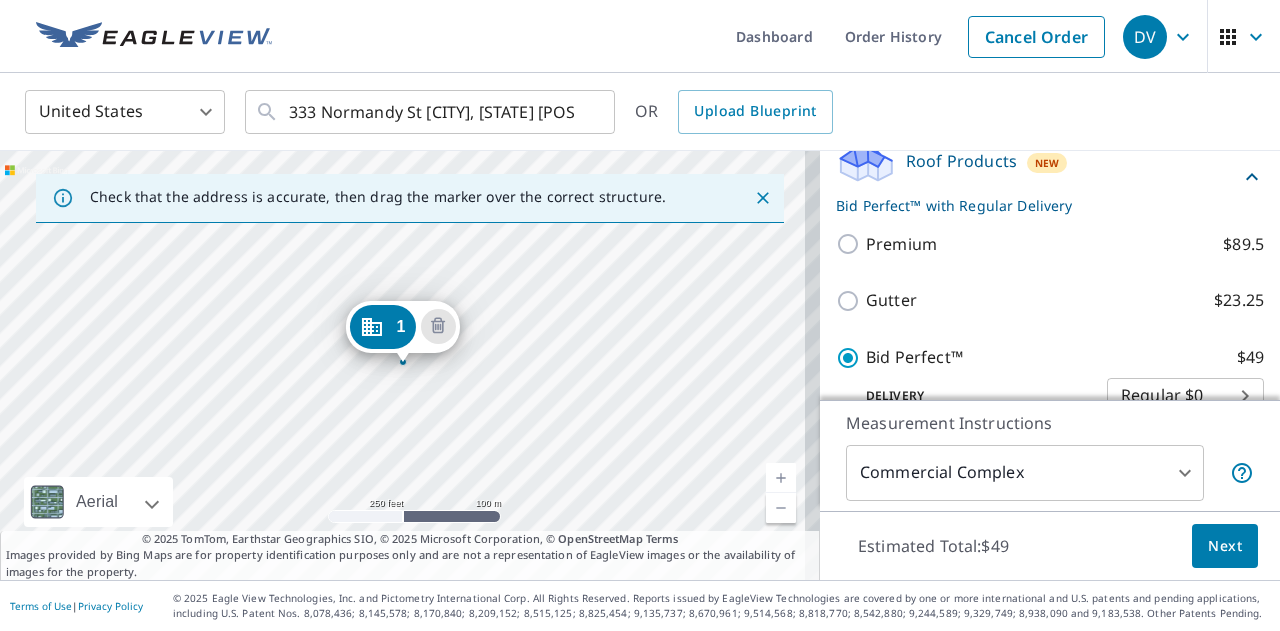 click at bounding box center [781, 478] 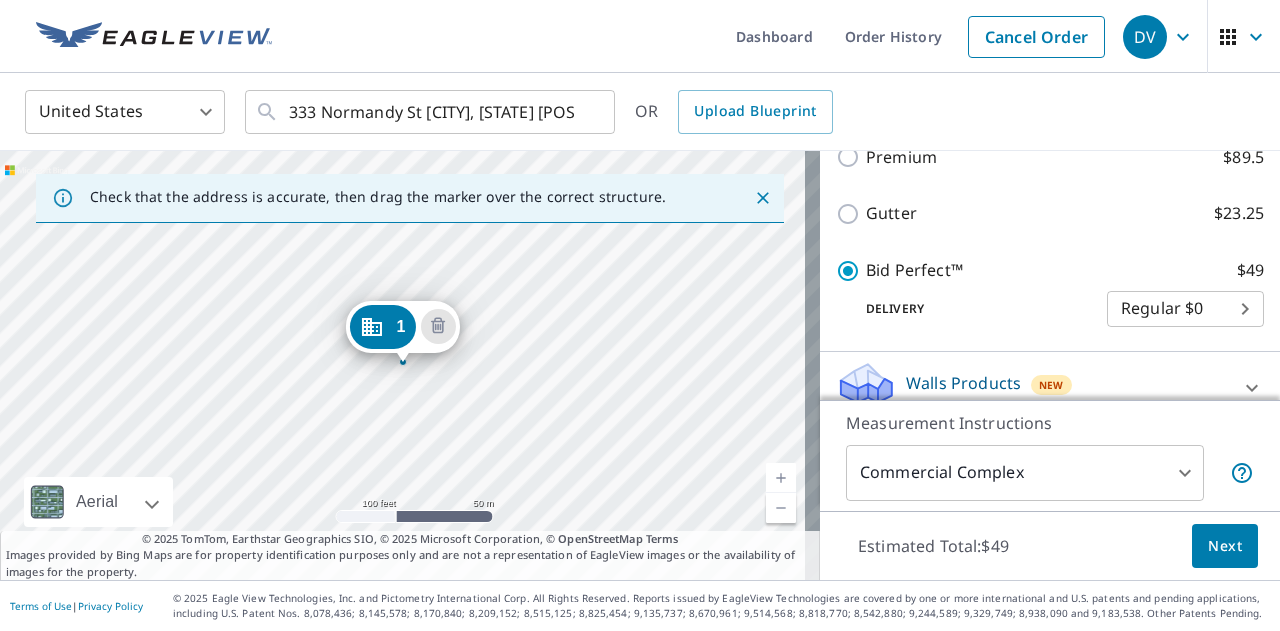 scroll, scrollTop: 434, scrollLeft: 0, axis: vertical 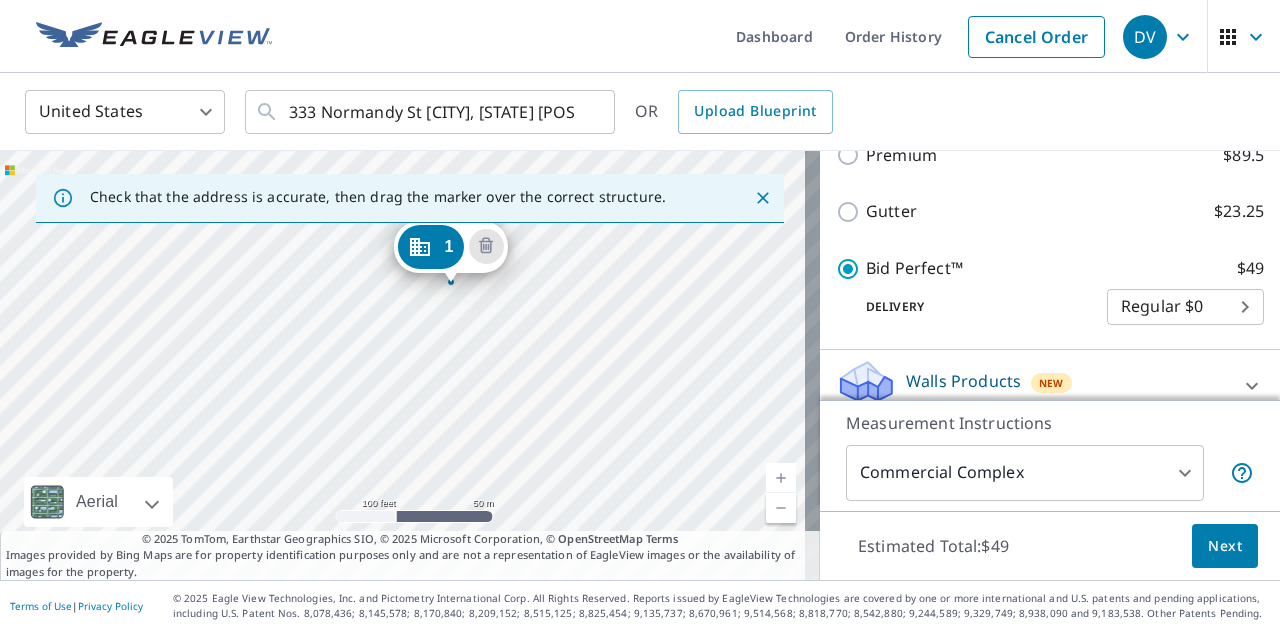 drag, startPoint x: 594, startPoint y: 425, endPoint x: 642, endPoint y: 345, distance: 93.29523 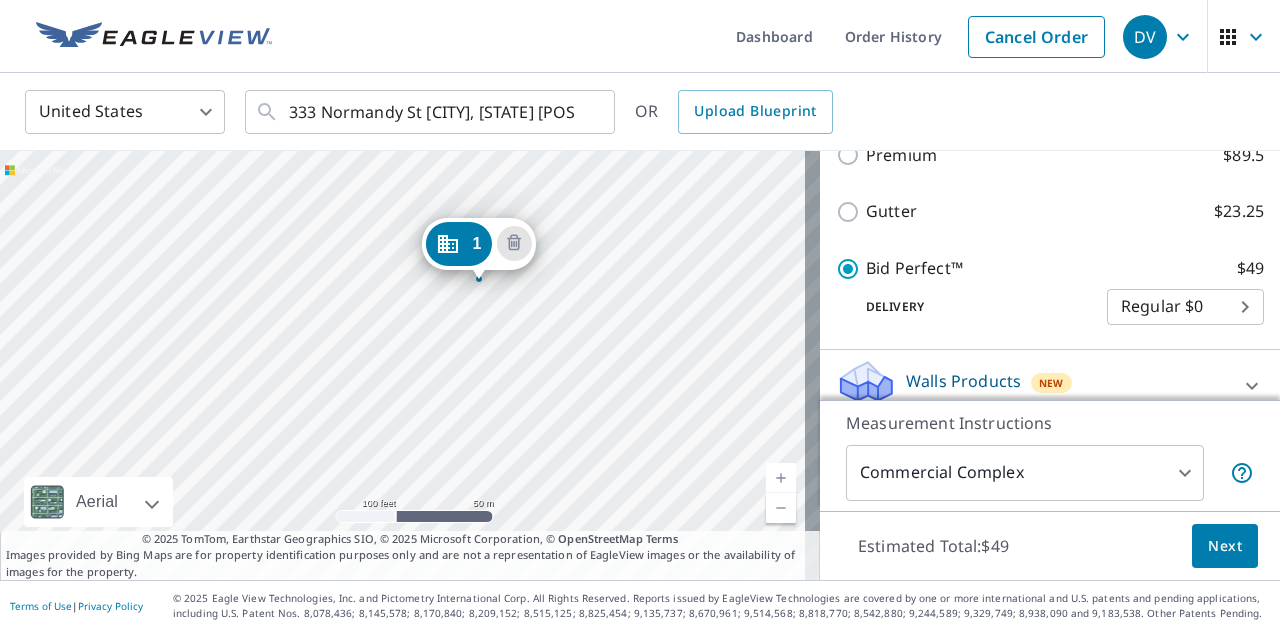 drag, startPoint x: 576, startPoint y: 447, endPoint x: 652, endPoint y: 366, distance: 111.07205 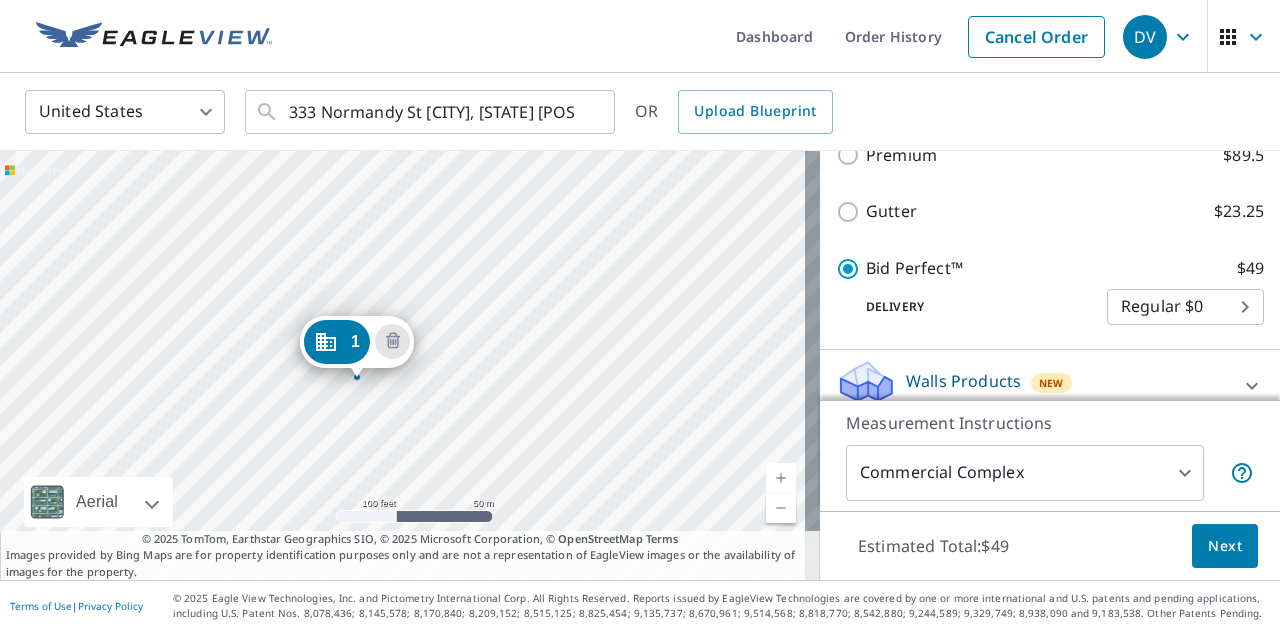 drag, startPoint x: 482, startPoint y: 251, endPoint x: 360, endPoint y: 345, distance: 154.01299 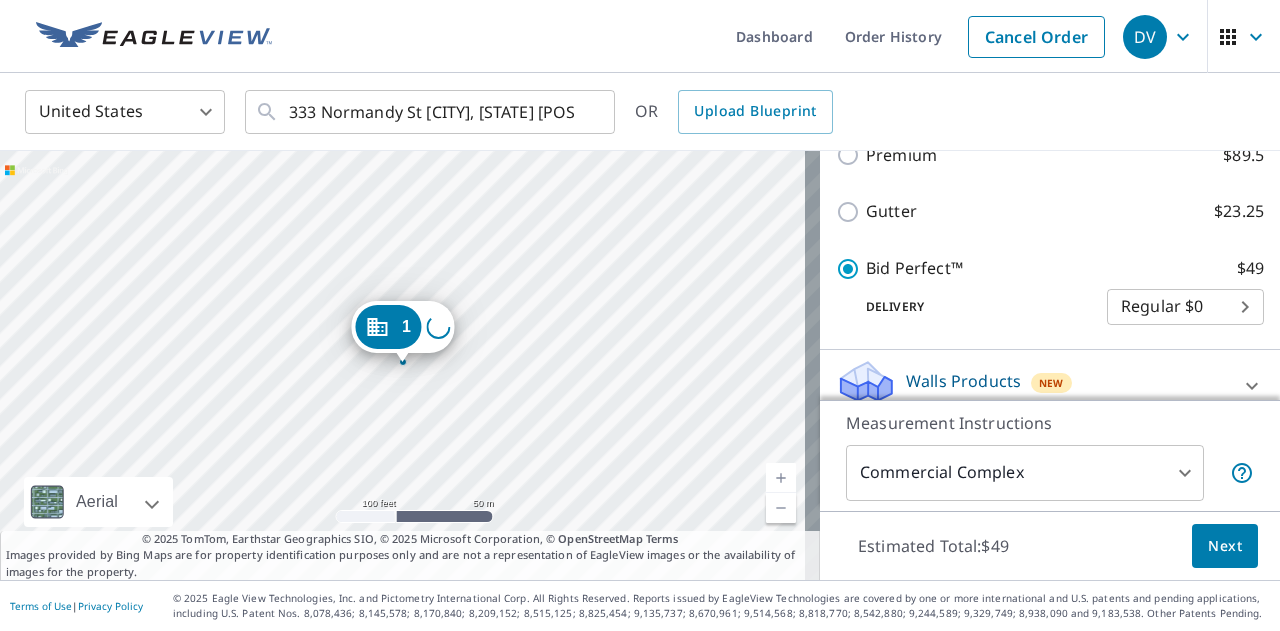 scroll, scrollTop: 434, scrollLeft: 0, axis: vertical 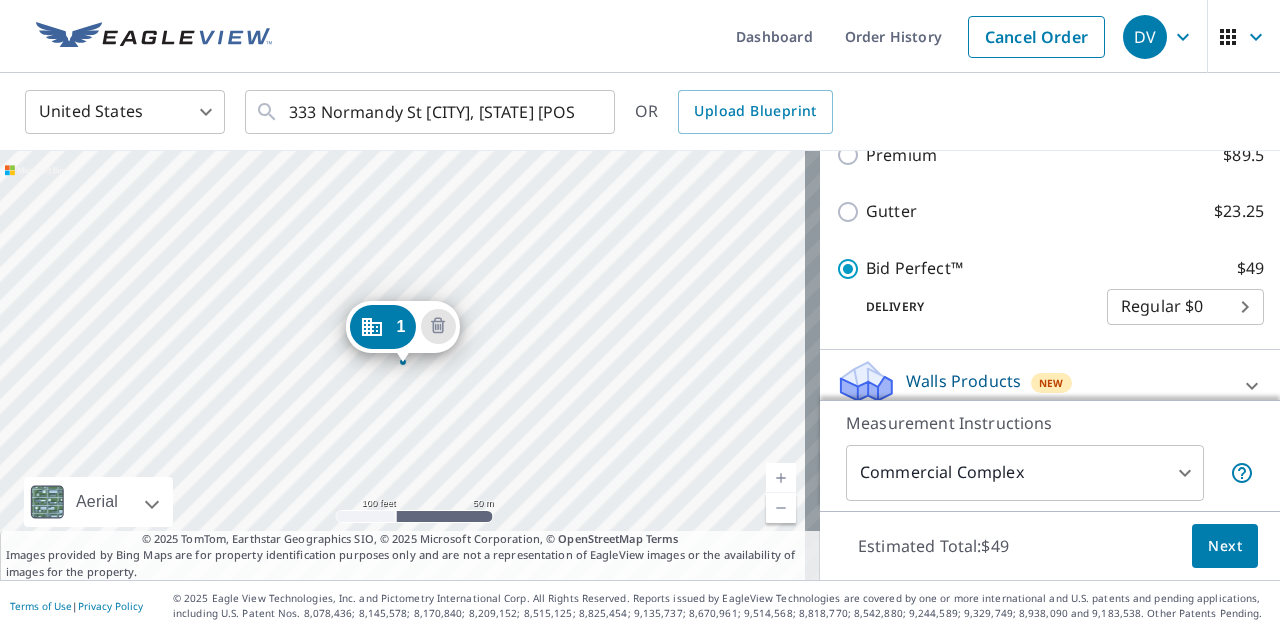 click on "[NUMBER] [STREET] [CITY], [STATE] [POSTAL_CODE]" at bounding box center (410, 365) 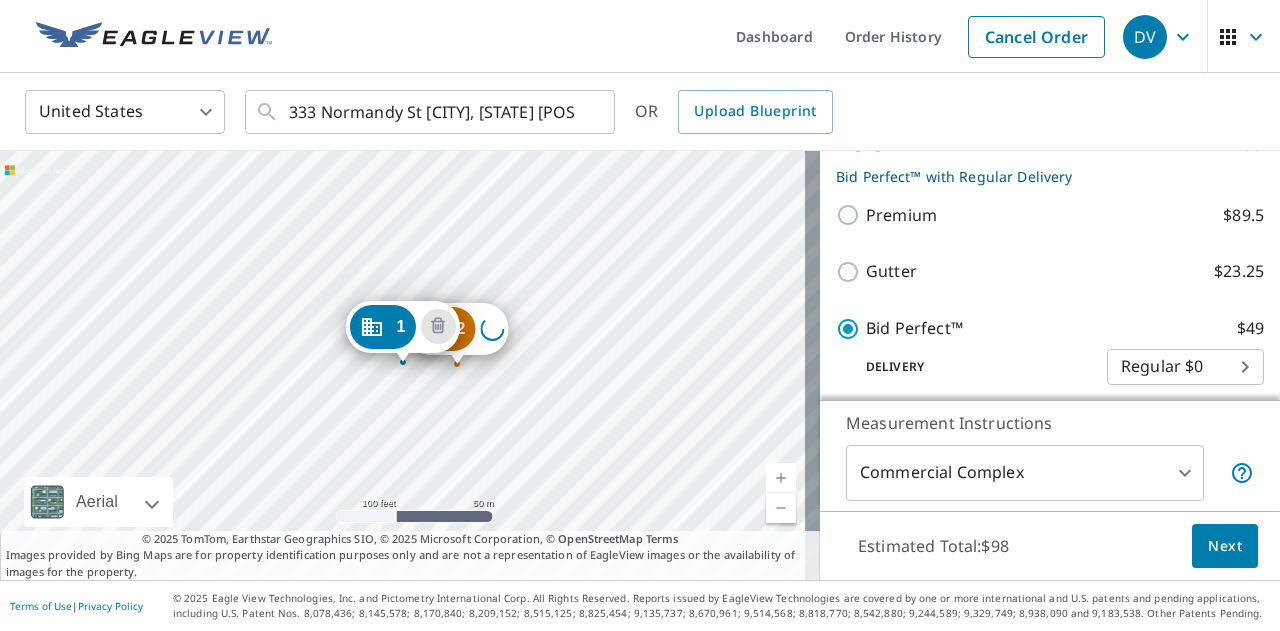 scroll, scrollTop: 524, scrollLeft: 0, axis: vertical 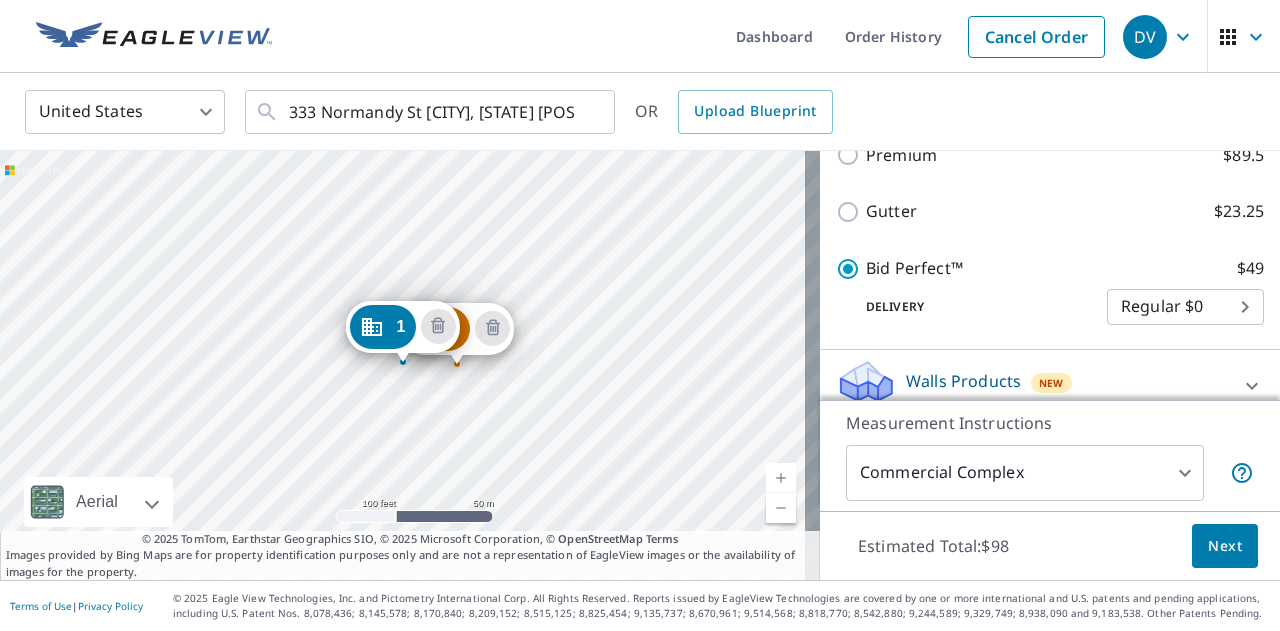 click on "[NUMBER] [STREET] [CITY], [STATE] [POSTAL_CODE] [NUMBER] [STREET] [CITY], [STATE] [POSTAL_CODE]" at bounding box center [410, 365] 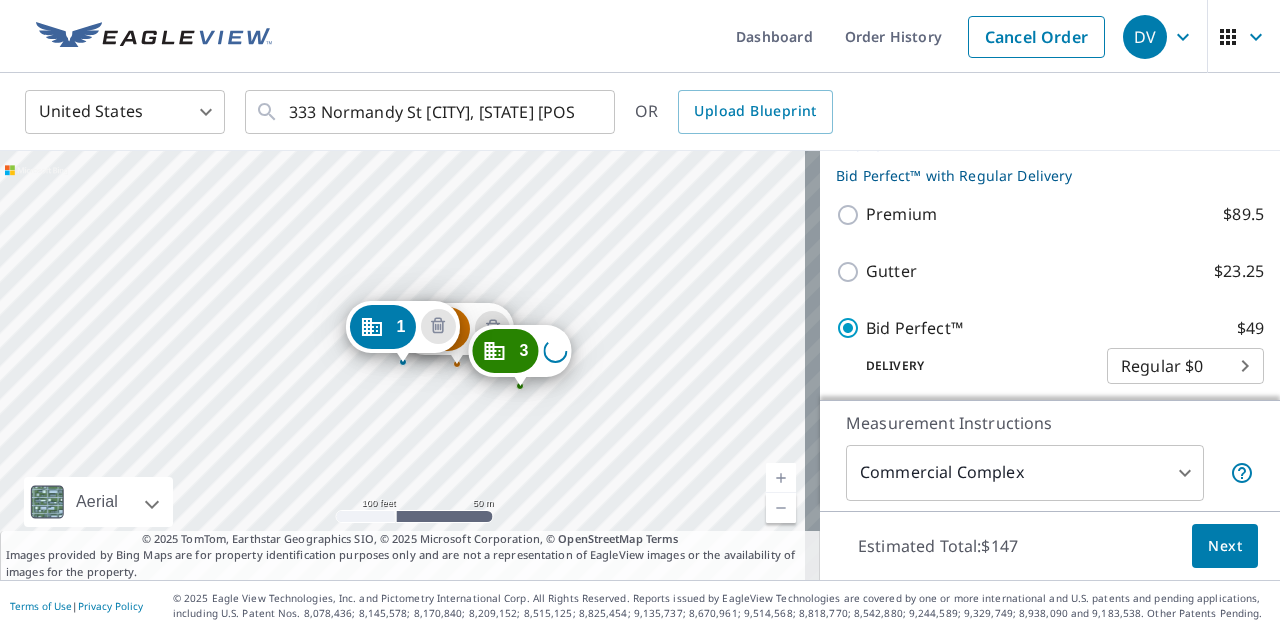 scroll, scrollTop: 614, scrollLeft: 0, axis: vertical 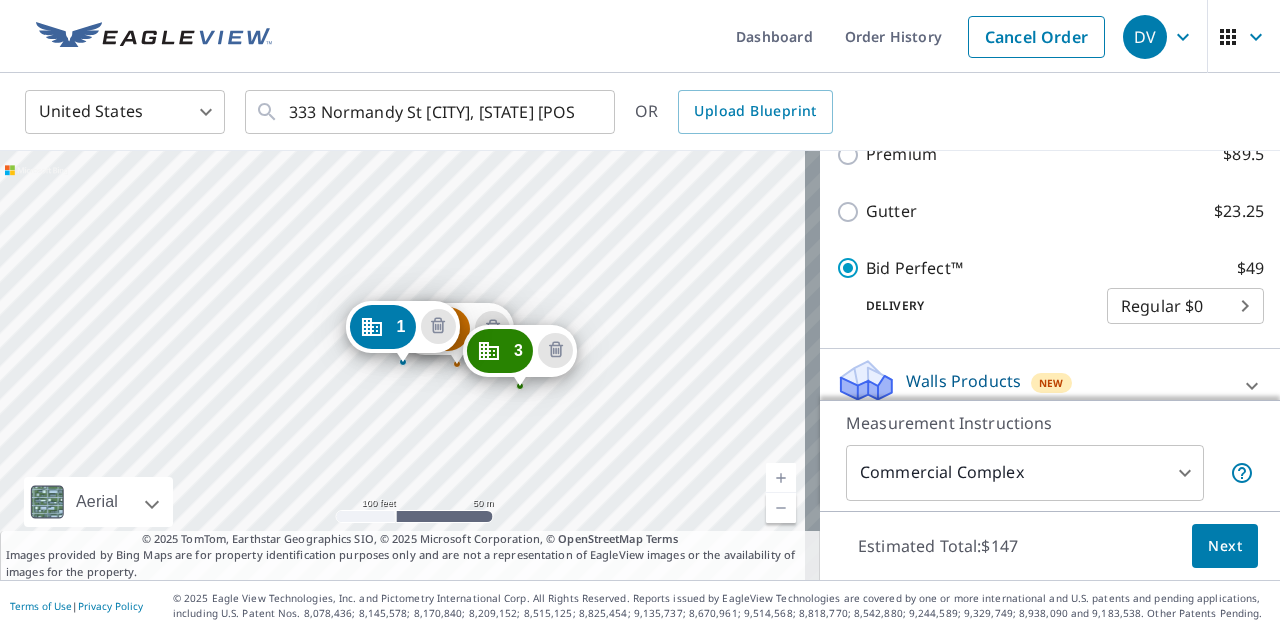 click on "[NUMBER] [STREET] [CITY], [STATE] [POSTAL_CODE] [NUMBER] [STREET] [CITY], [STATE] [POSTAL_CODE] [NUMBER] [STREET] [CITY], [STATE] [POSTAL_CODE]" at bounding box center [410, 365] 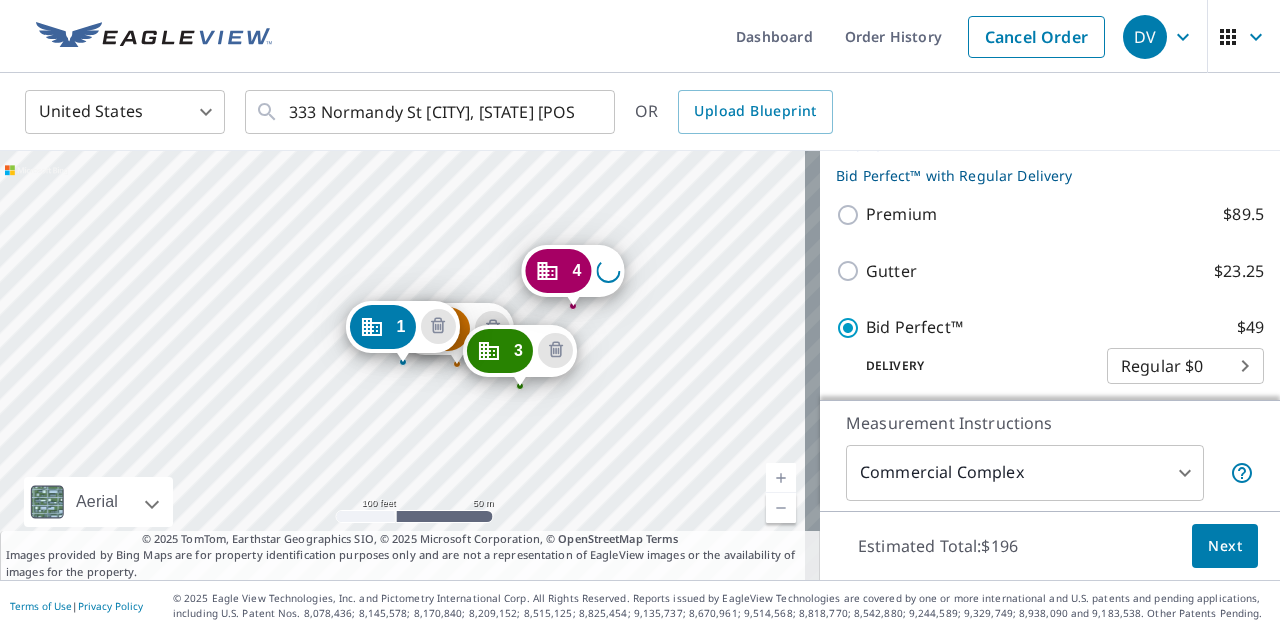 scroll, scrollTop: 704, scrollLeft: 0, axis: vertical 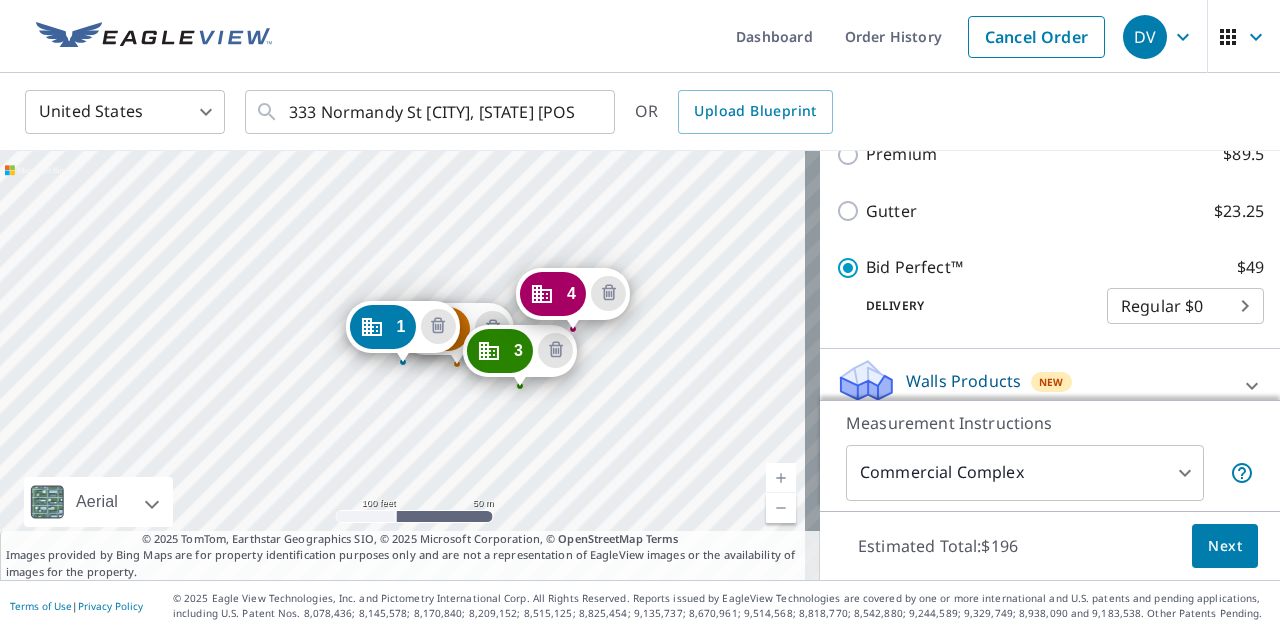 drag, startPoint x: 576, startPoint y: 268, endPoint x: 576, endPoint y: 291, distance: 23 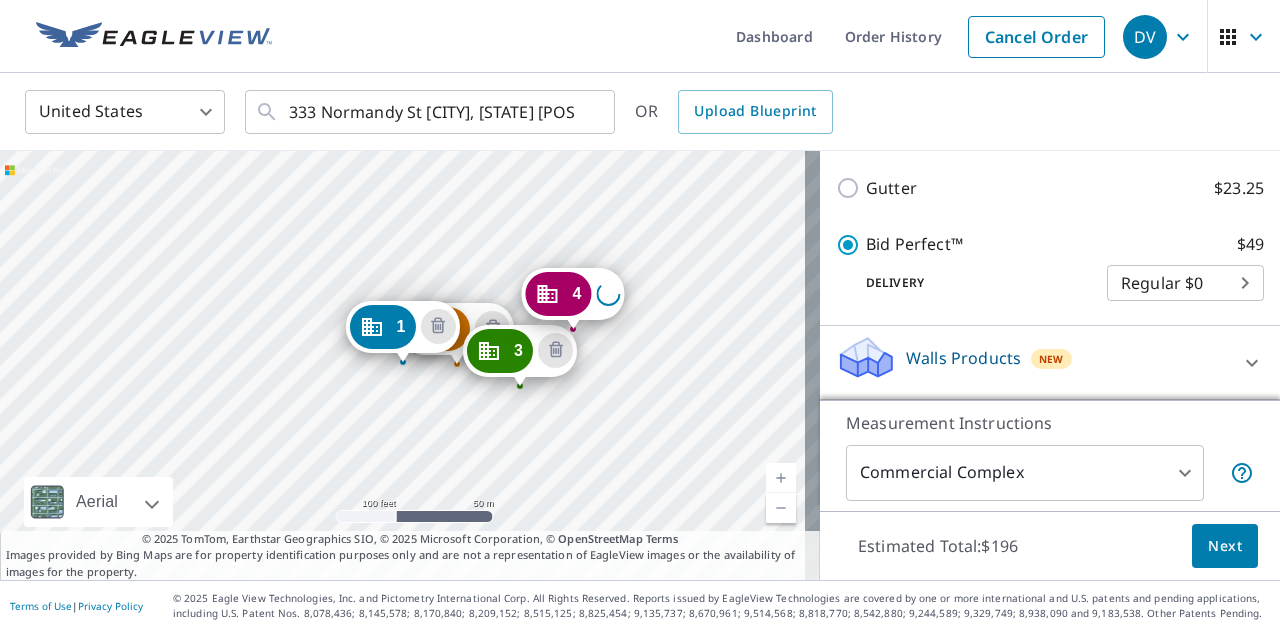 scroll, scrollTop: 704, scrollLeft: 0, axis: vertical 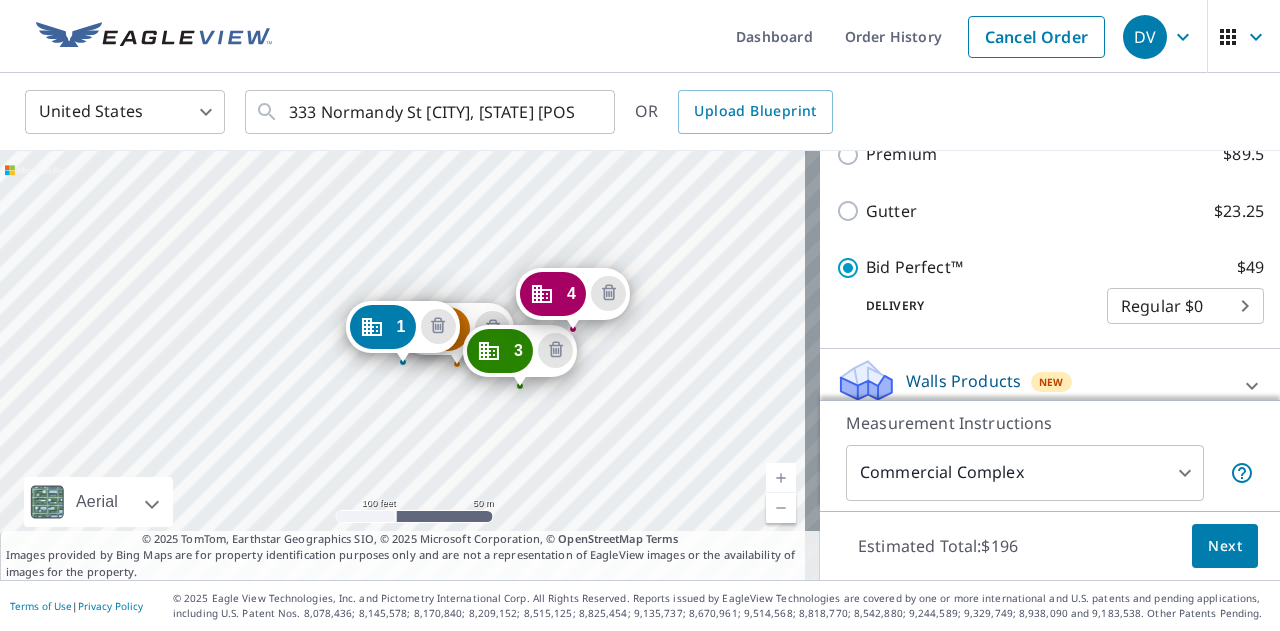 click at bounding box center (781, 478) 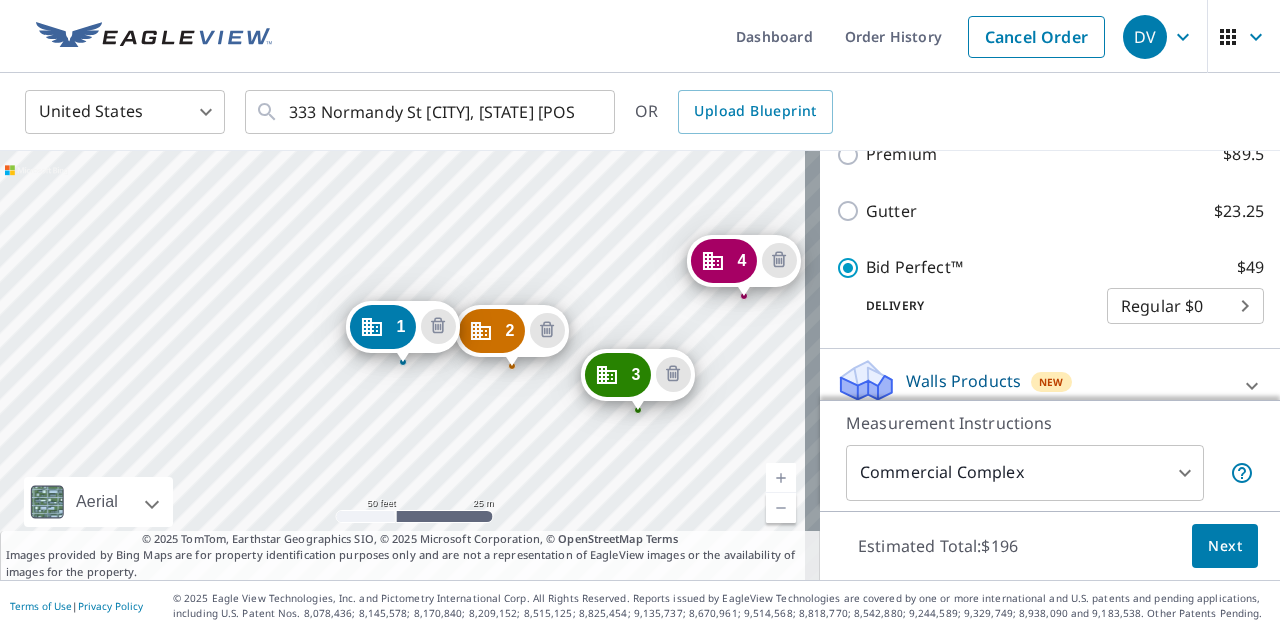 click on "[NUMBER] [STREET] [CITY], [STATE] [POSTAL_CODE] [NUMBER] [STREET] [CITY], [STATE] [POSTAL_CODE] [NUMBER] [STREET] [CITY], [STATE] [POSTAL_CODE] [NUMBER] [STREET] [CITY], [STATE] [POSTAL_CODE]" at bounding box center (410, 365) 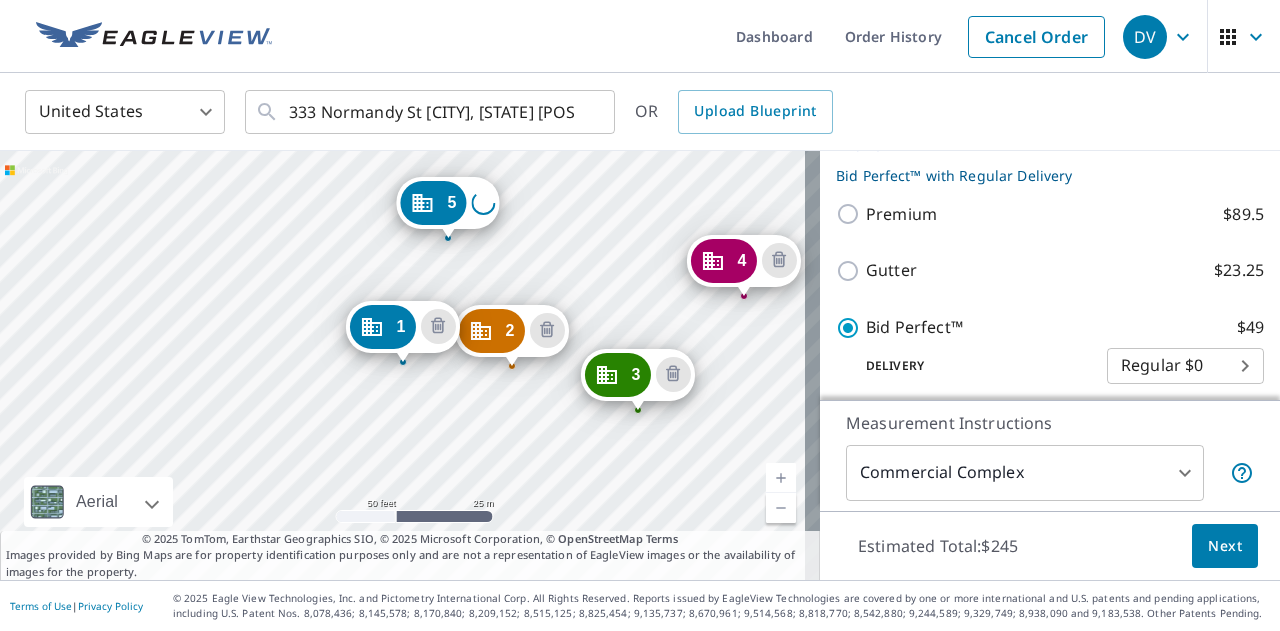 scroll, scrollTop: 794, scrollLeft: 0, axis: vertical 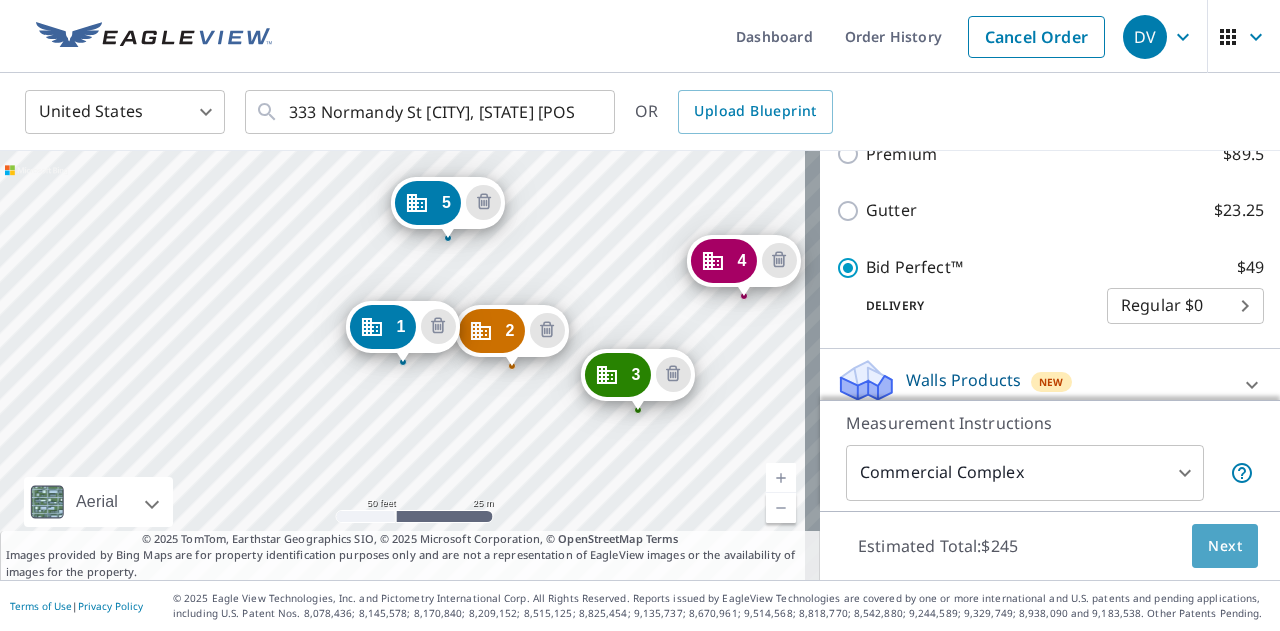 click on "Next" at bounding box center [1225, 546] 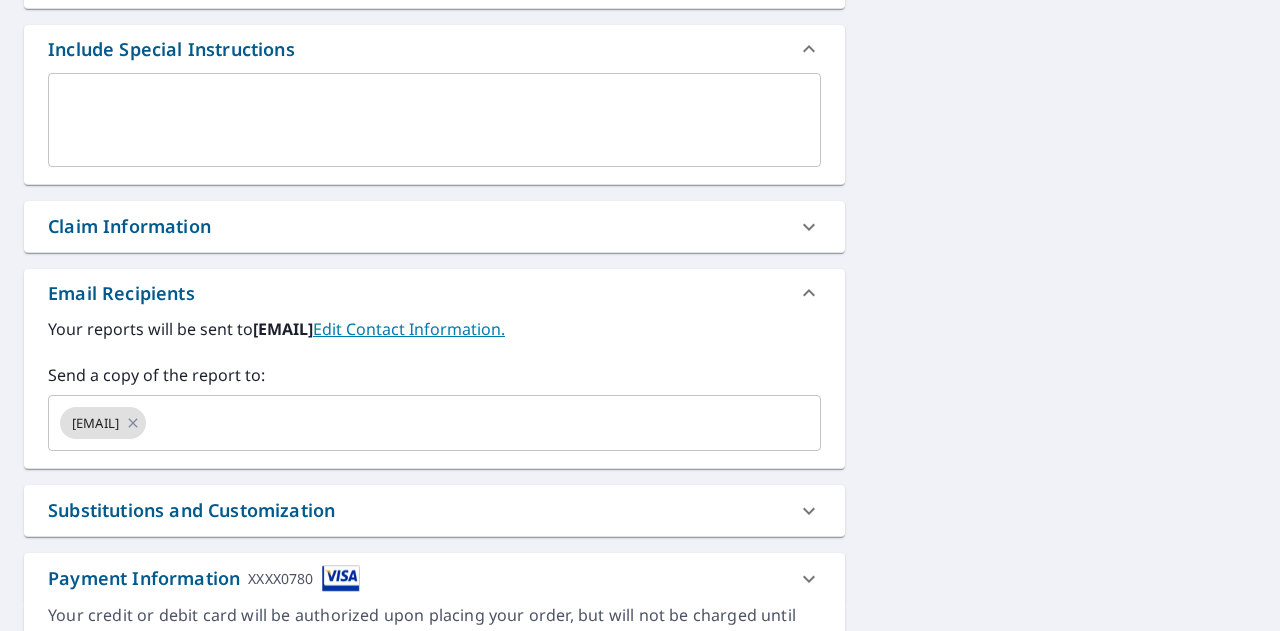 scroll, scrollTop: 851, scrollLeft: 0, axis: vertical 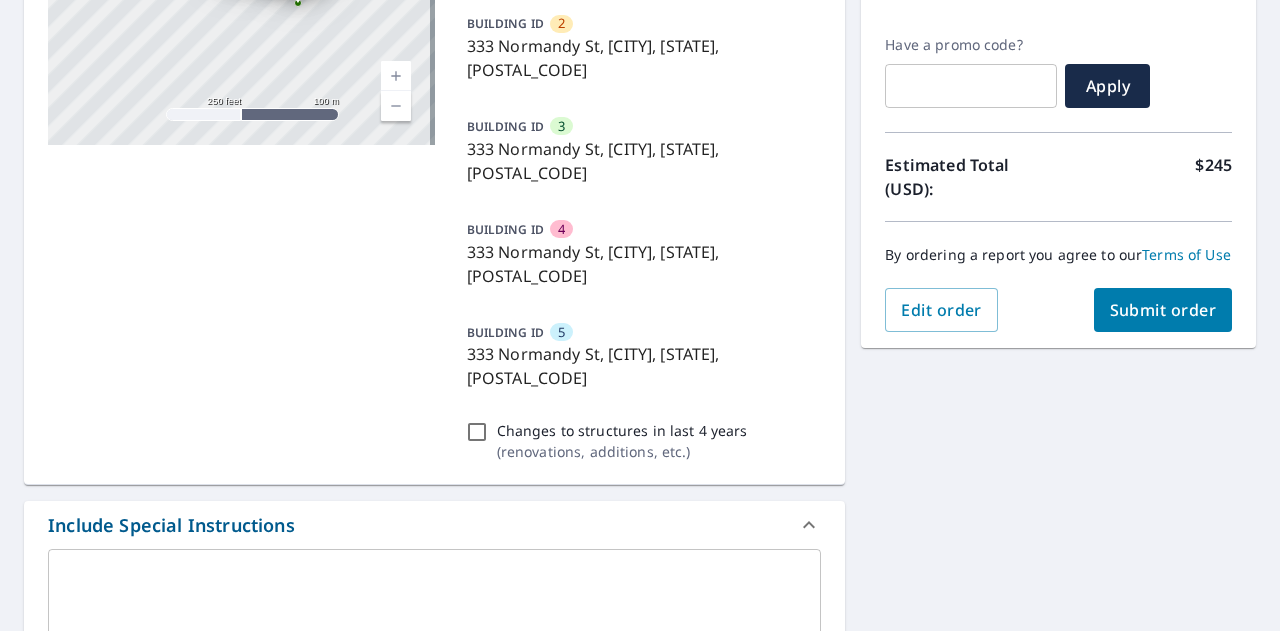 click on "Submit order" at bounding box center (1163, 310) 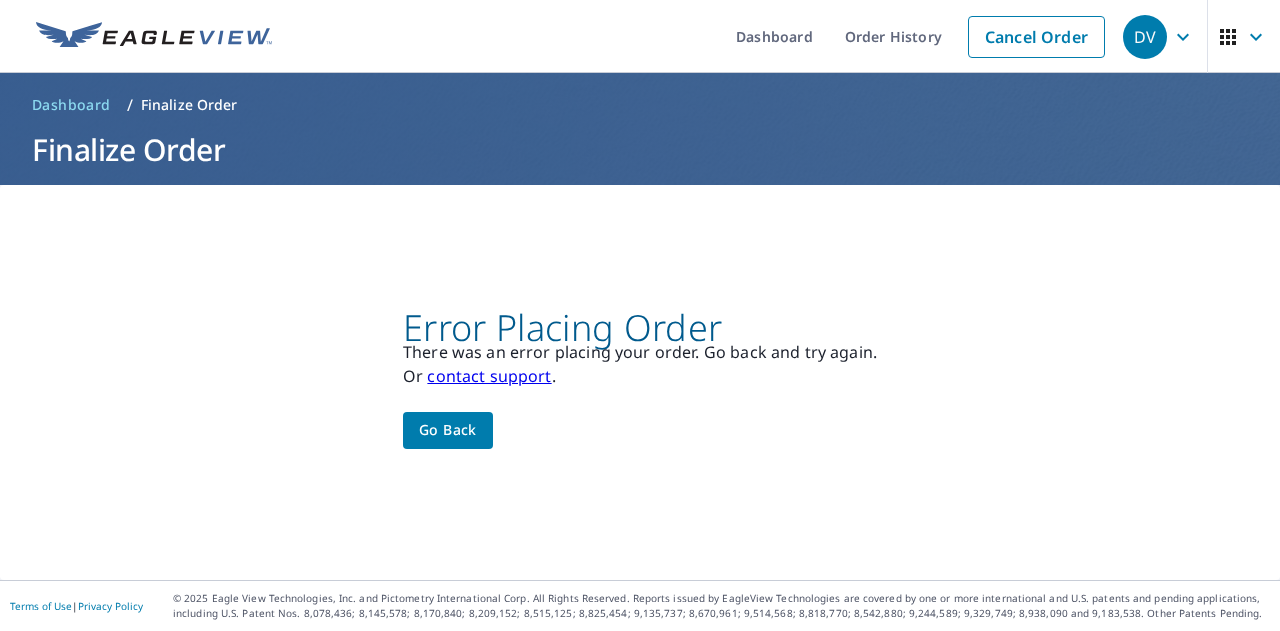 scroll, scrollTop: 0, scrollLeft: 0, axis: both 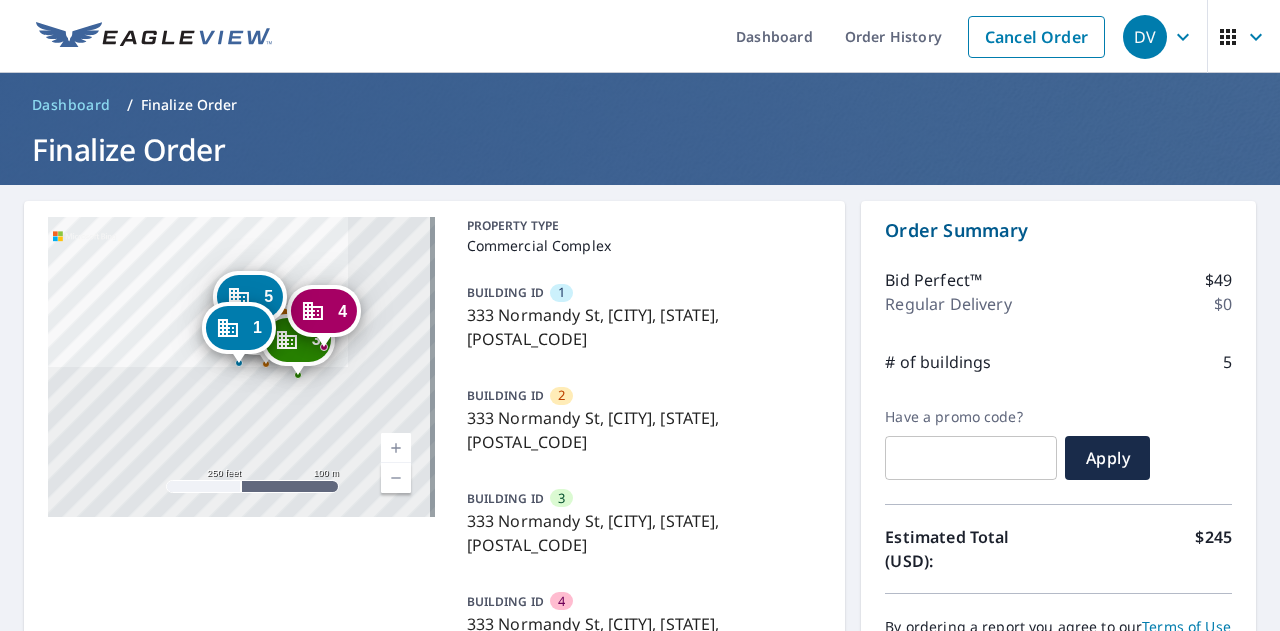 click on "2 333 Normandy St Houston, TX 77015 3 333 Normandy St Houston, TX 77015 4 333 Normandy St Houston, TX 77015 5 333 Normandy St Houston, TX 77015 1 333 Normandy St Houston, TX 77015" at bounding box center [241, 367] 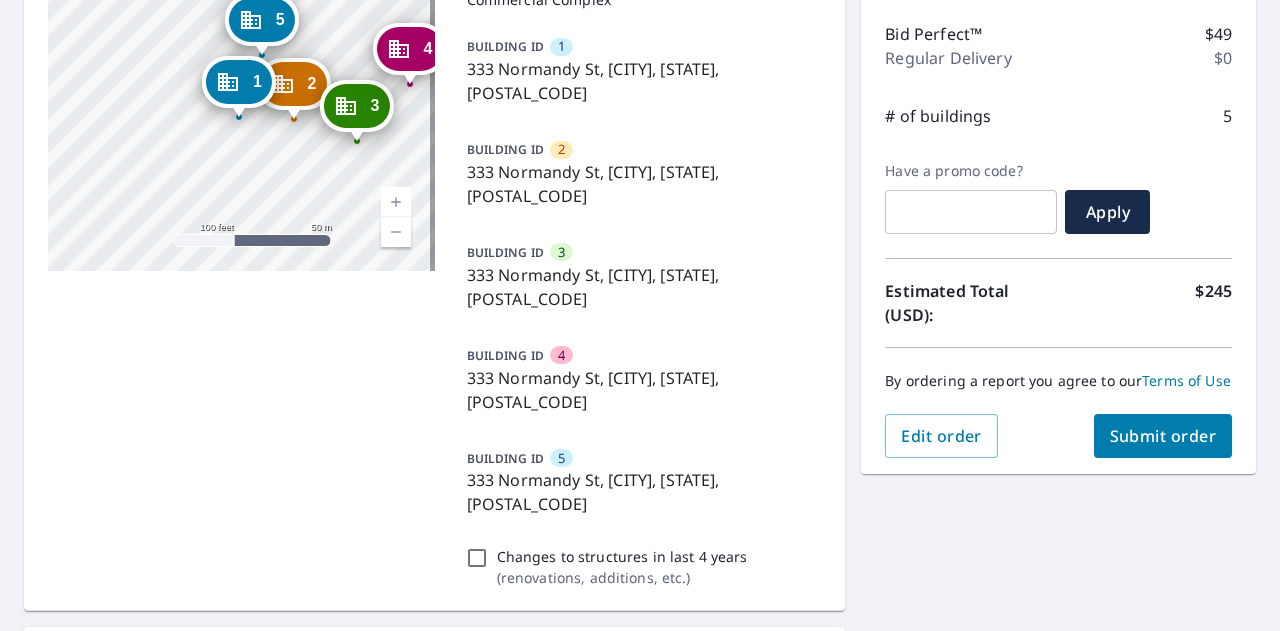 scroll, scrollTop: 248, scrollLeft: 0, axis: vertical 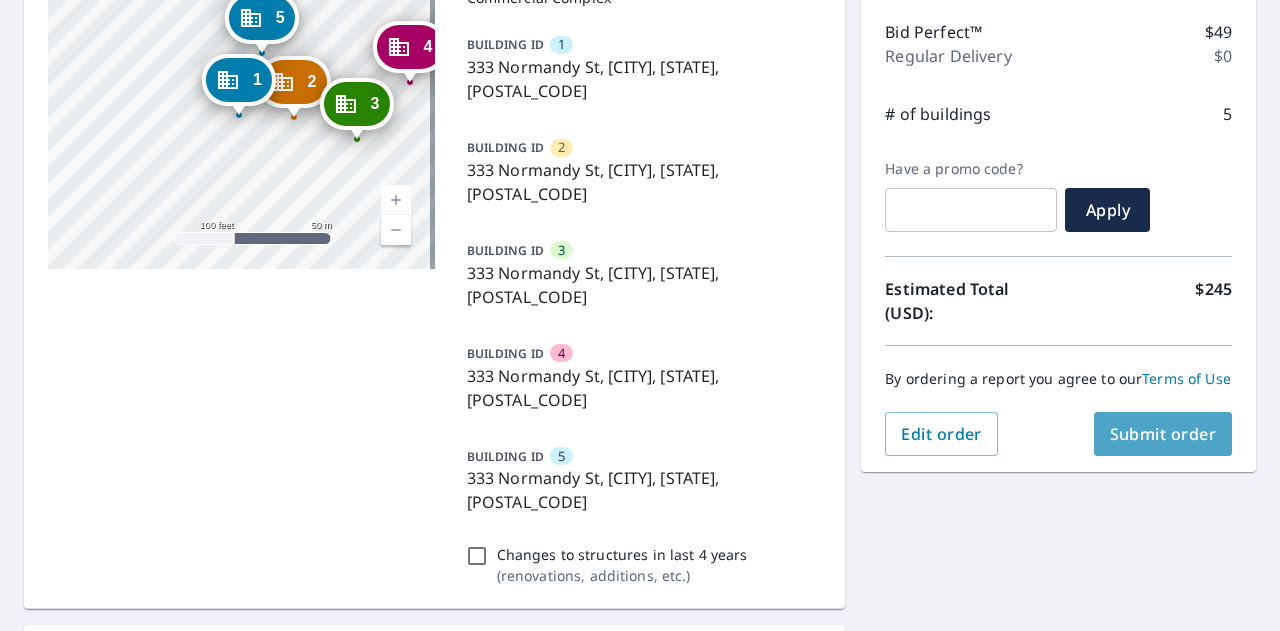 click on "Submit order" at bounding box center (1163, 434) 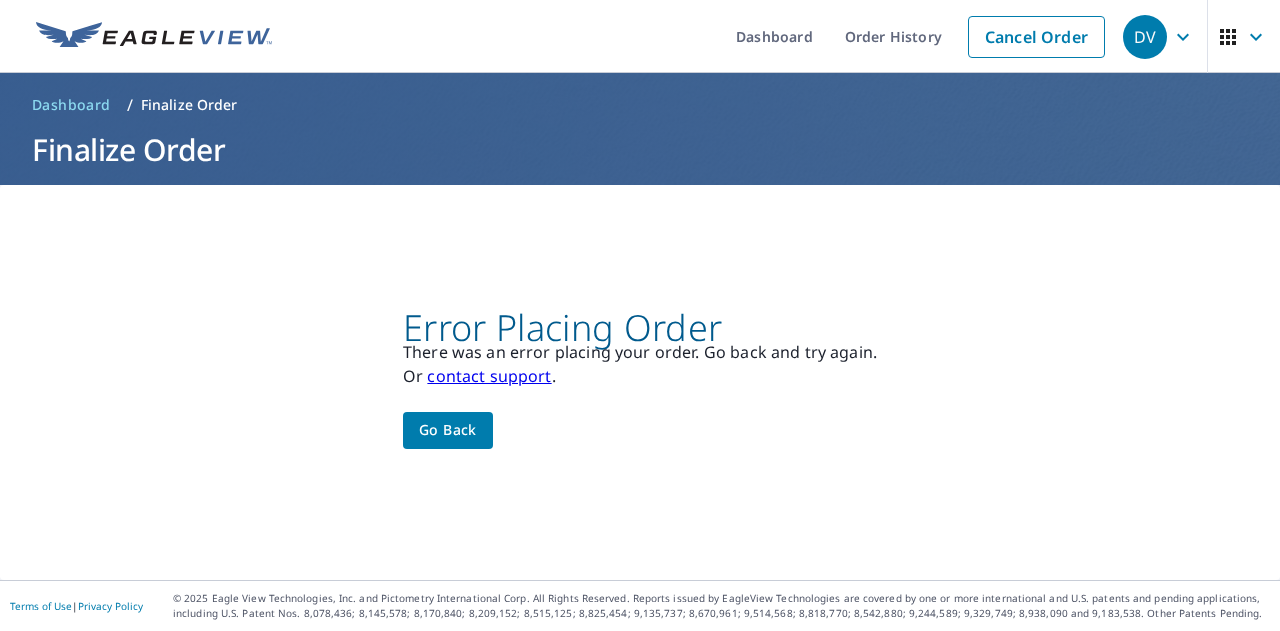 scroll, scrollTop: 0, scrollLeft: 0, axis: both 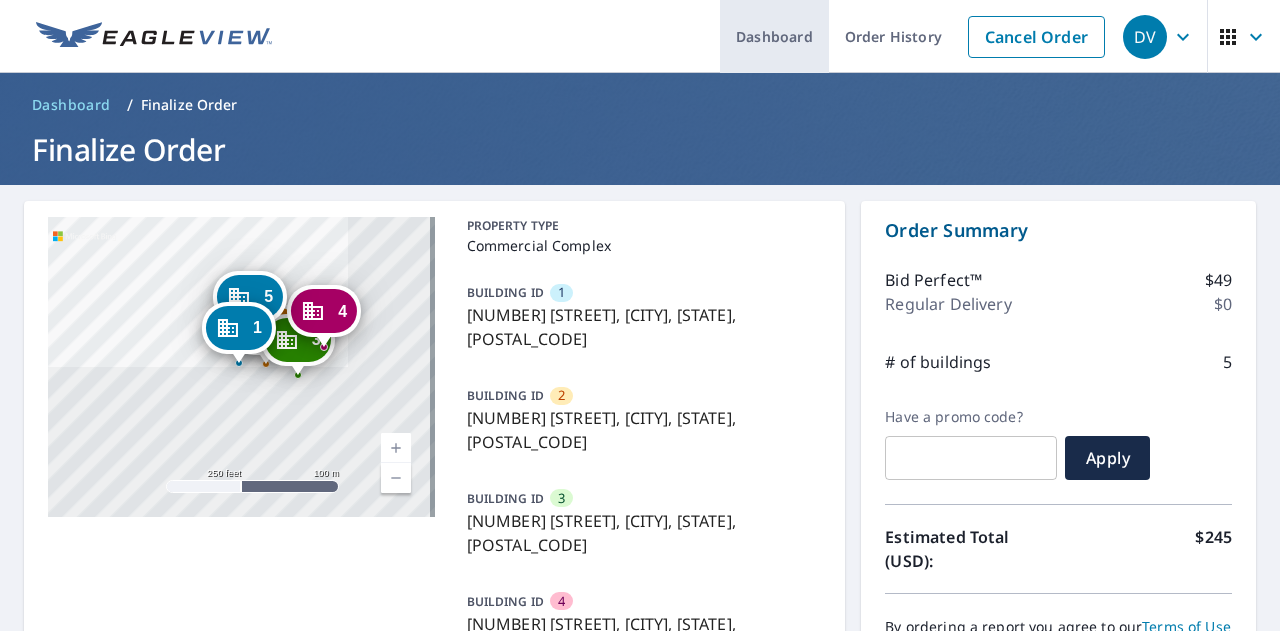 click on "Dashboard" at bounding box center [774, 36] 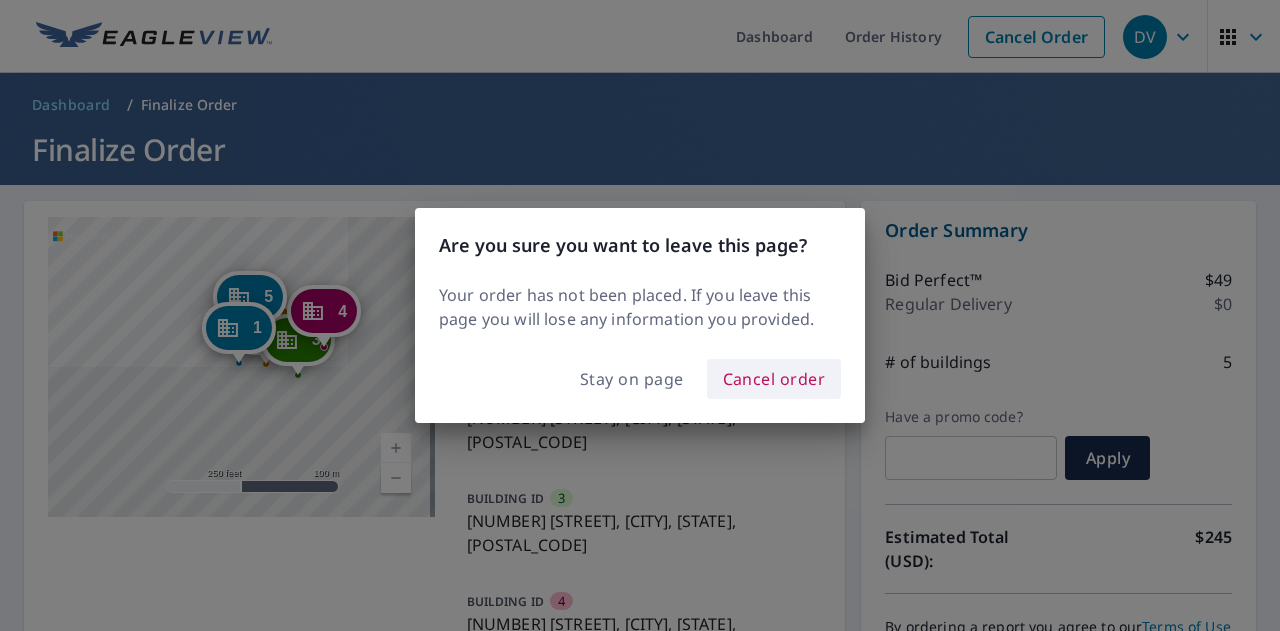click on "Cancel order" at bounding box center (774, 379) 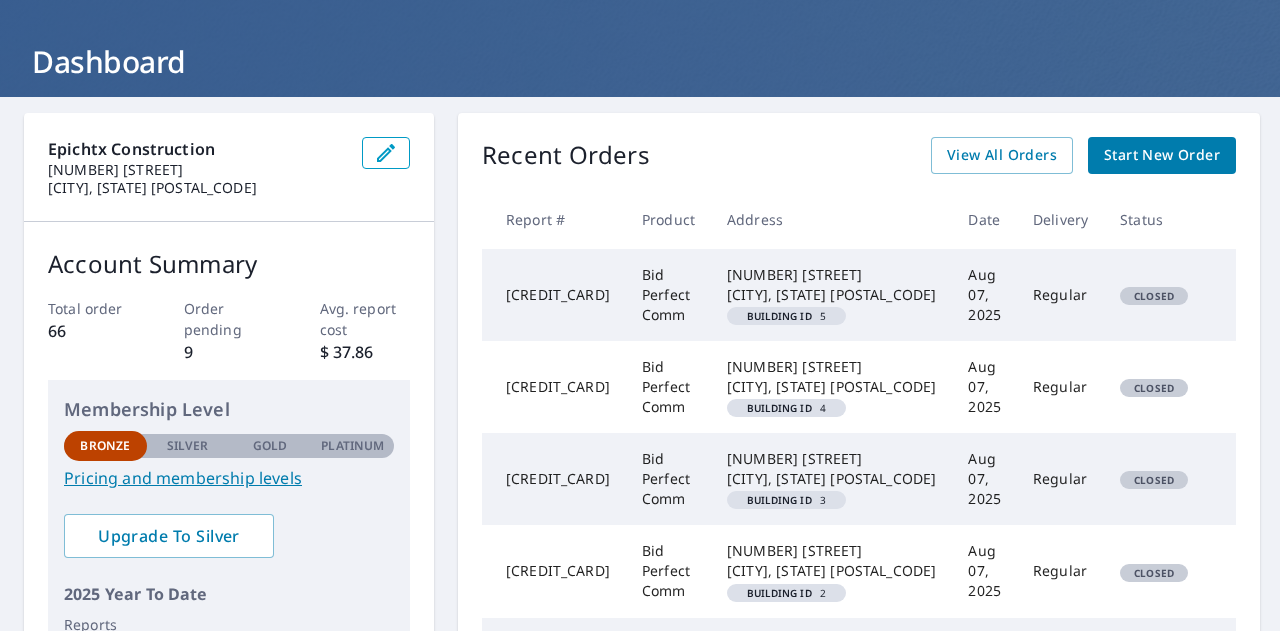 scroll, scrollTop: 76, scrollLeft: 0, axis: vertical 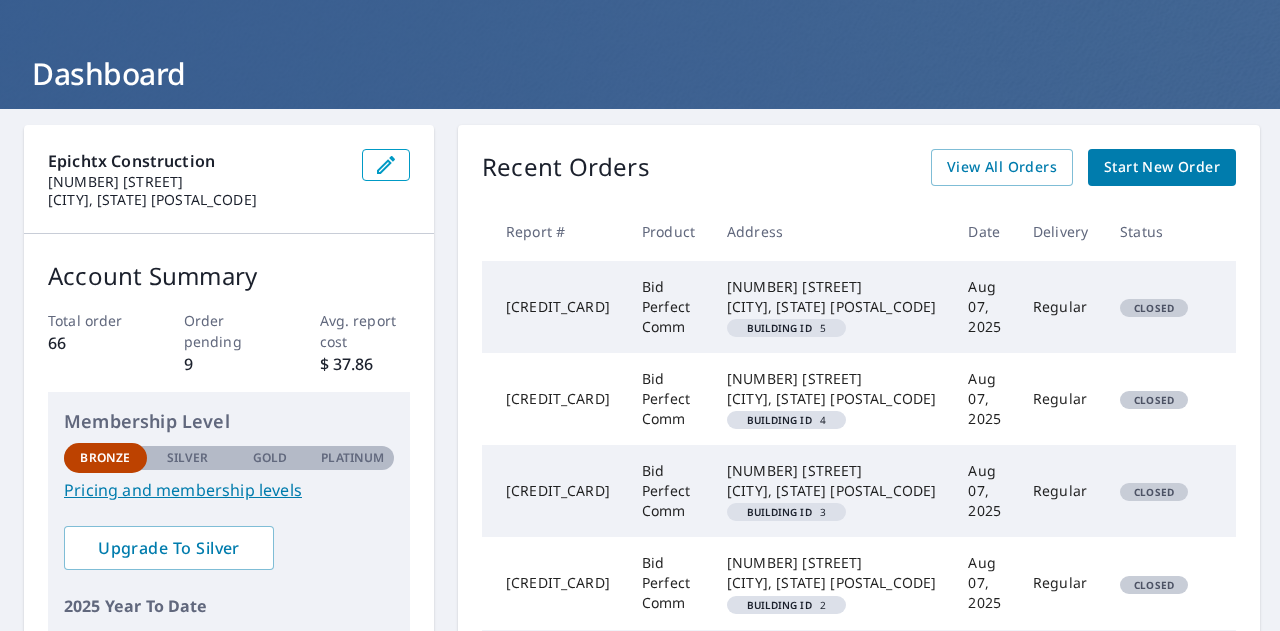 click on "Start New Order" at bounding box center (1162, 167) 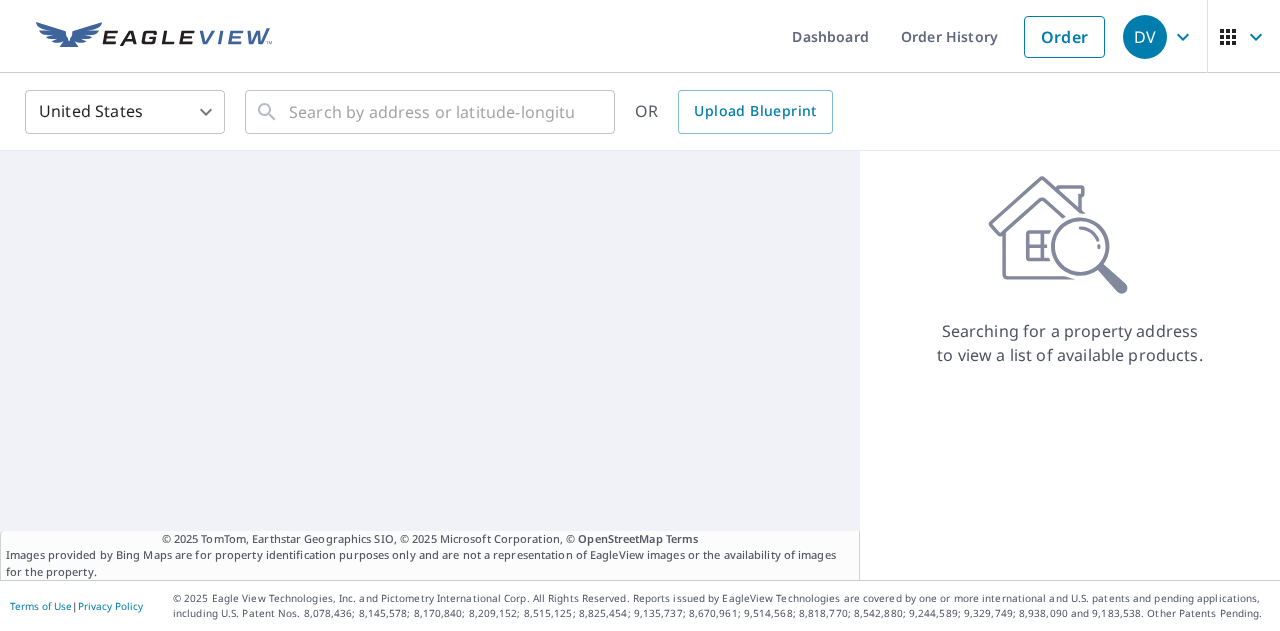 scroll, scrollTop: 0, scrollLeft: 0, axis: both 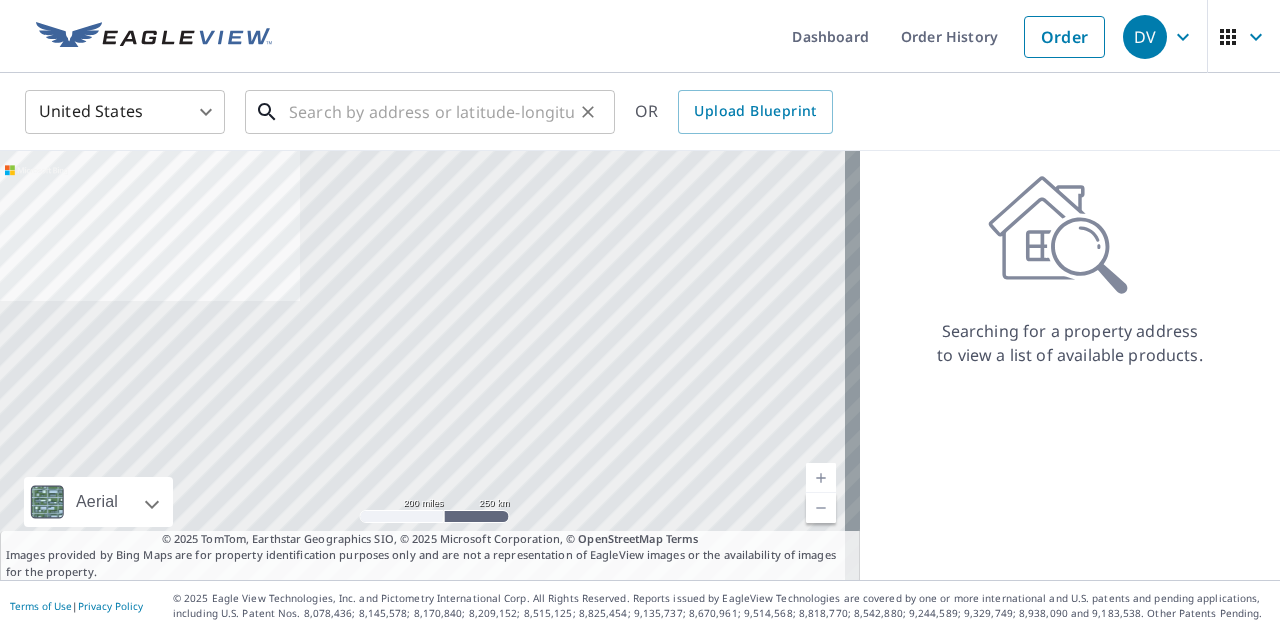 click at bounding box center [431, 112] 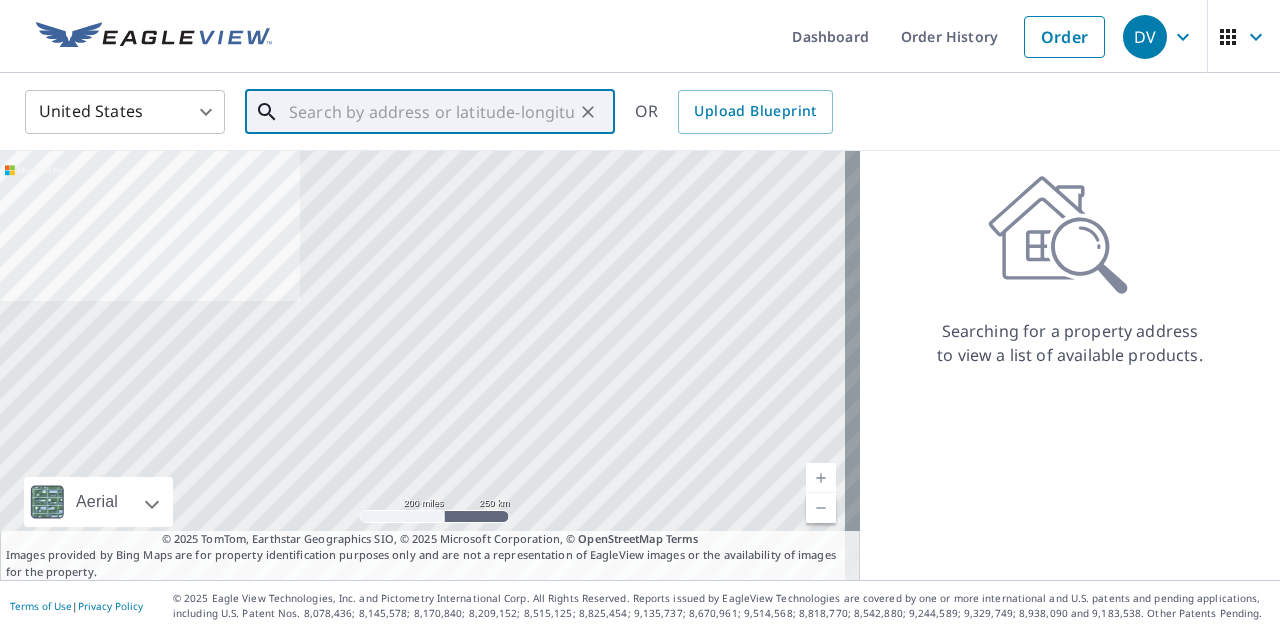 click at bounding box center [431, 112] 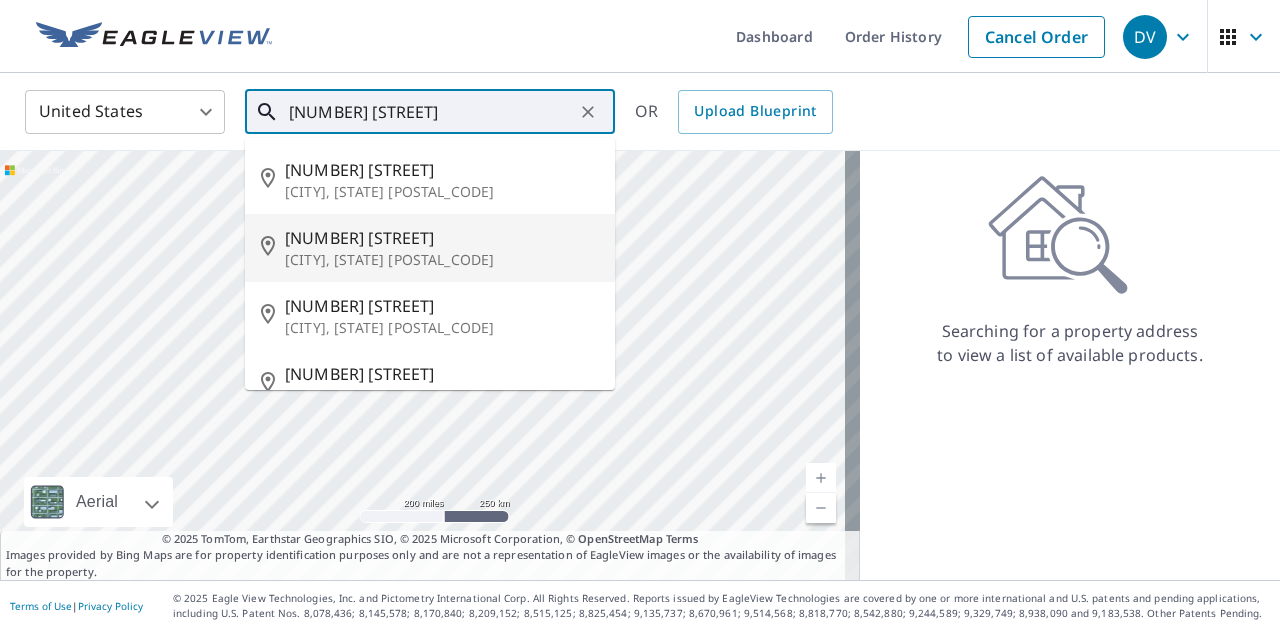 click on "[CITY], [STATE] [POSTAL_CODE]" at bounding box center [442, 260] 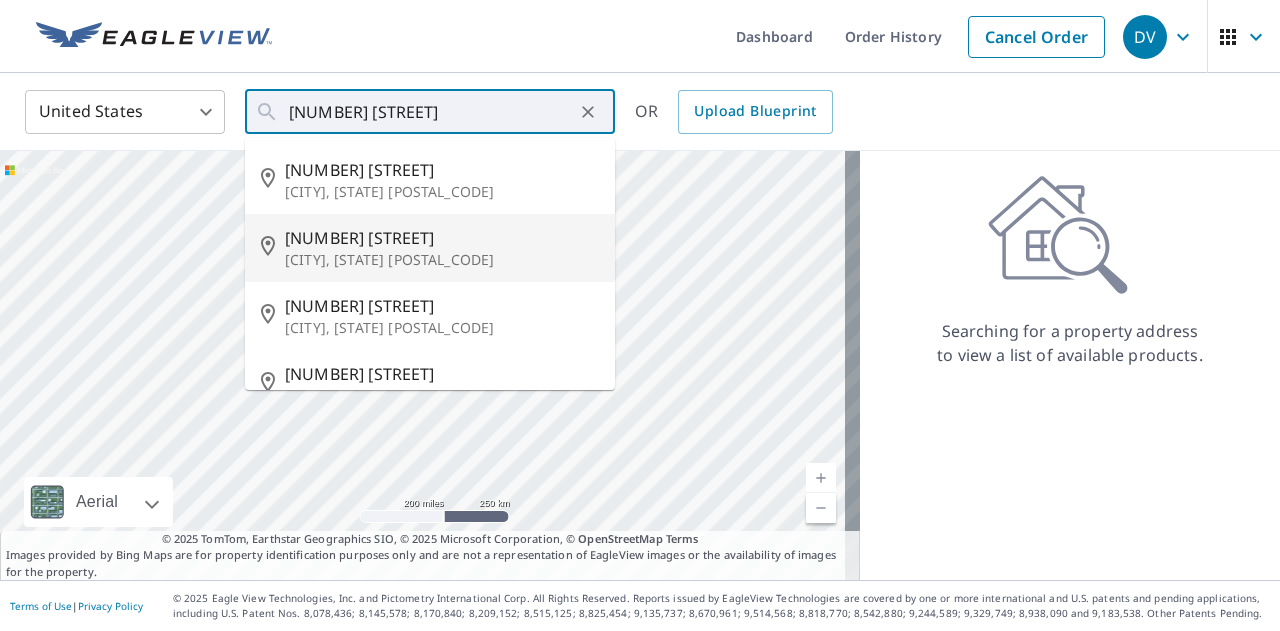 type on "[NUMBER] [STREET] [CITY], [STATE] [POSTAL_CODE]" 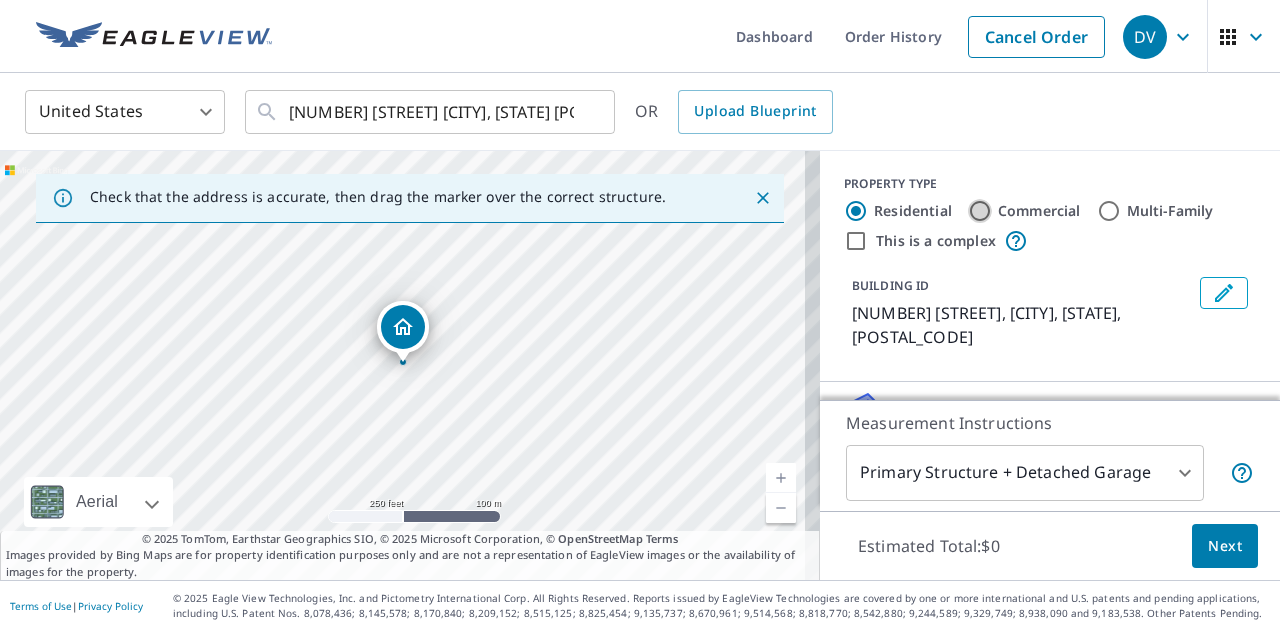 click on "Commercial" at bounding box center (980, 211) 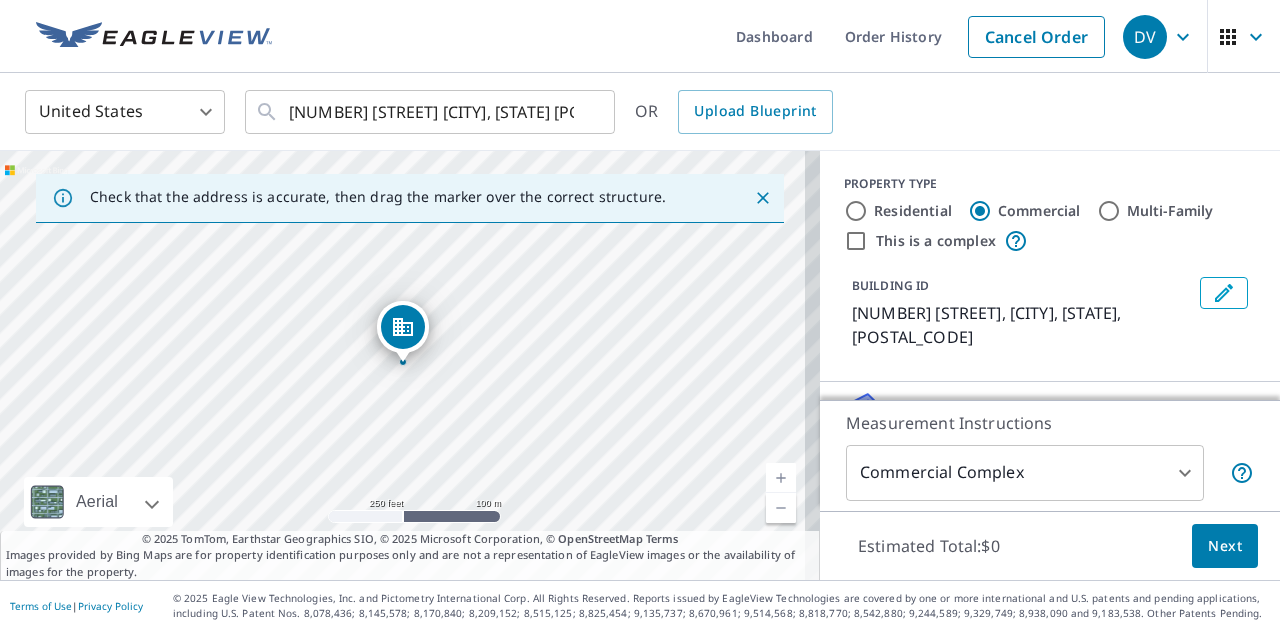 click on "Multi-Family" at bounding box center [1155, 211] 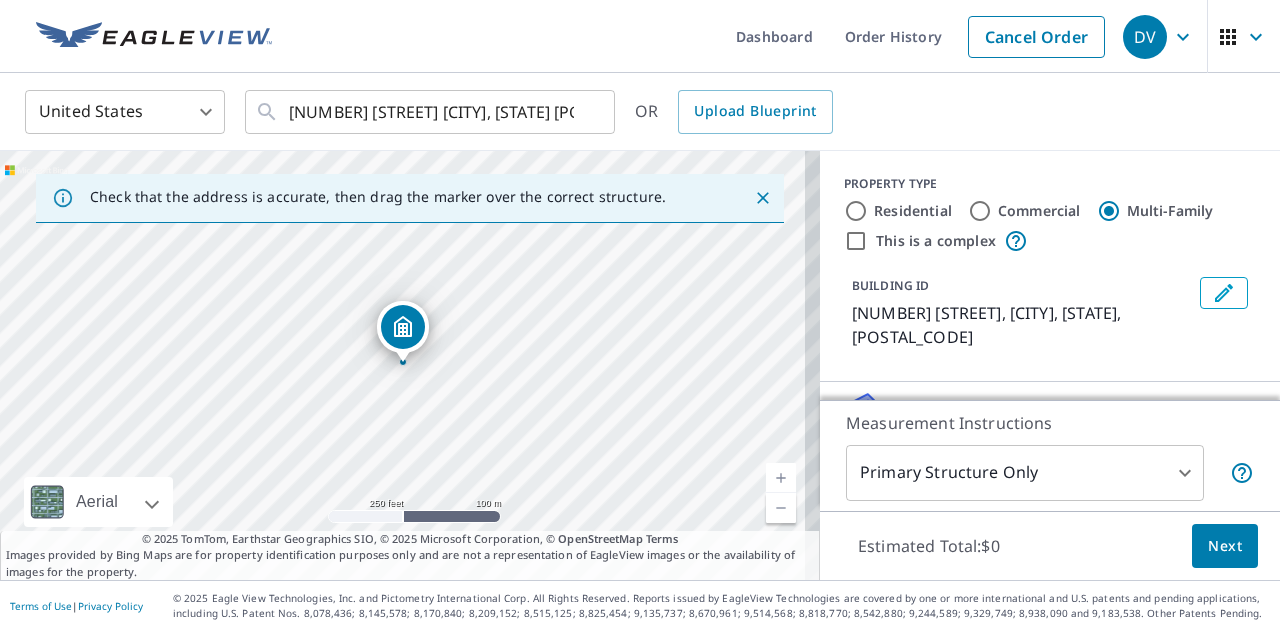click on "This is a complex" at bounding box center (856, 241) 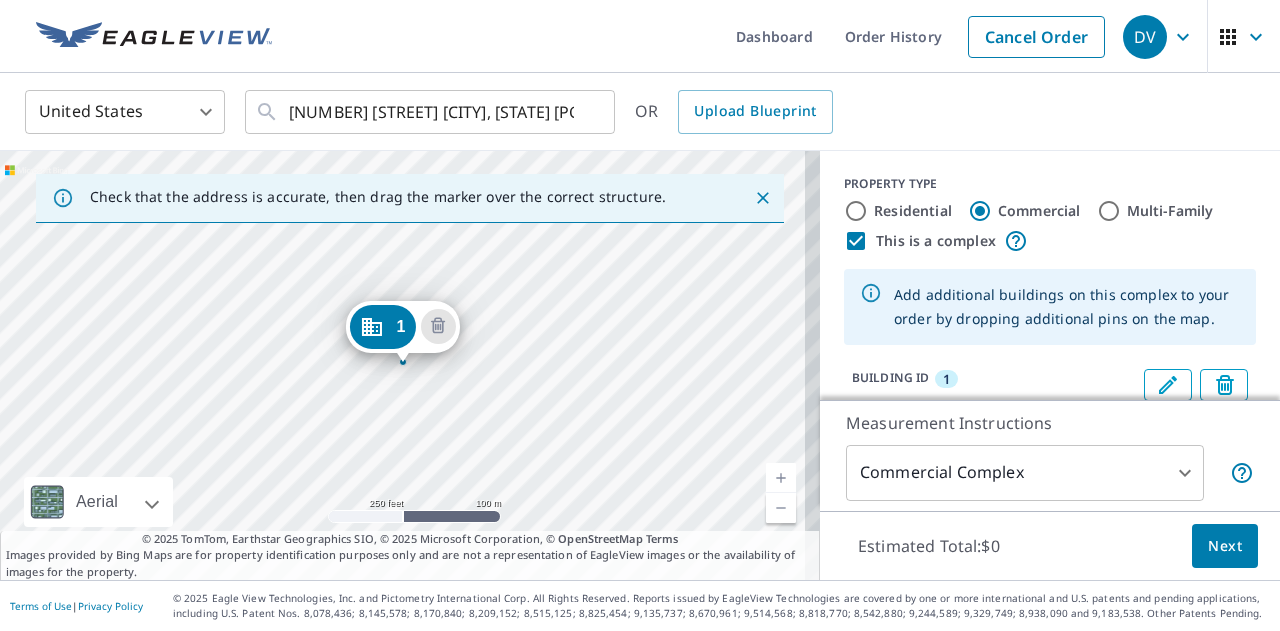 click on "Multi-Family" at bounding box center [1109, 211] 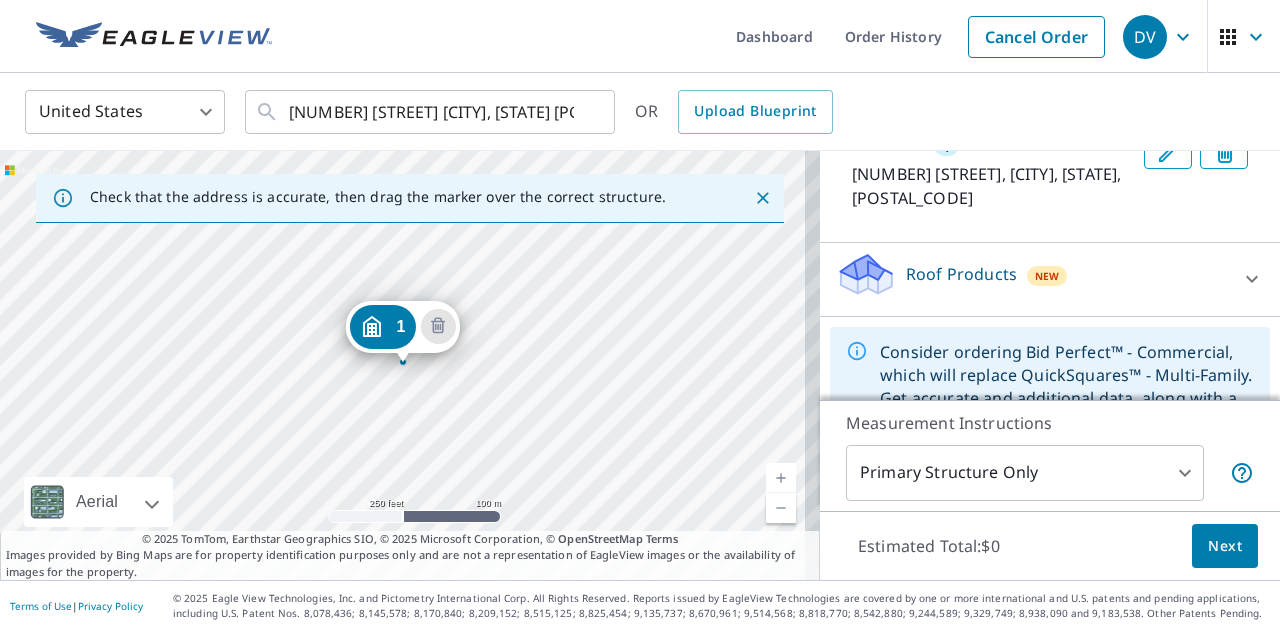 scroll, scrollTop: 234, scrollLeft: 0, axis: vertical 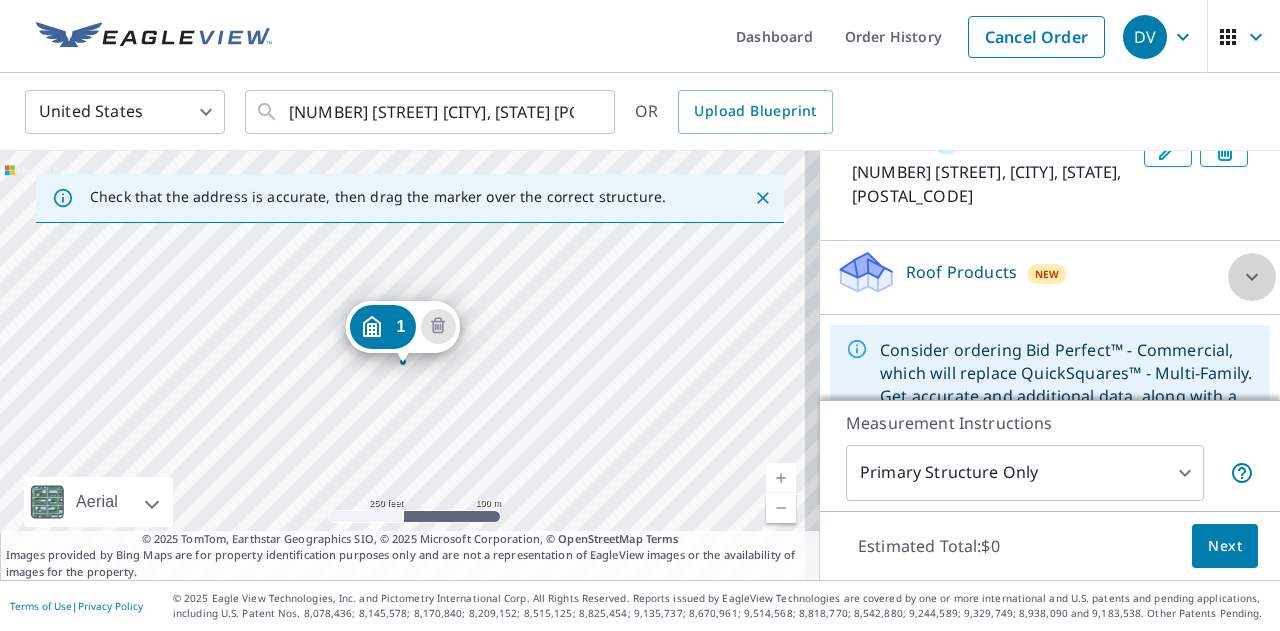 click 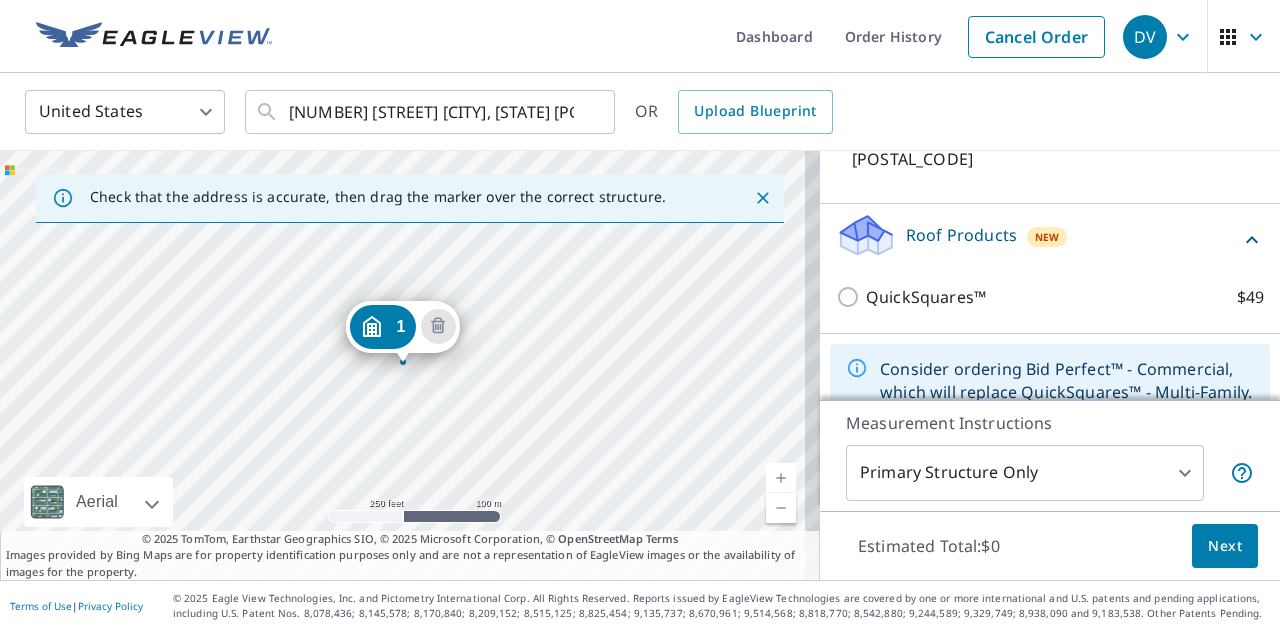 scroll, scrollTop: 273, scrollLeft: 0, axis: vertical 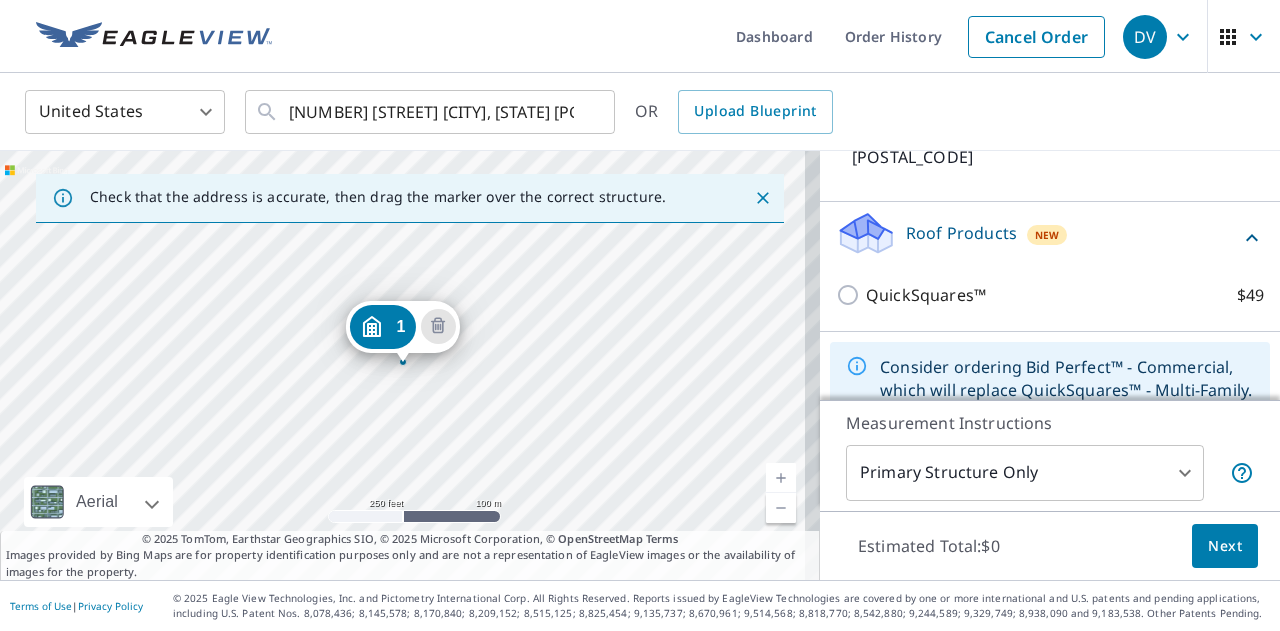 click on "[NUMBER] [STREET], [CITY], [STATE], [POSTAL_CODE]" at bounding box center (994, 145) 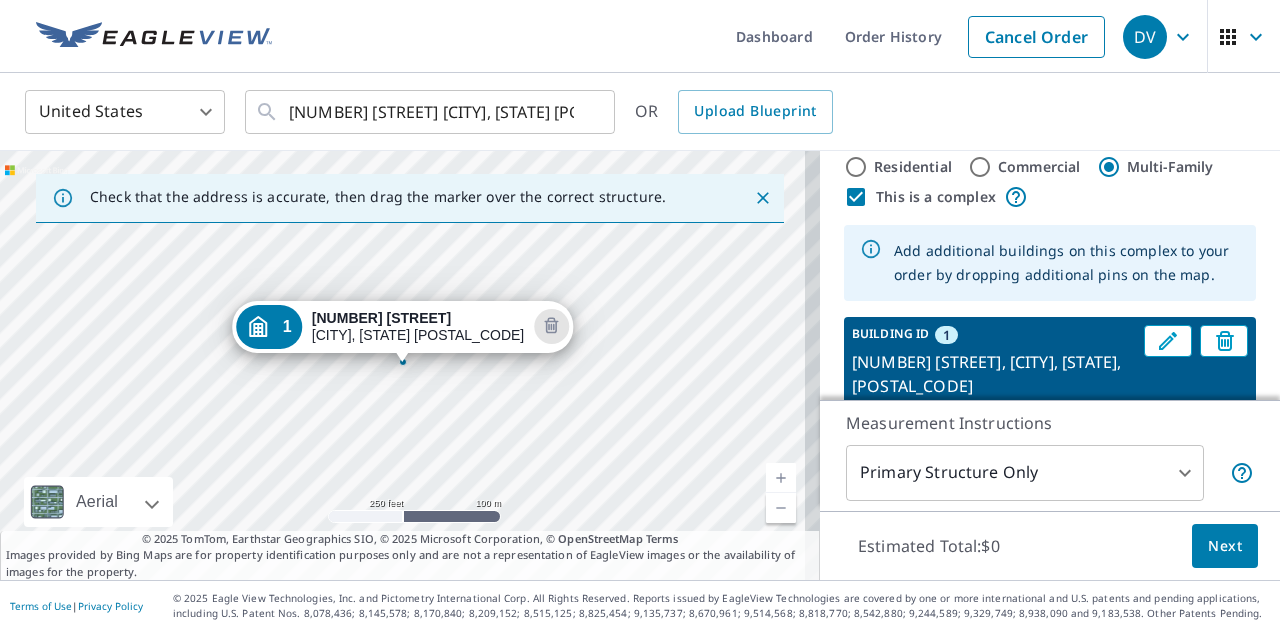 scroll, scrollTop: 0, scrollLeft: 0, axis: both 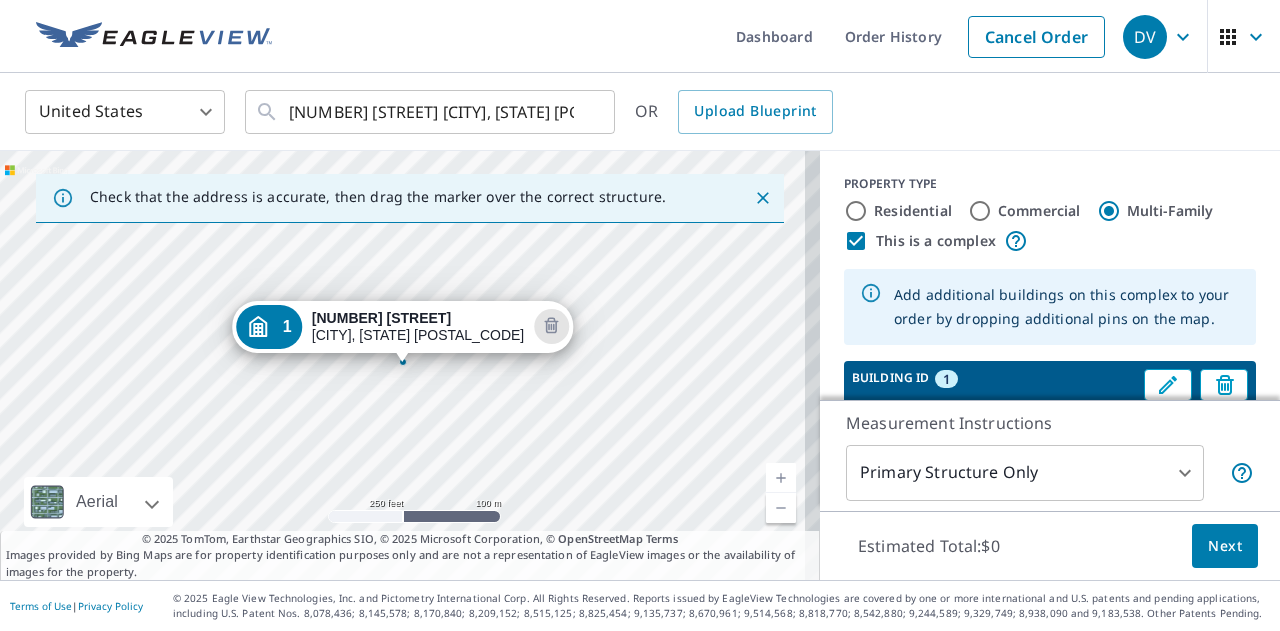 click on "Commercial" at bounding box center (1039, 211) 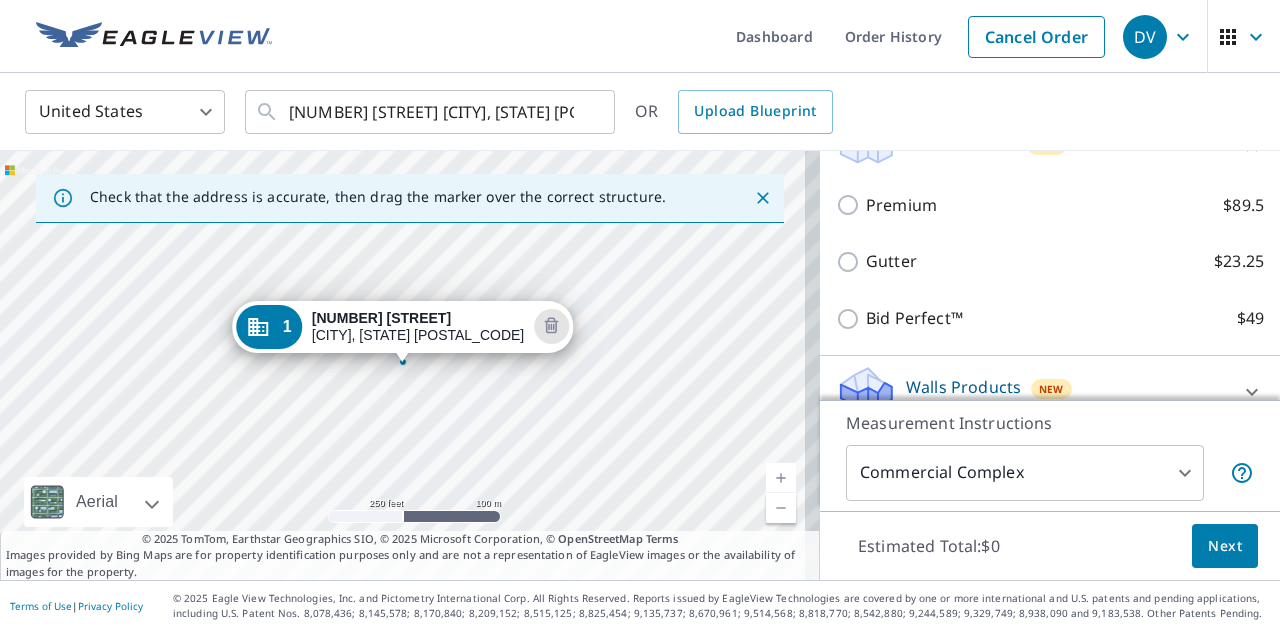 scroll, scrollTop: 367, scrollLeft: 0, axis: vertical 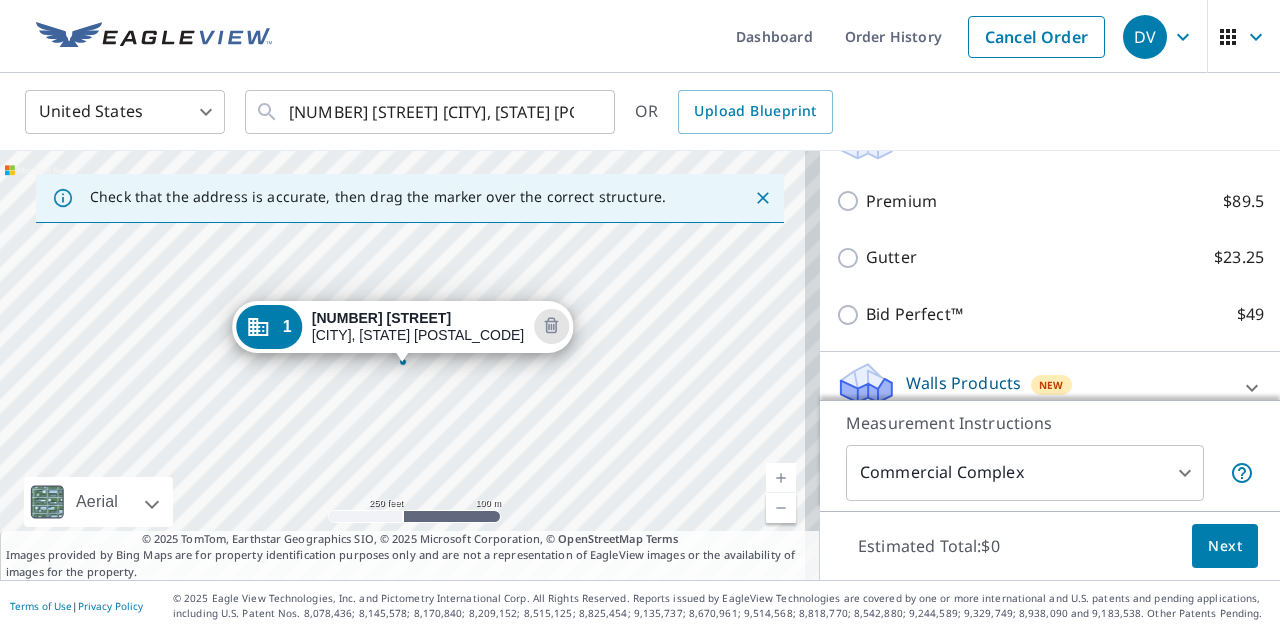click on "Bid Perfect™ $49" at bounding box center (1050, 314) 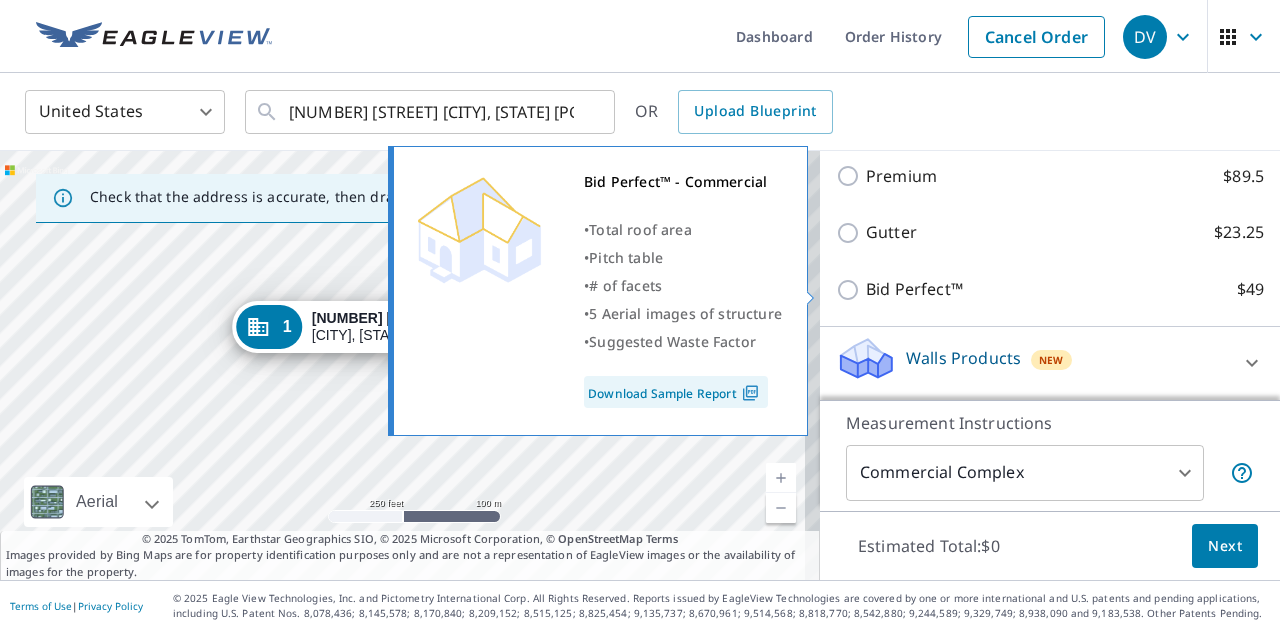click on "Bid Perfect™ $49" at bounding box center (851, 290) 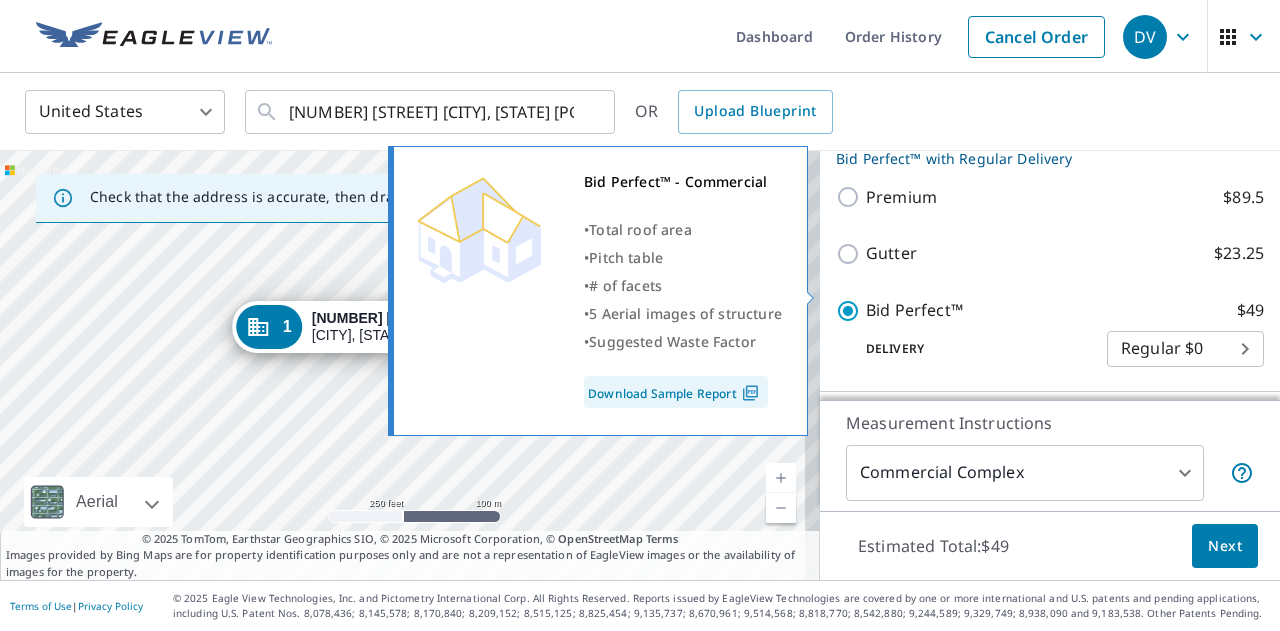 scroll, scrollTop: 413, scrollLeft: 0, axis: vertical 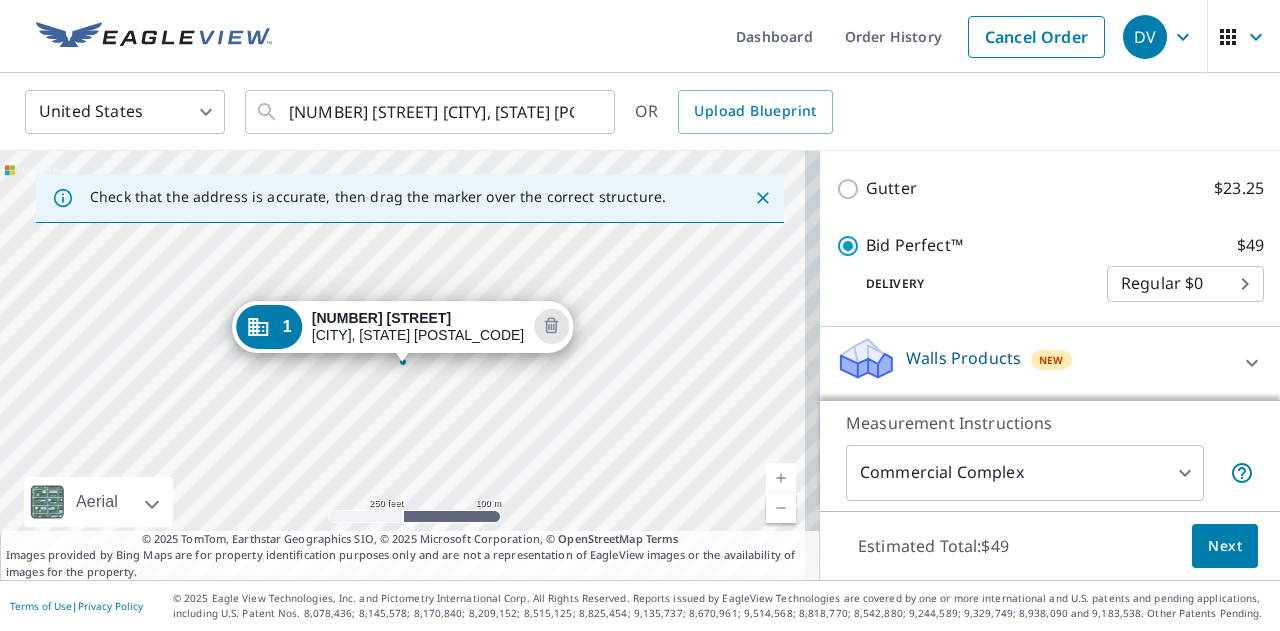 click on "DV DV
Dashboard Order History Cancel Order DV United States US ​ 333 Normandy St Houston, TX 77015 ​ OR Upload Blueprint Check that the address is accurate, then drag the marker over the correct structure. 1 333 Normandy St Houston, TX 77015 Aerial Road A standard road map Aerial A detailed look from above Labels Labels 250 feet 100 m © 2025 TomTom, © Vexcel Imaging, © 2025 Microsoft Corporation,  © OpenStreetMap Terms © 2025 TomTom, Earthstar Geographics SIO, © 2025 Microsoft Corporation, ©   OpenStreetMap   Terms Images provided by Bing Maps are for property identification purposes only and are not a representation of EagleView images or the availability of images for the property. PROPERTY TYPE Residential Commercial Multi-Family This is a complex Add additional buildings on this complex to your order by dropping additional pins on the map. BUILDING ID 1 333 Normandy St, Houston, TX, 77015 Roof Products New Bid Perfect™ with Regular Delivery Premium $89.5 Gutter $23.25 Bid Perfect™ $49" at bounding box center (640, 315) 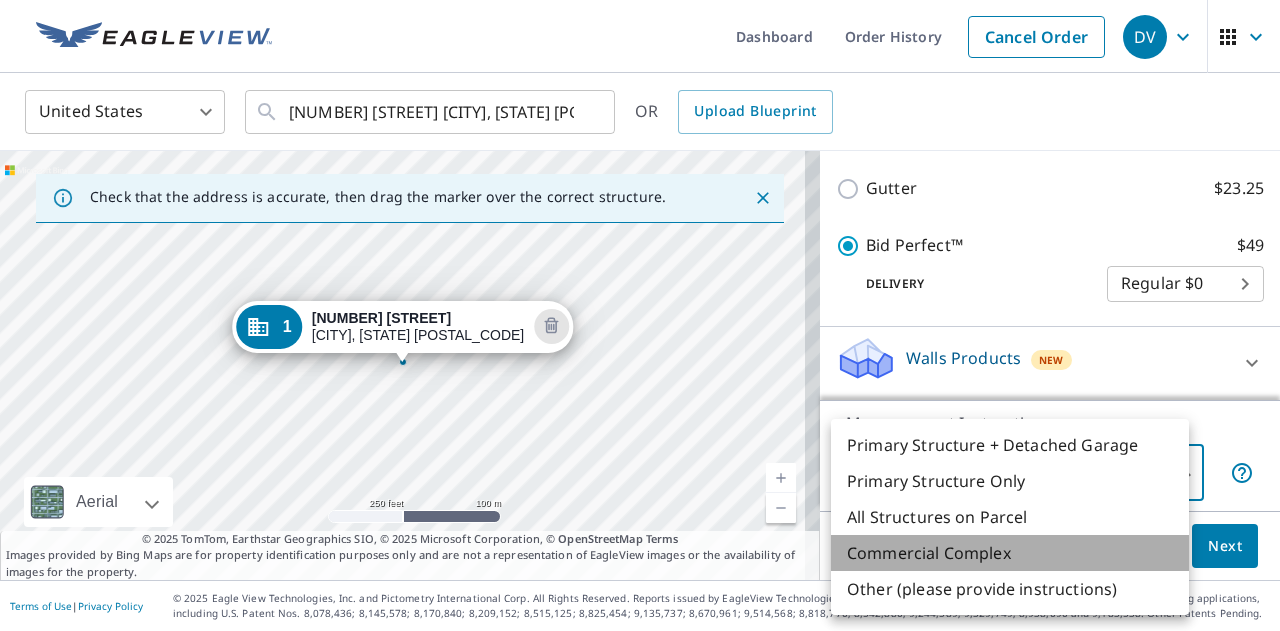 click on "Commercial Complex" at bounding box center (1010, 553) 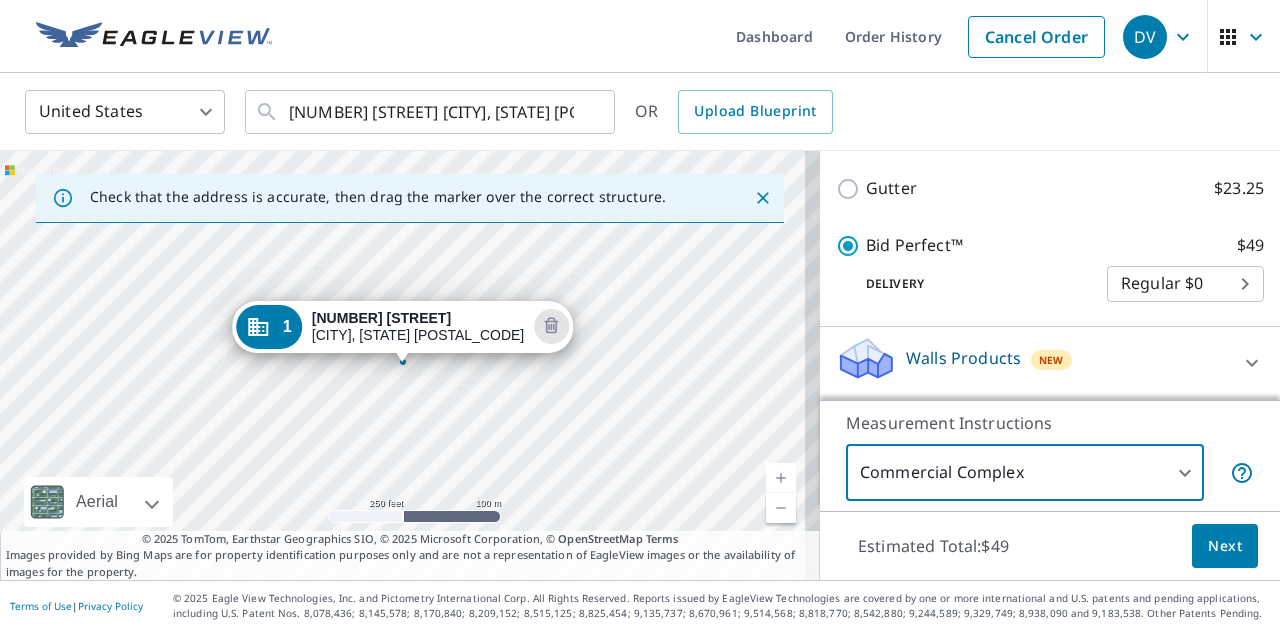 click at bounding box center [781, 478] 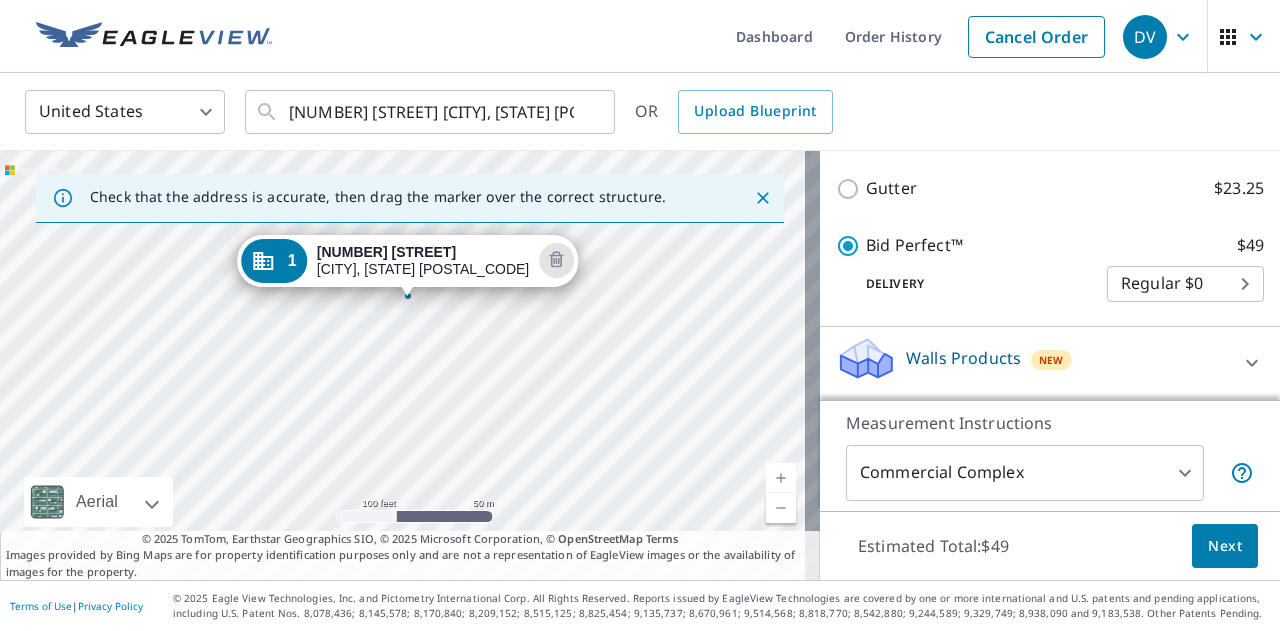 drag, startPoint x: 634, startPoint y: 379, endPoint x: 645, endPoint y: 298, distance: 81.7435 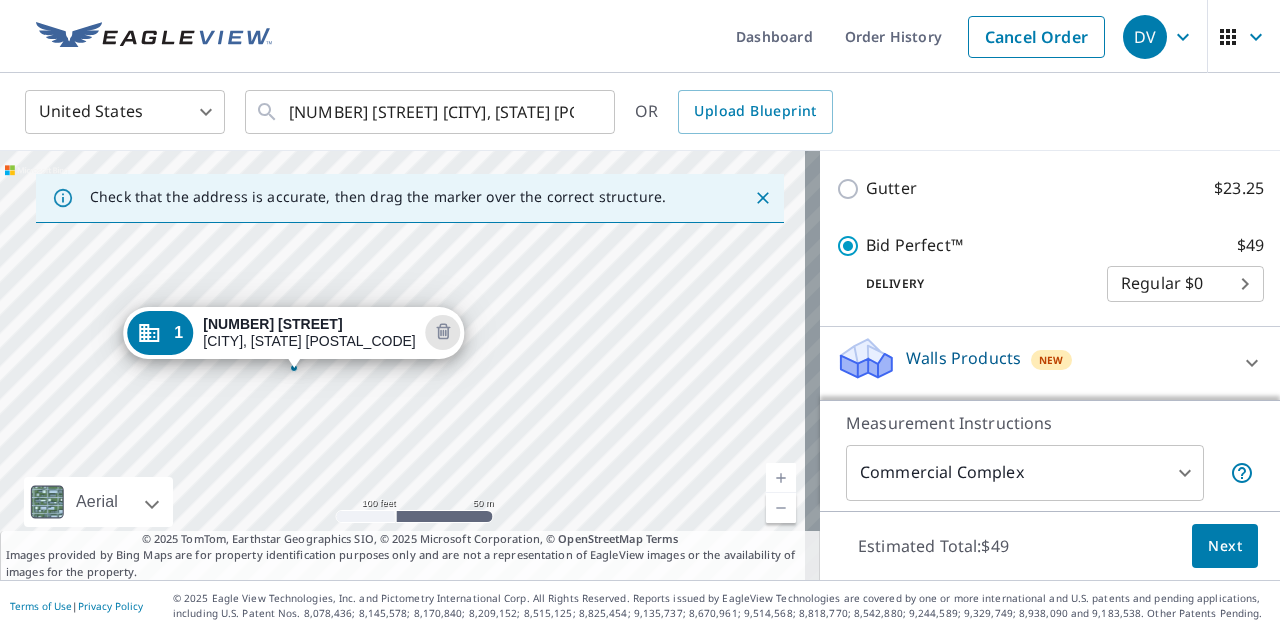 drag, startPoint x: 448, startPoint y: 245, endPoint x: 328, endPoint y: 332, distance: 148.21944 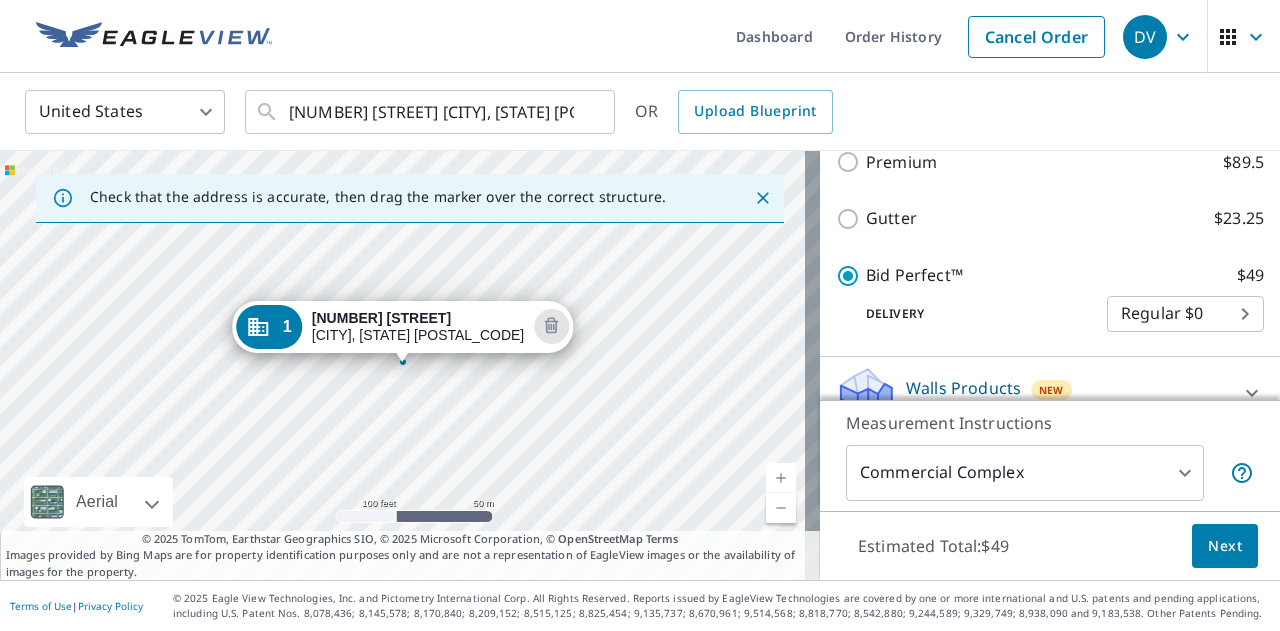 scroll, scrollTop: 457, scrollLeft: 0, axis: vertical 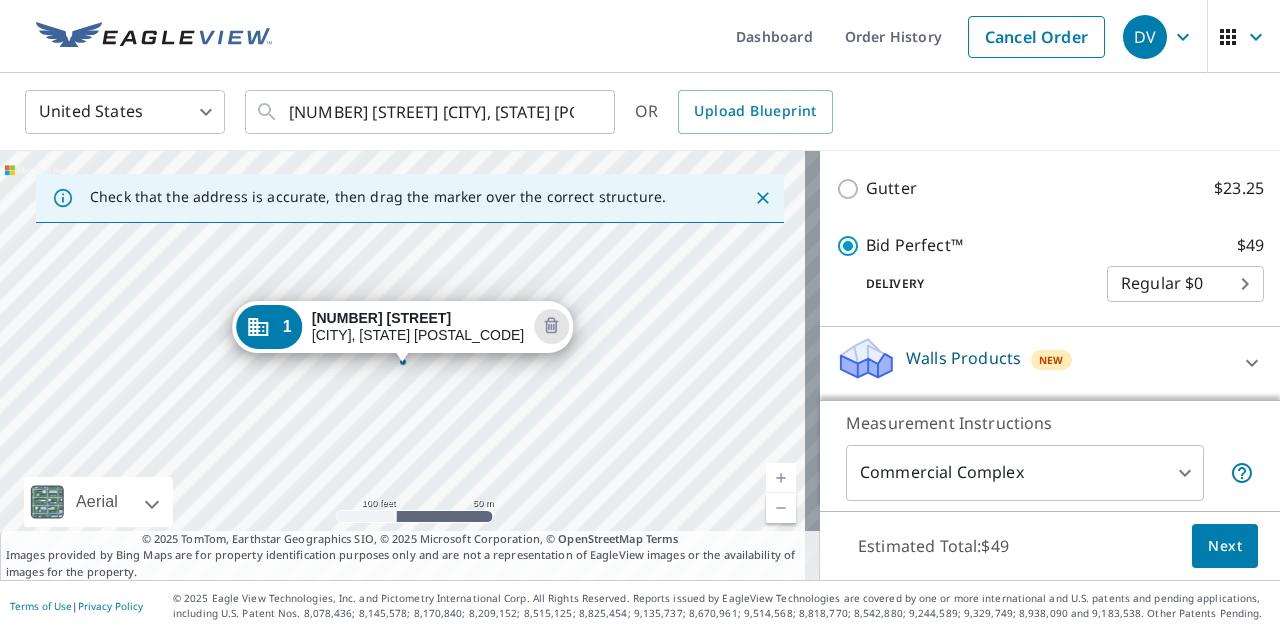 click on "[NUMBER] [STREET] [CITY], [STATE] [POSTAL_CODE]" at bounding box center [410, 365] 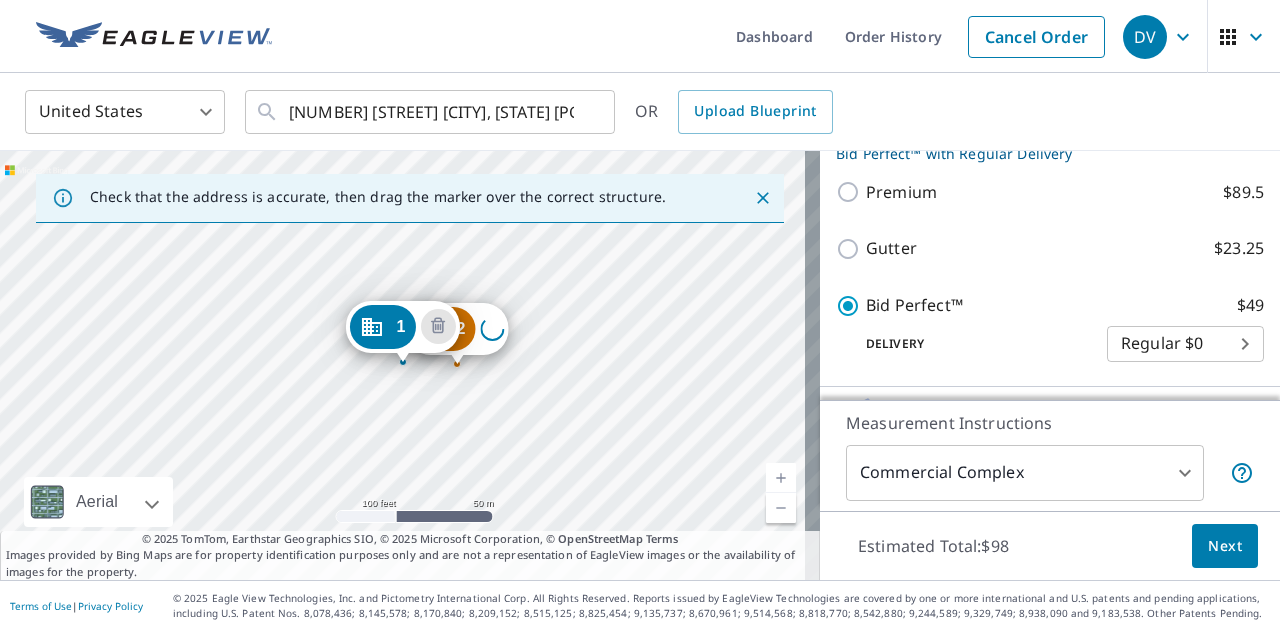 scroll, scrollTop: 546, scrollLeft: 0, axis: vertical 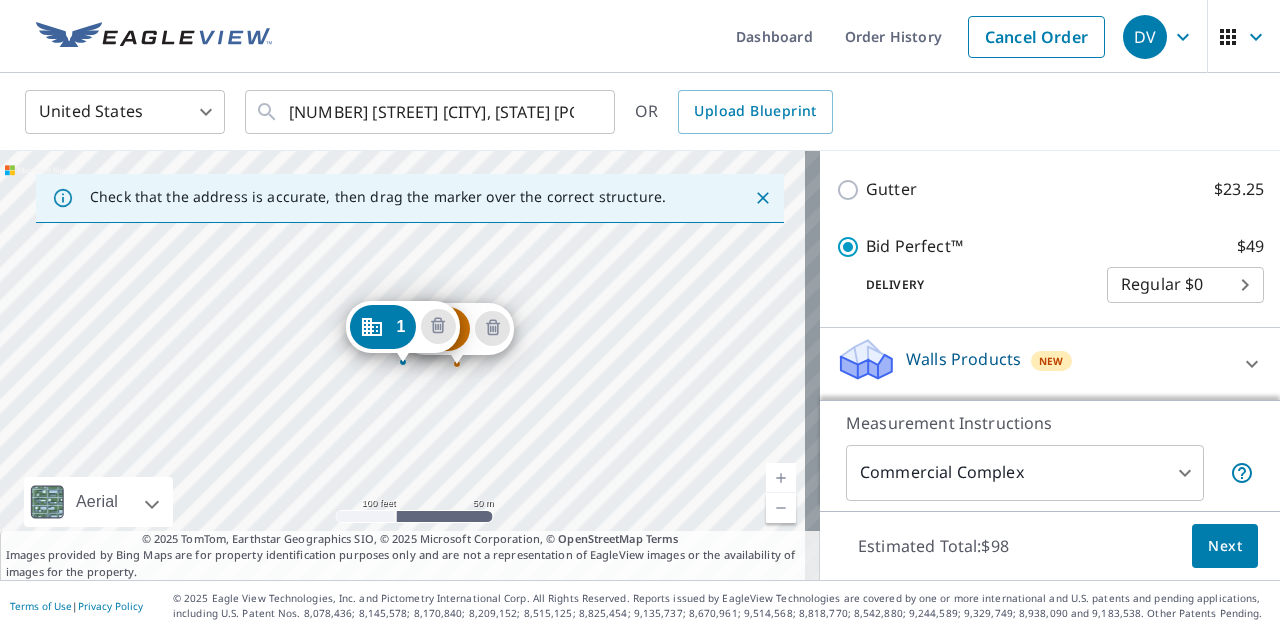 click on "[NUMBER] [STREET] [CITY], [STATE] [POSTAL_CODE] [NUMBER] [STREET] [CITY], [STATE] [POSTAL_CODE]" at bounding box center (410, 365) 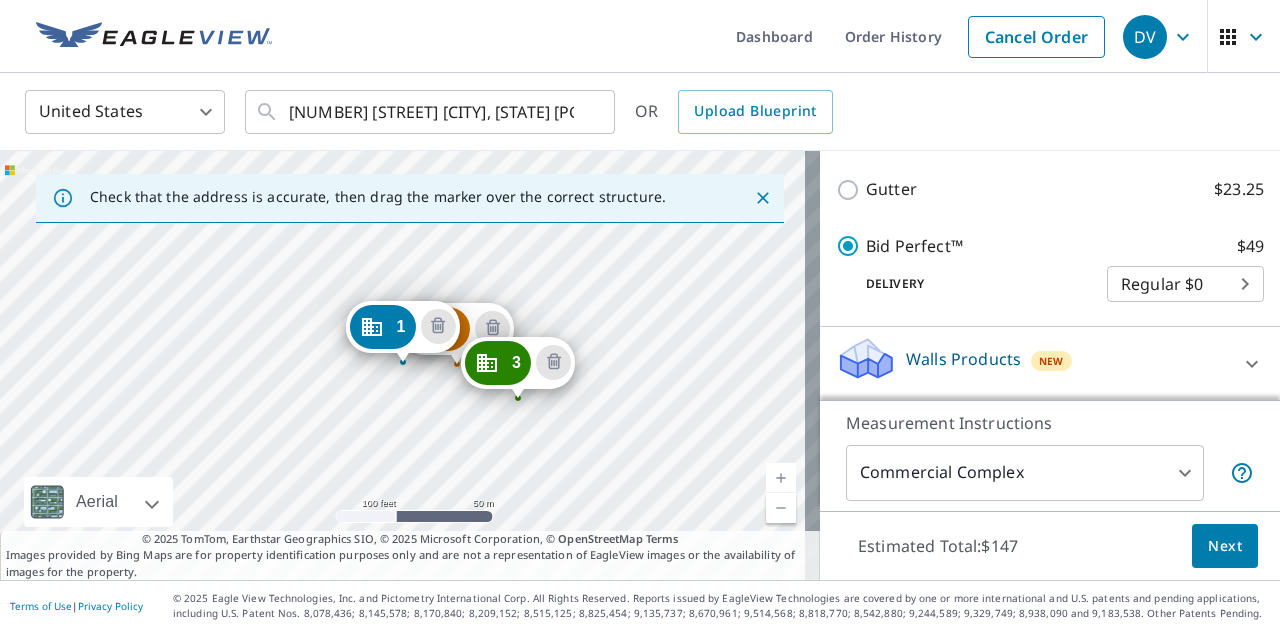 scroll, scrollTop: 636, scrollLeft: 0, axis: vertical 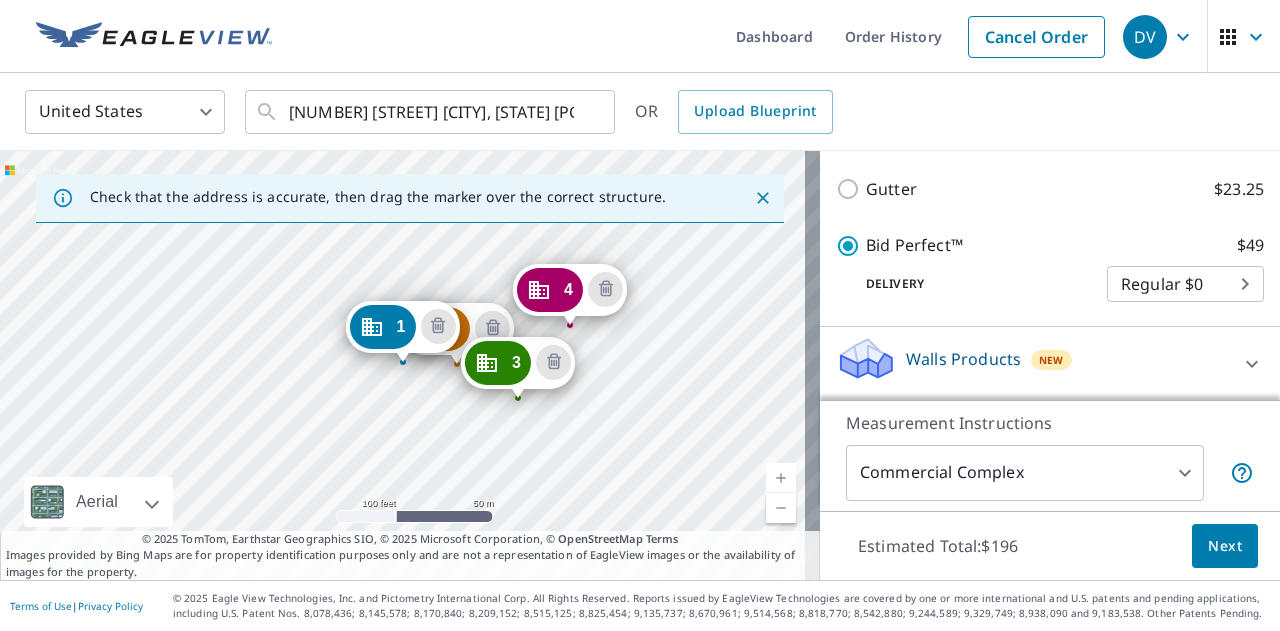 click at bounding box center (781, 478) 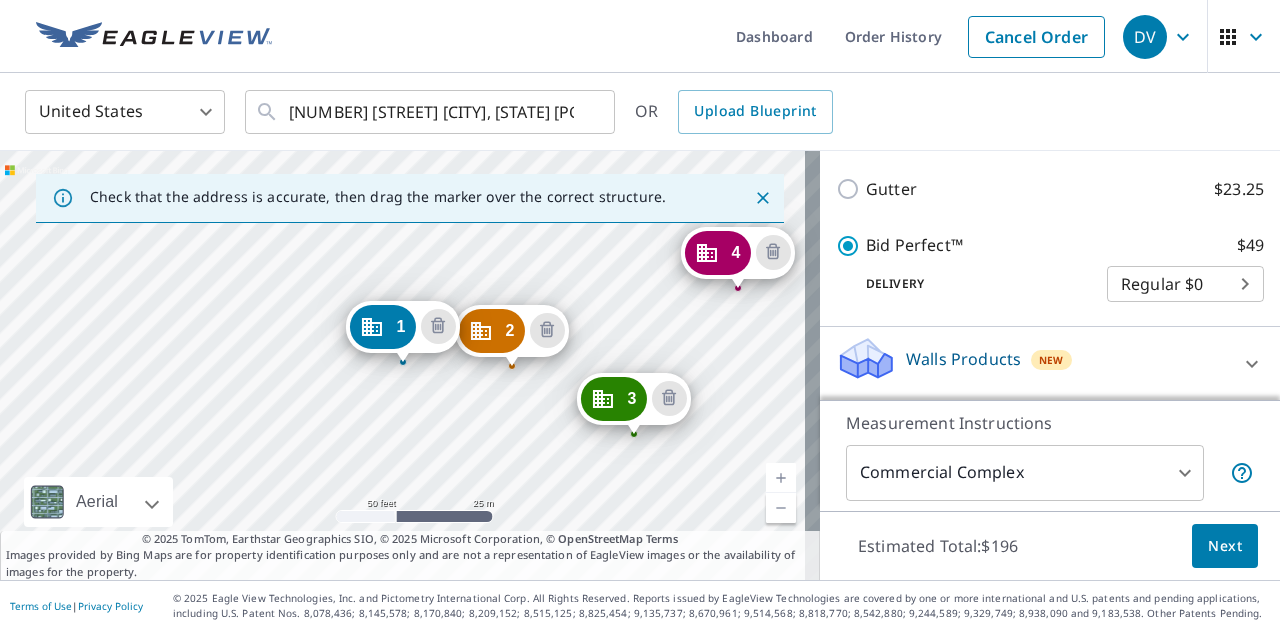 click on "[NUMBER] [STREET] [CITY], [STATE] [POSTAL_CODE] [NUMBER] [STREET] [CITY], [STATE] [POSTAL_CODE] [NUMBER] [STREET] [CITY], [STATE] [POSTAL_CODE] [NUMBER] [STREET] [CITY], [STATE] [POSTAL_CODE]" at bounding box center (410, 365) 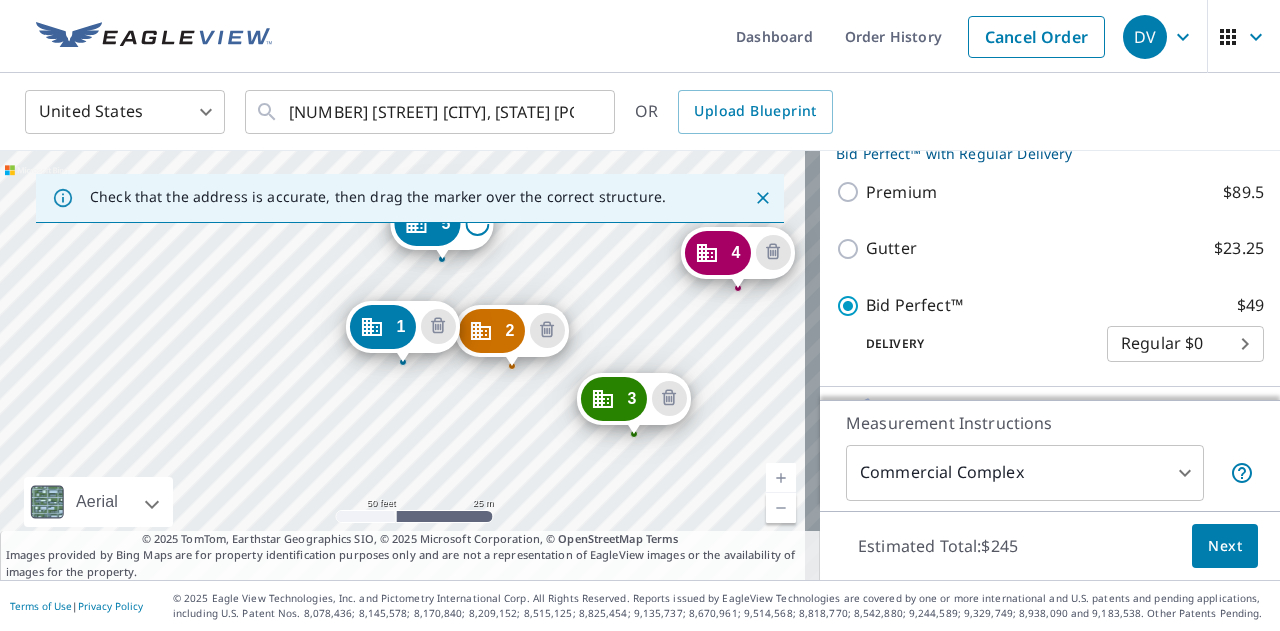 scroll, scrollTop: 816, scrollLeft: 0, axis: vertical 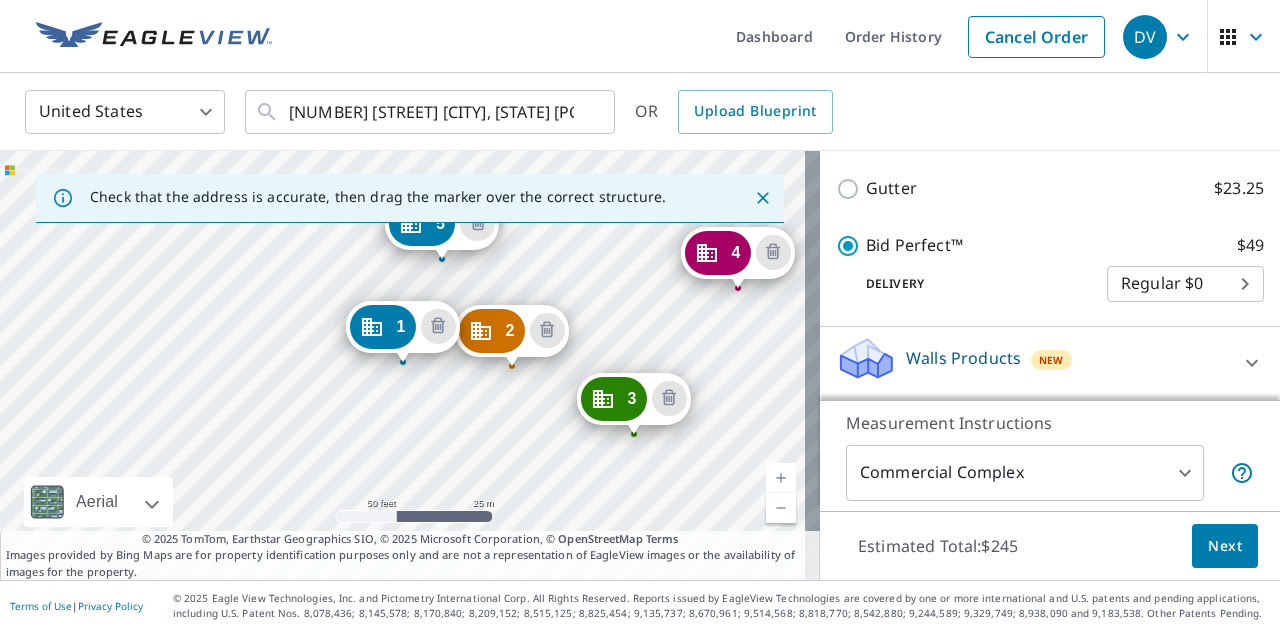 click on "Next" at bounding box center (1225, 546) 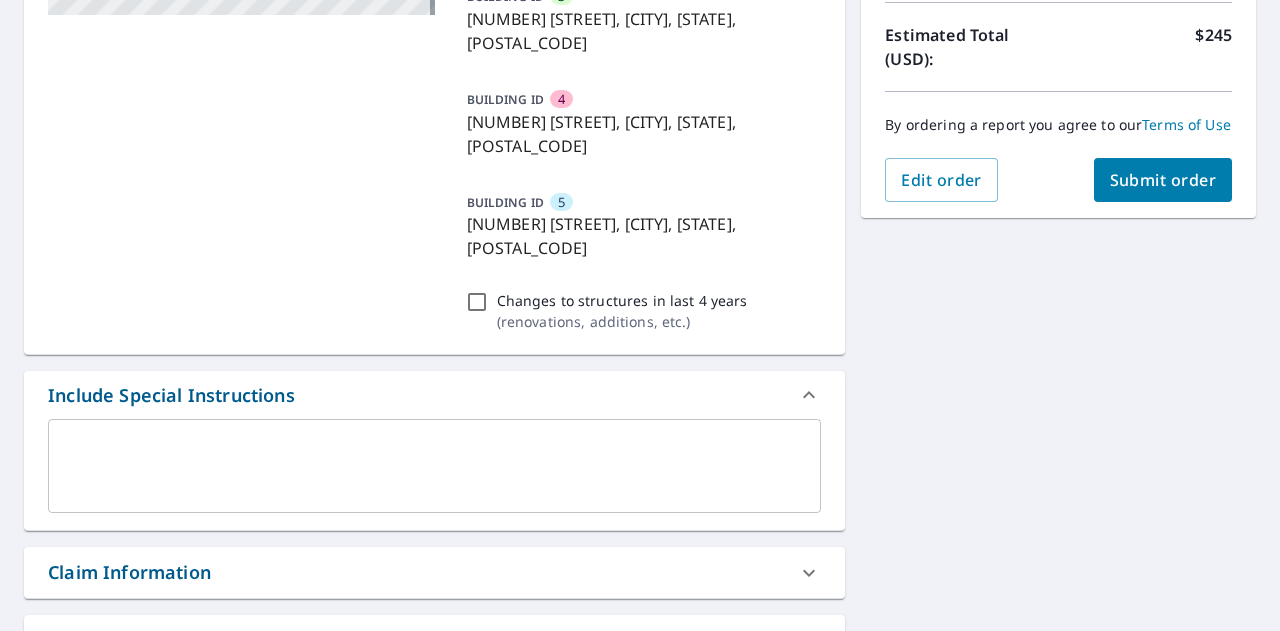 scroll, scrollTop: 386, scrollLeft: 0, axis: vertical 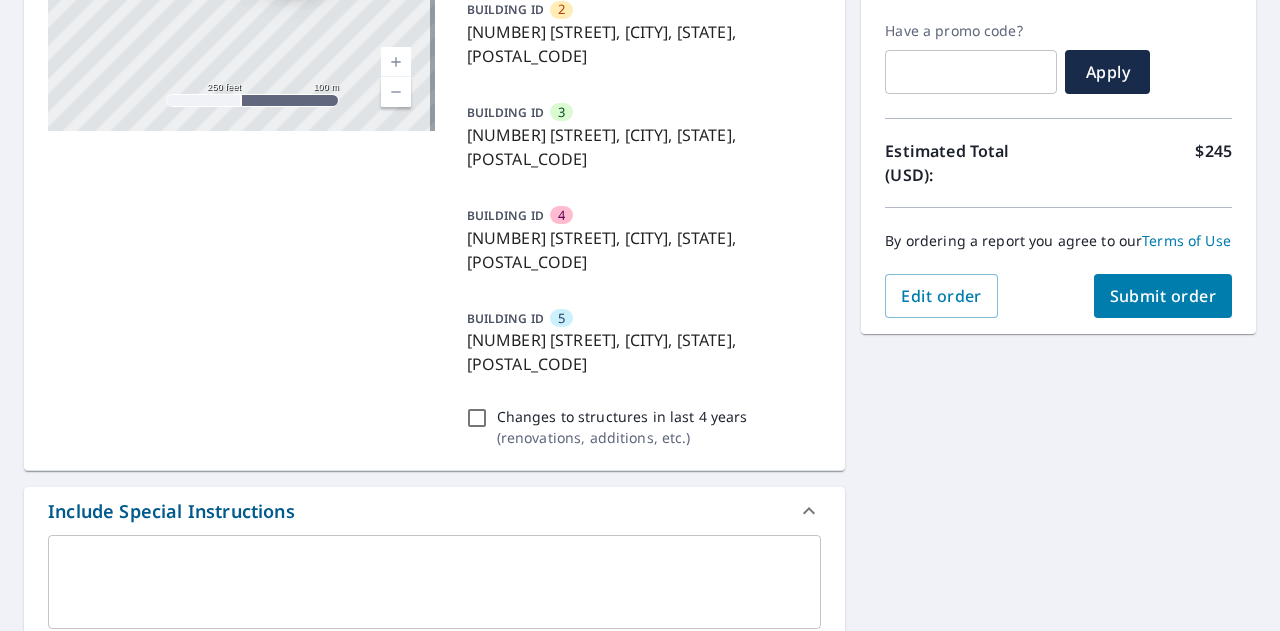 click on "Submit order" at bounding box center [1163, 296] 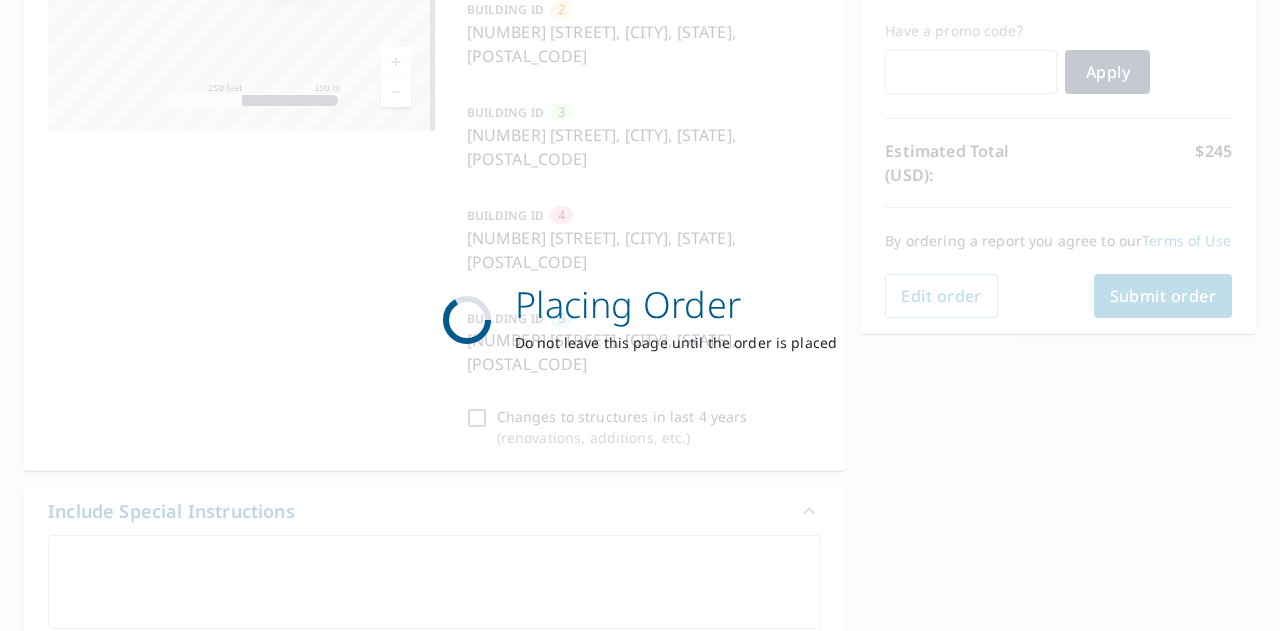 scroll, scrollTop: 0, scrollLeft: 0, axis: both 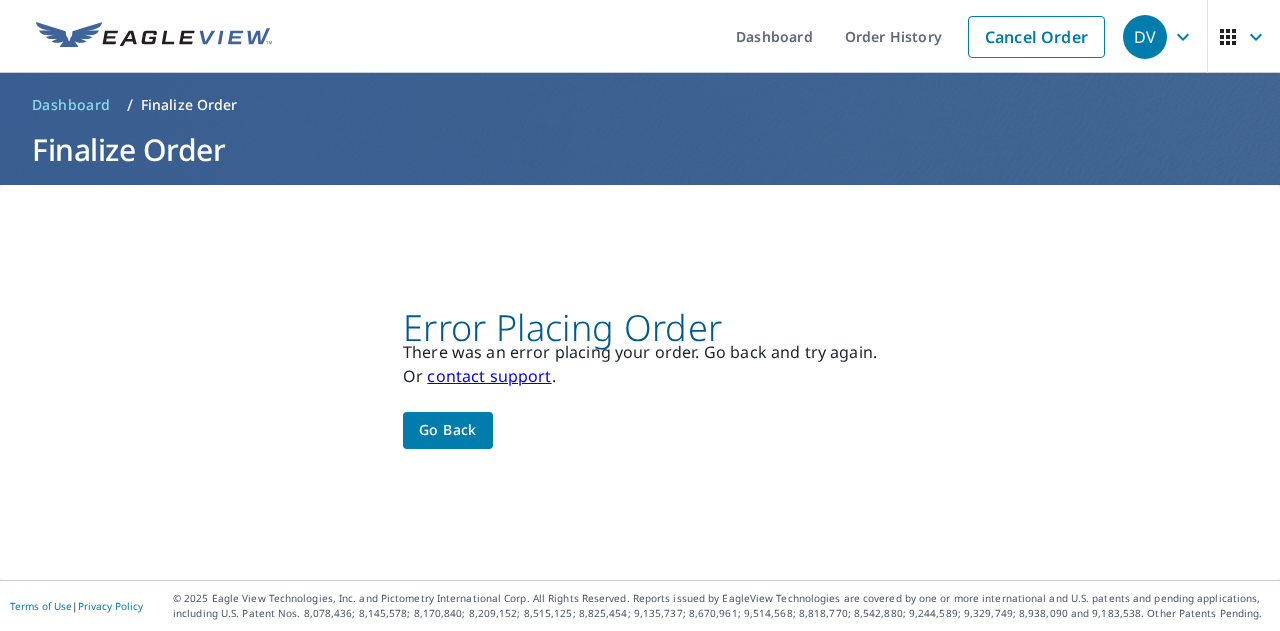 click on "Go back" at bounding box center (448, 430) 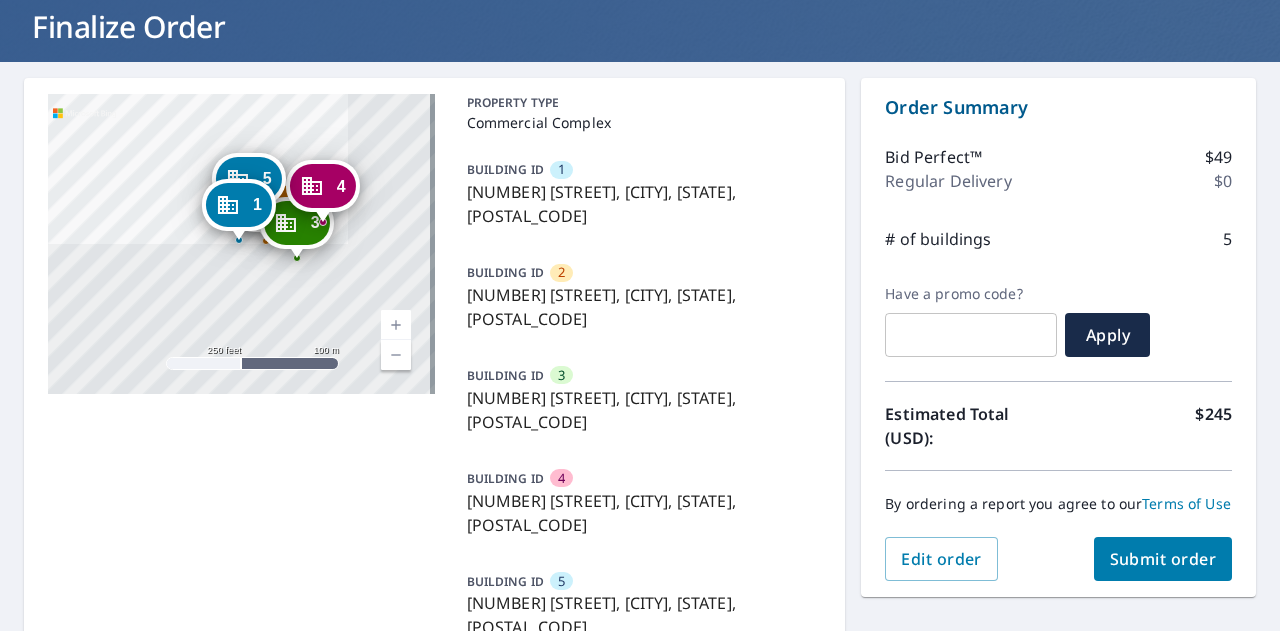 scroll, scrollTop: 123, scrollLeft: 0, axis: vertical 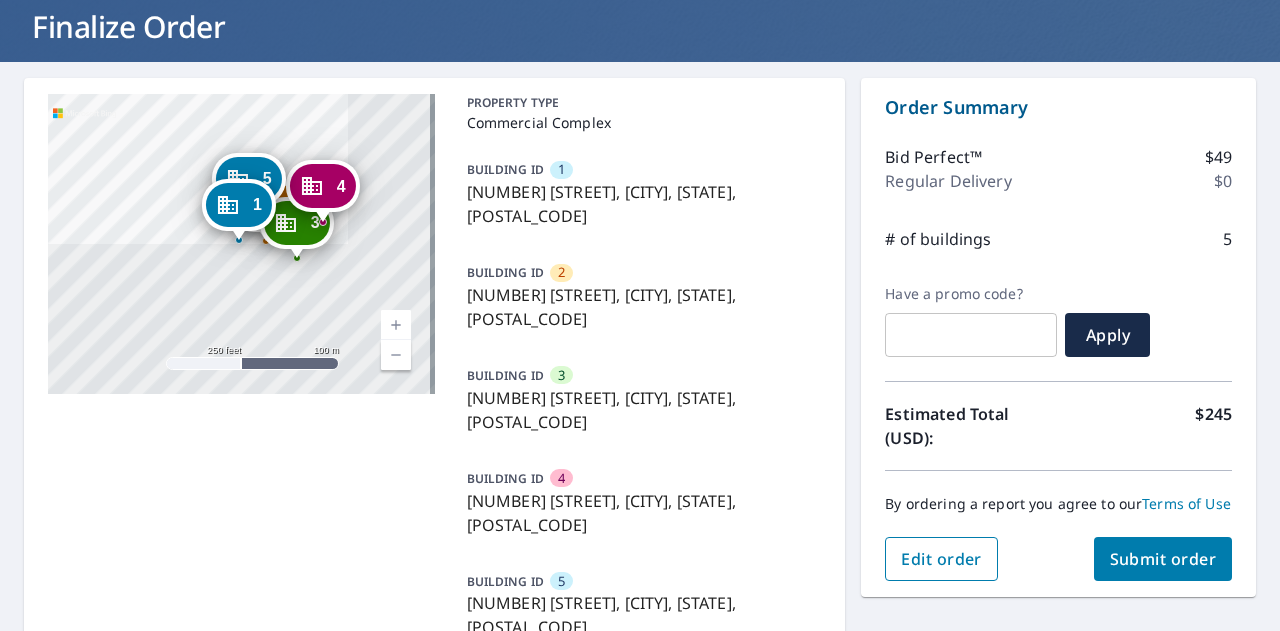 click on "Edit order" at bounding box center (941, 559) 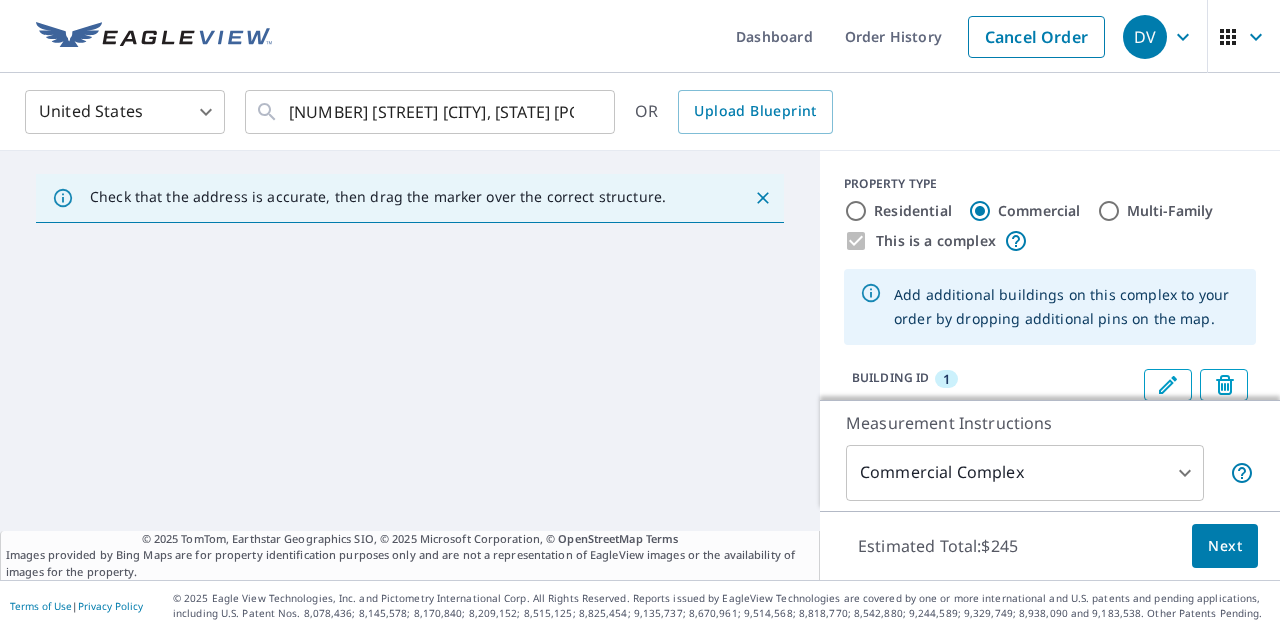 scroll, scrollTop: 0, scrollLeft: 0, axis: both 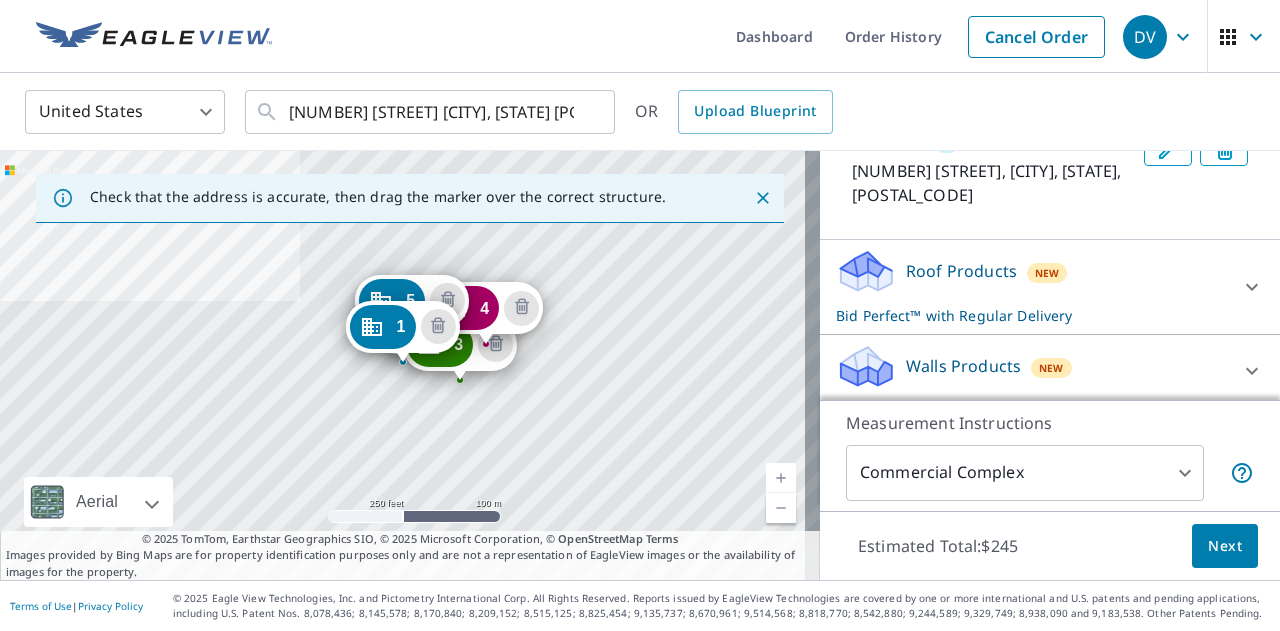 click 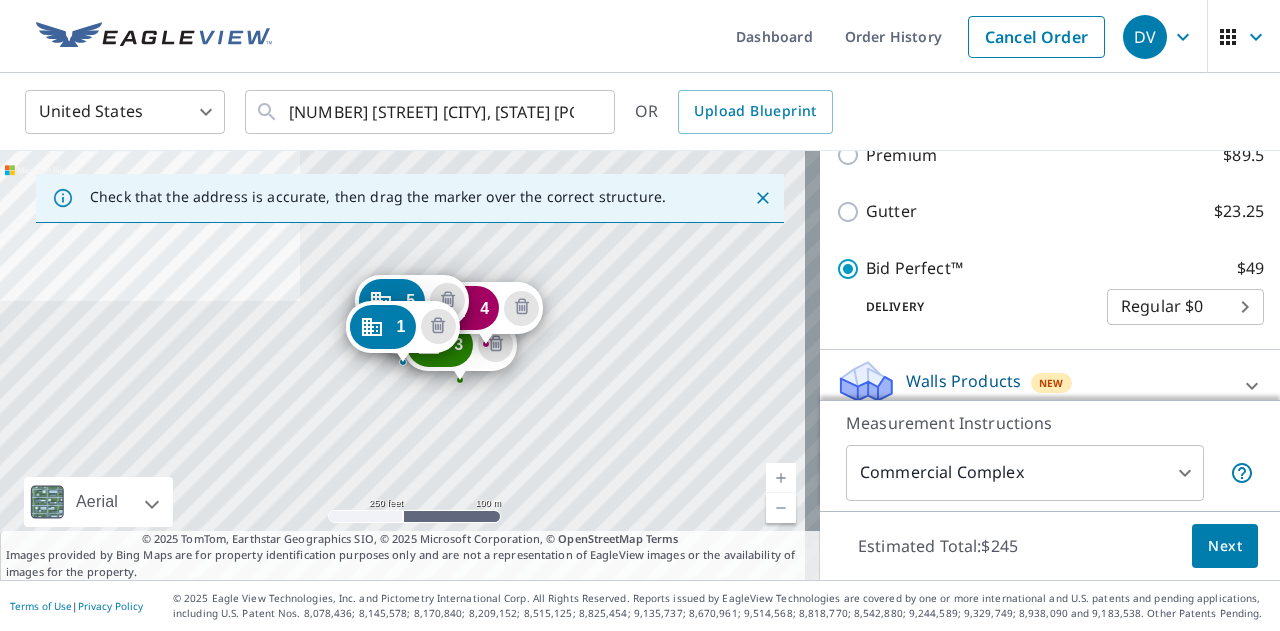 scroll, scrollTop: 816, scrollLeft: 0, axis: vertical 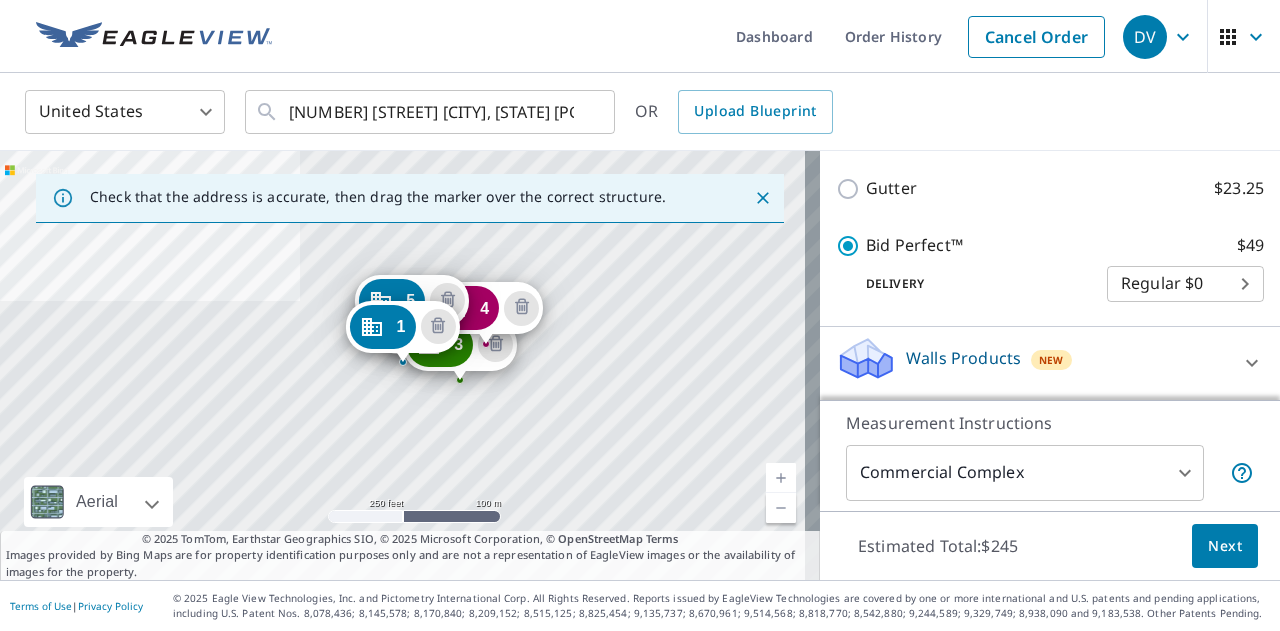 click on "DV DV
Dashboard Order History Cancel Order DV United States US ​ 333 Normandy St Houston, TX 77015 ​ OR Upload Blueprint Check that the address is accurate, then drag the marker over the correct structure. 2 333 Normandy St Houston, TX 77015 3 333 Normandy St Houston, TX 77015 4 333 Normandy St Houston, TX 77015 5 333 Normandy St Houston, TX 77015 1 333 Normandy St Houston, TX 77015 Aerial Road A standard road map Aerial A detailed look from above Labels Labels 250 feet 100 m © 2025 TomTom, © Vexcel Imaging, © 2025 Microsoft Corporation,  © OpenStreetMap Terms © 2025 TomTom, Earthstar Geographics SIO, © 2025 Microsoft Corporation, ©   OpenStreetMap   Terms Images provided by Bing Maps are for property identification purposes only and are not a representation of EagleView images or the availability of images for the property. PROPERTY TYPE Residential Commercial Multi-Family This is a complex Add additional buildings on this complex to your order by dropping additional pins on the map. 1 2 3 4" at bounding box center (640, 315) 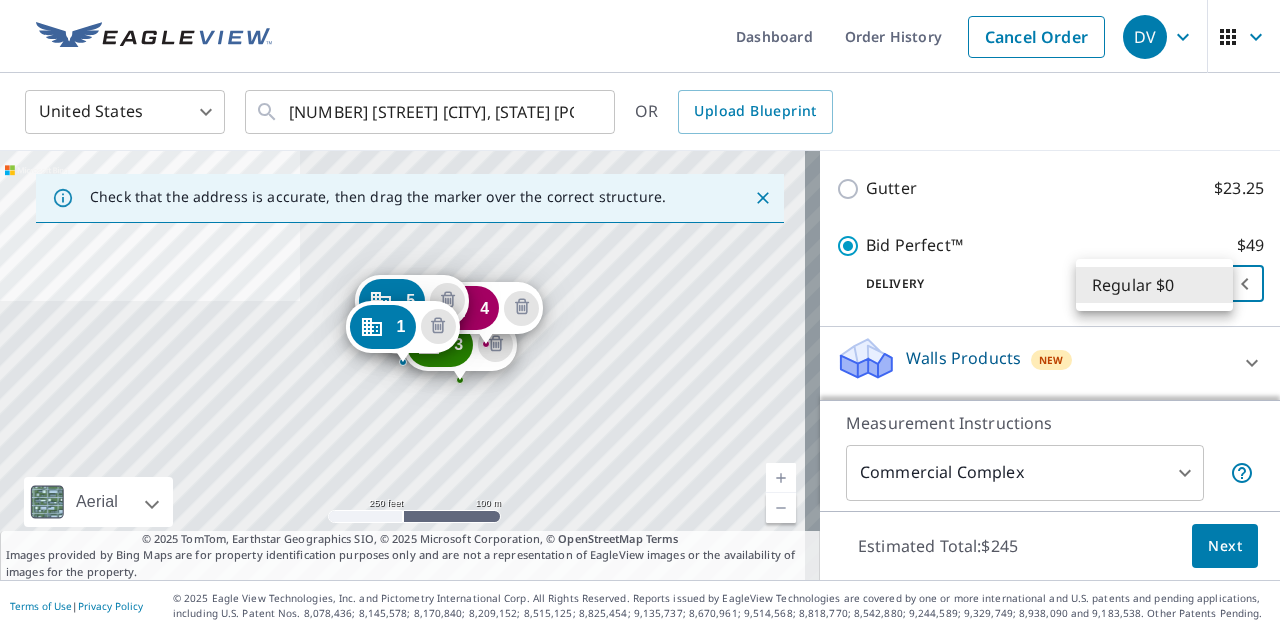 click at bounding box center [640, 315] 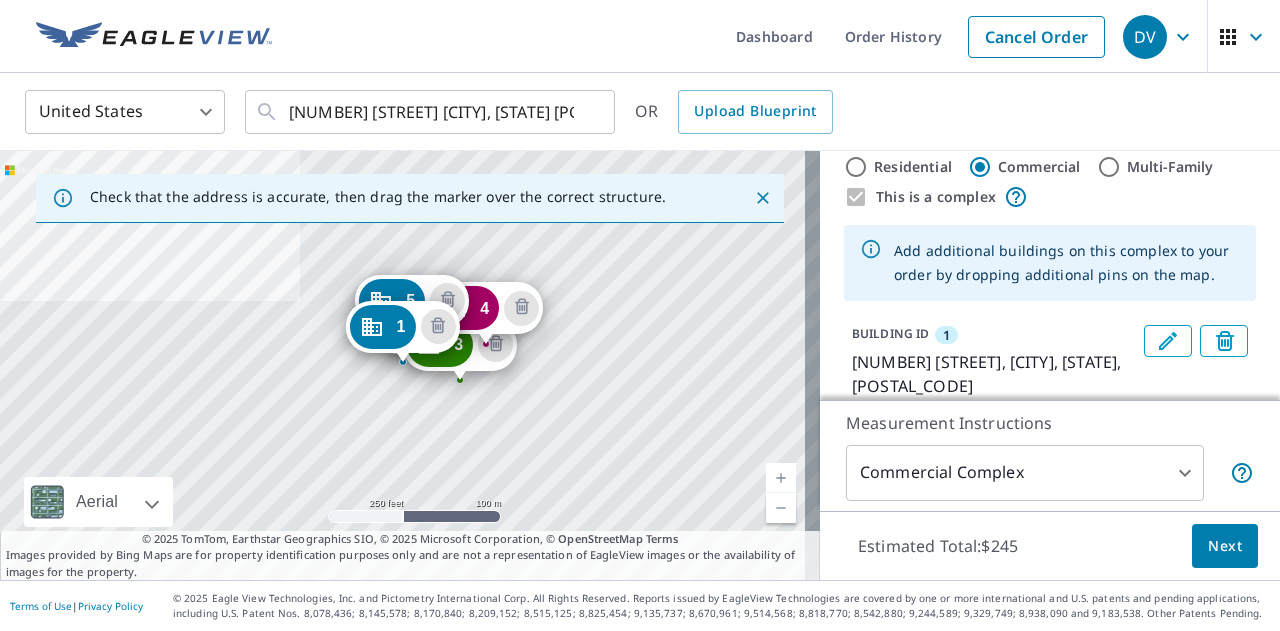 scroll, scrollTop: 0, scrollLeft: 0, axis: both 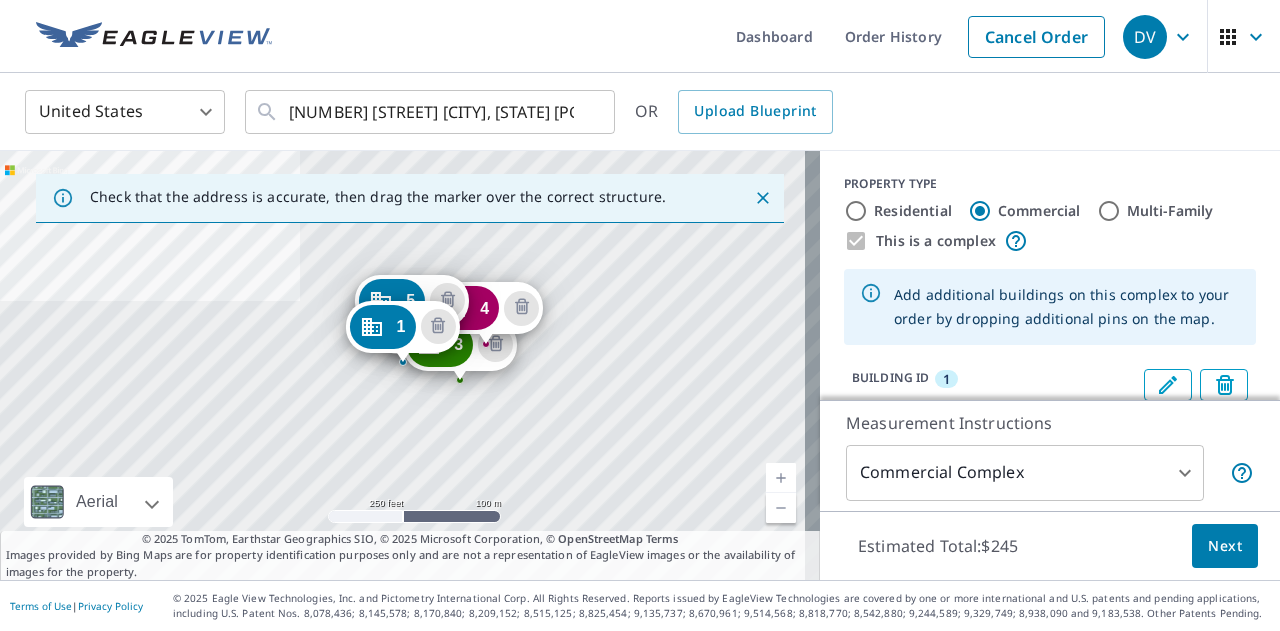 click on "Multi-Family" at bounding box center (1109, 211) 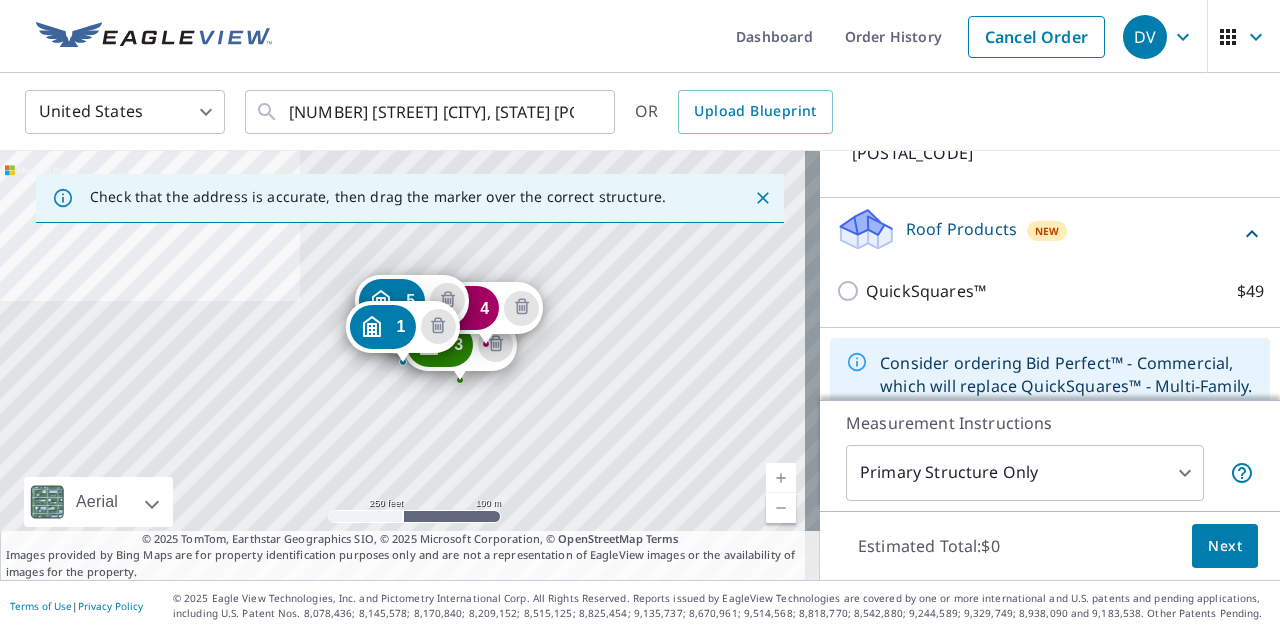scroll, scrollTop: 726, scrollLeft: 0, axis: vertical 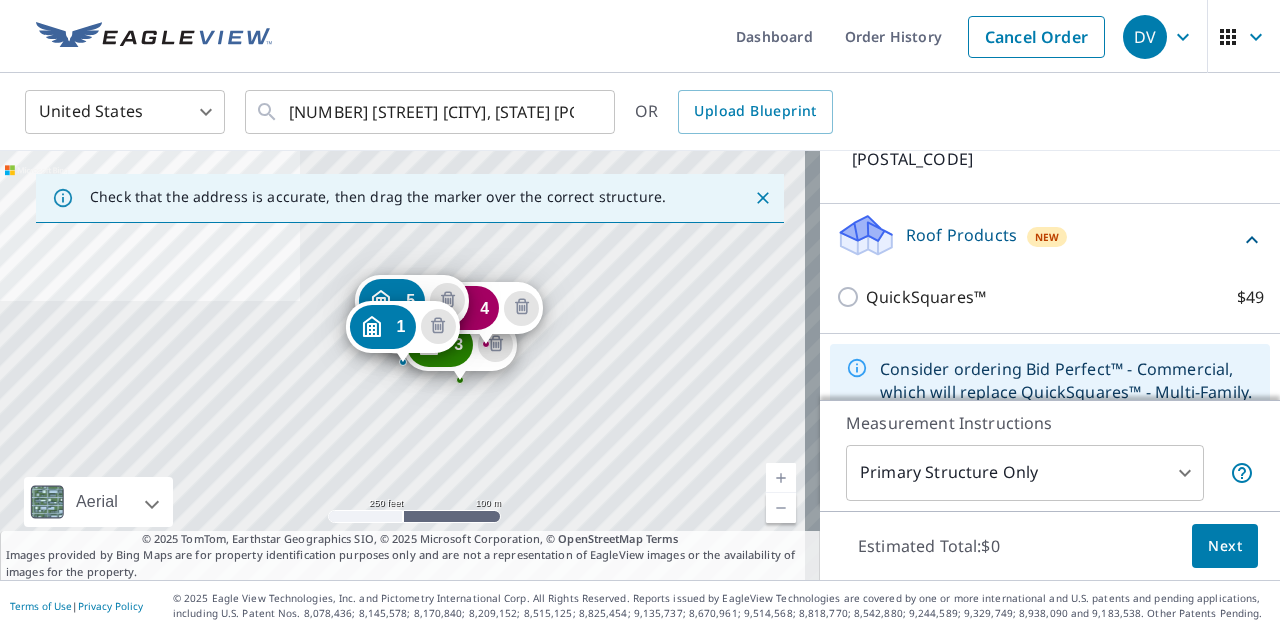 click 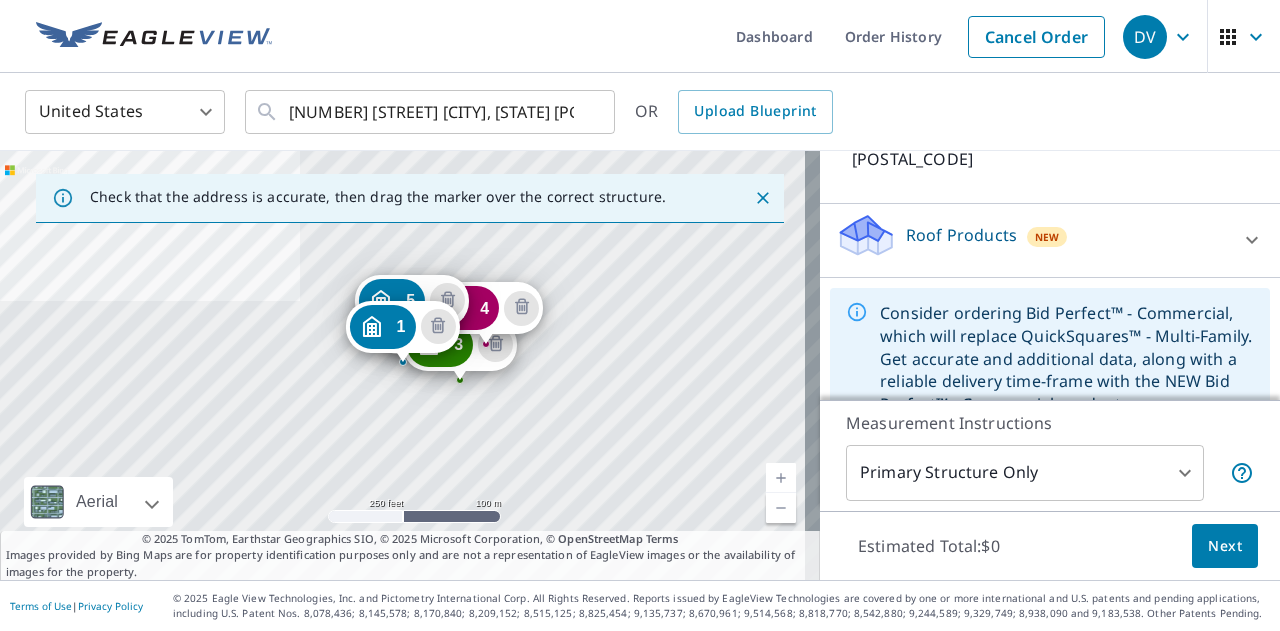 click on "Roof Products New" at bounding box center (1032, 240) 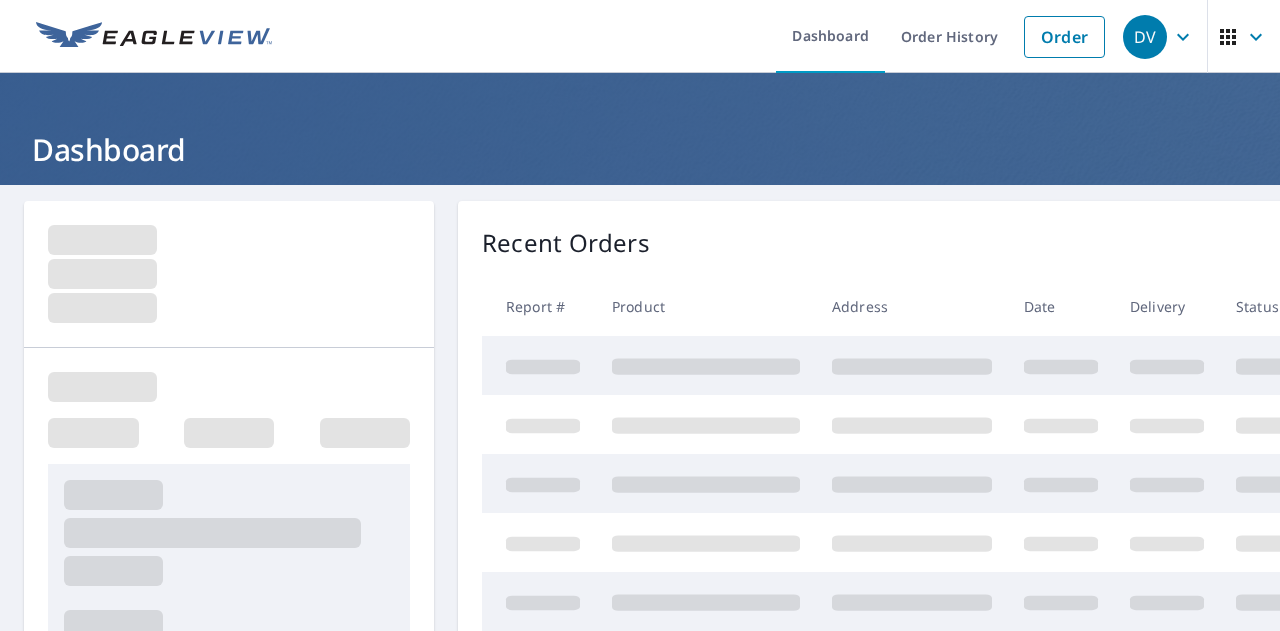 scroll, scrollTop: 0, scrollLeft: 0, axis: both 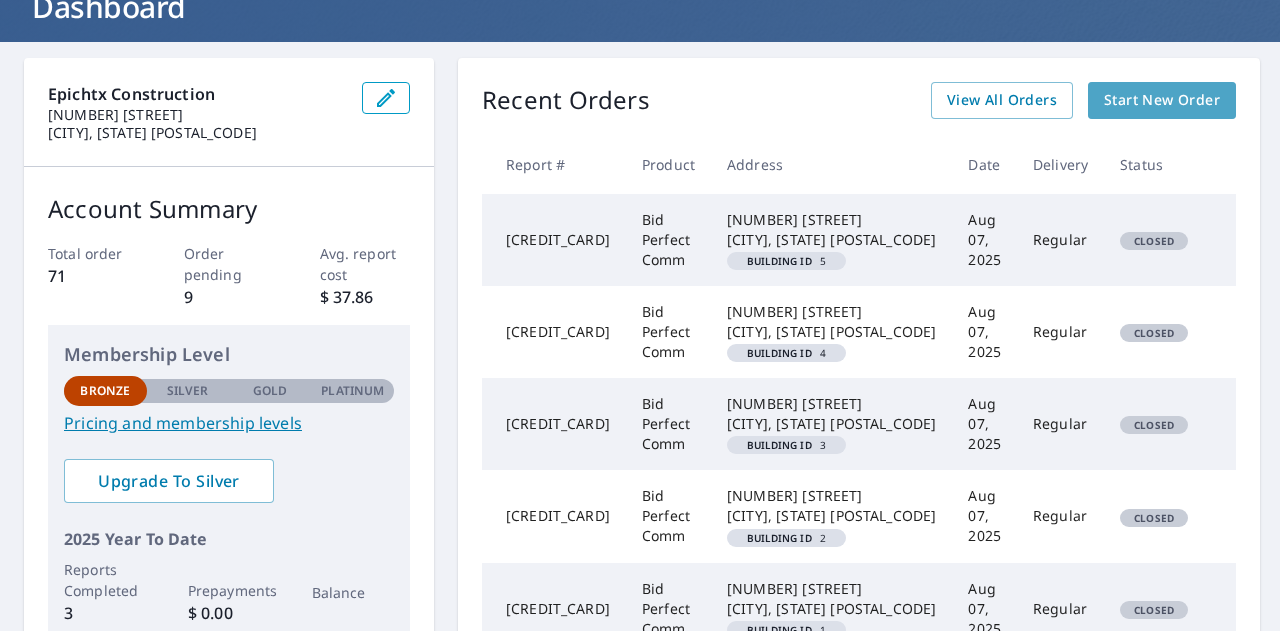 click on "Start New Order" at bounding box center (1162, 100) 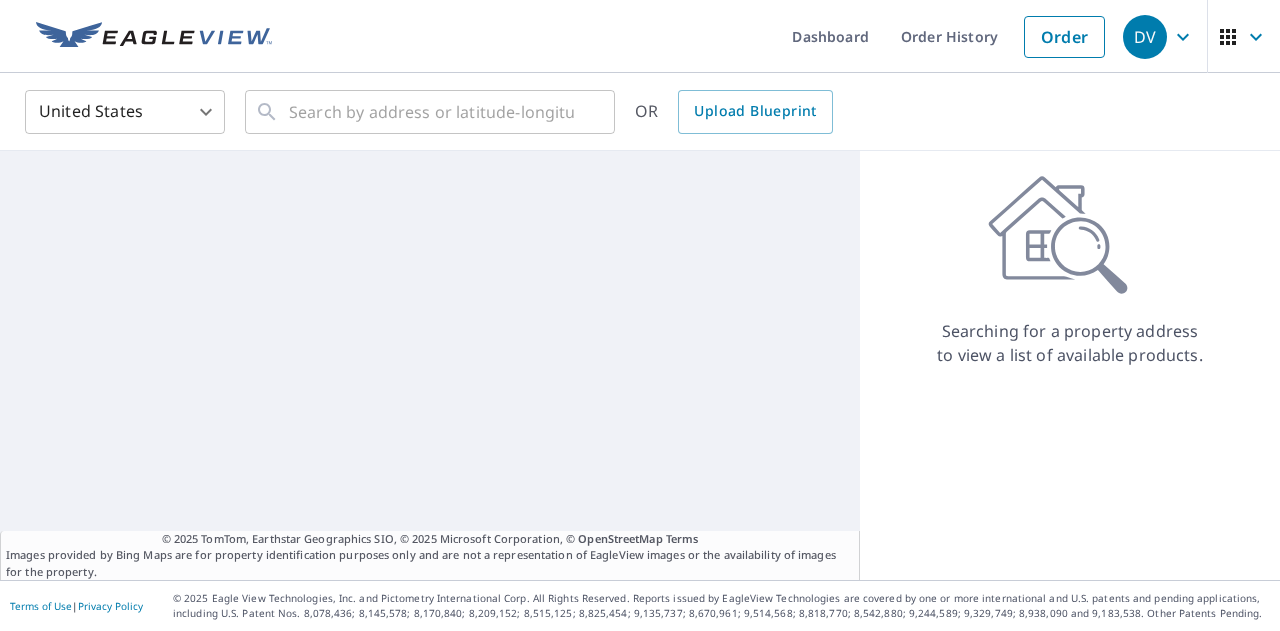 scroll, scrollTop: 0, scrollLeft: 0, axis: both 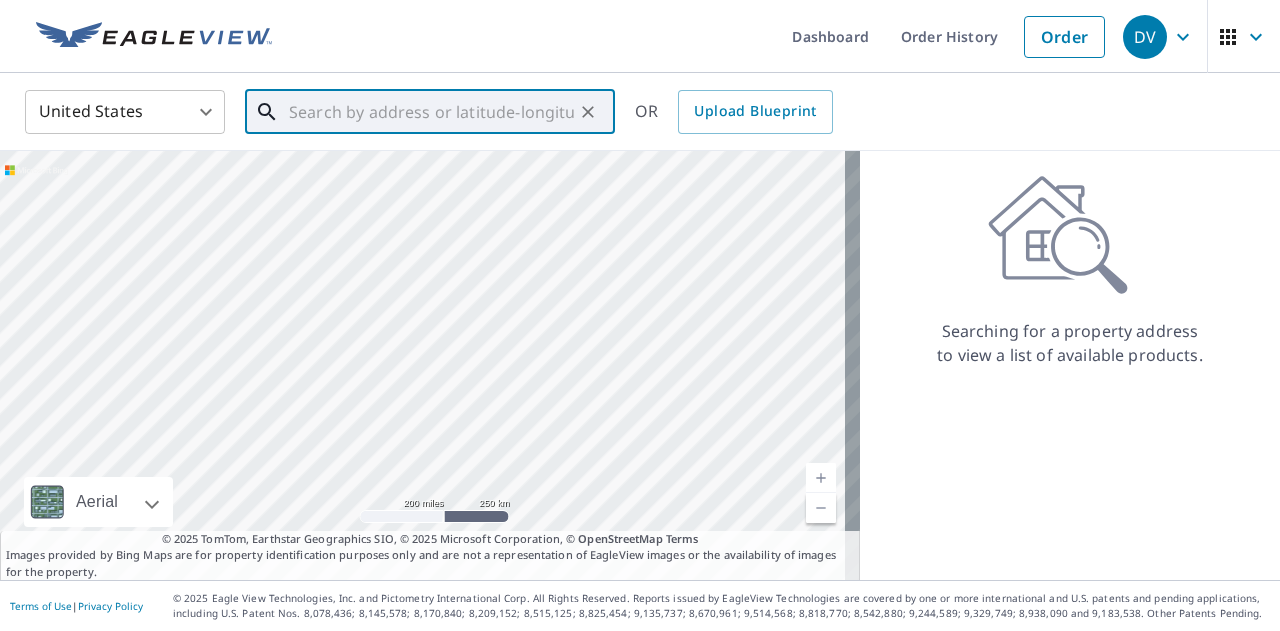click at bounding box center [431, 112] 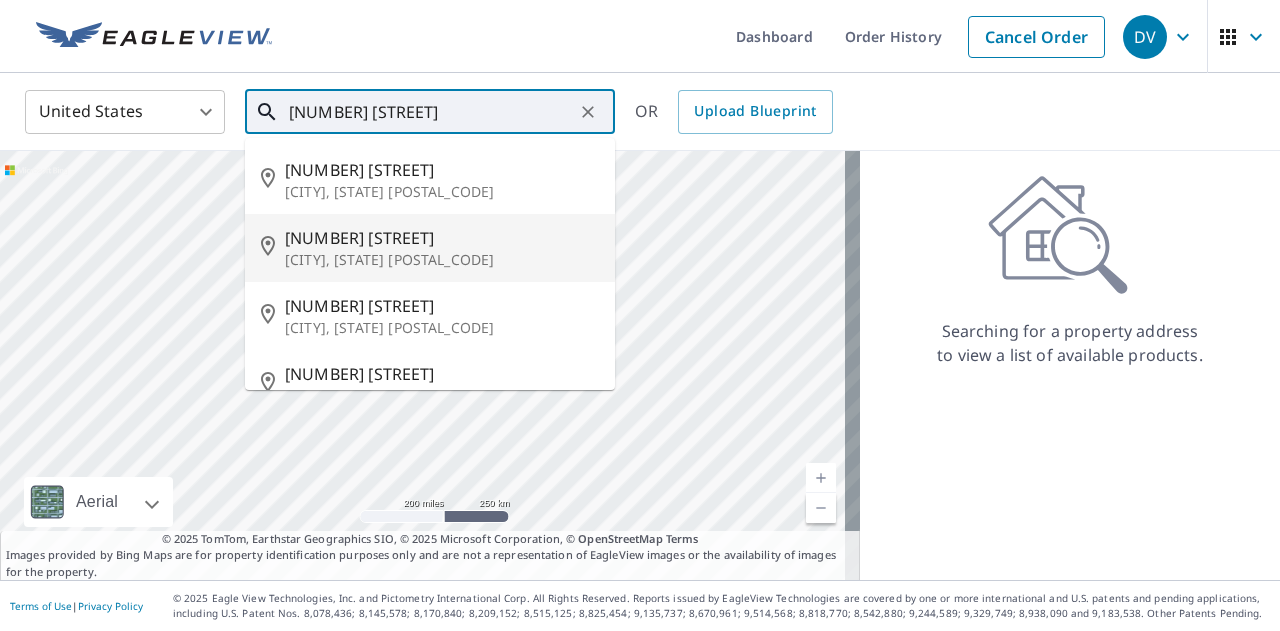 click on "[CITY], [STATE] [POSTAL_CODE]" at bounding box center (442, 260) 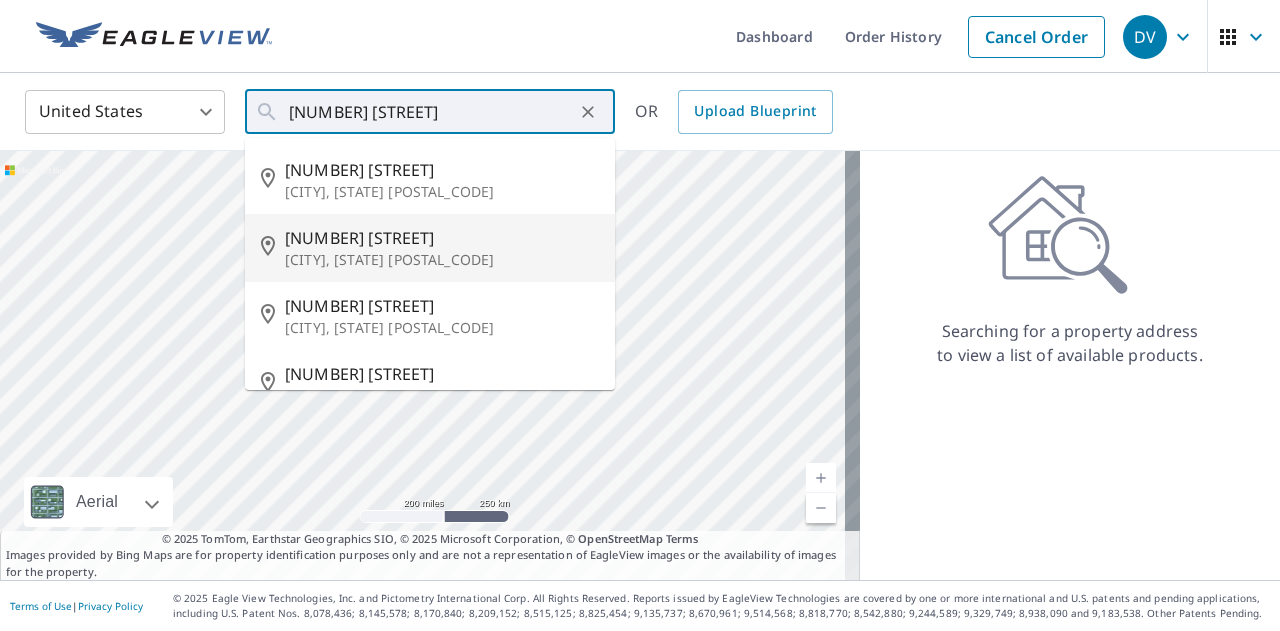 type on "[NUMBER] [STREET] [CITY], [STATE] [POSTAL_CODE]" 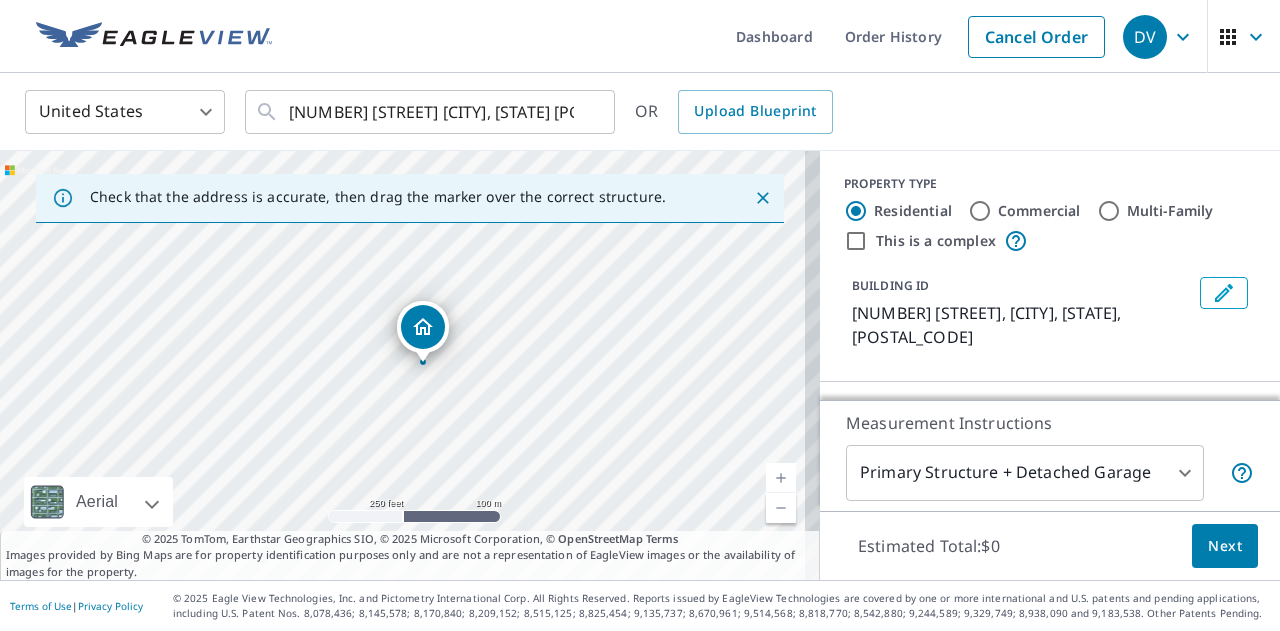 click at bounding box center [781, 478] 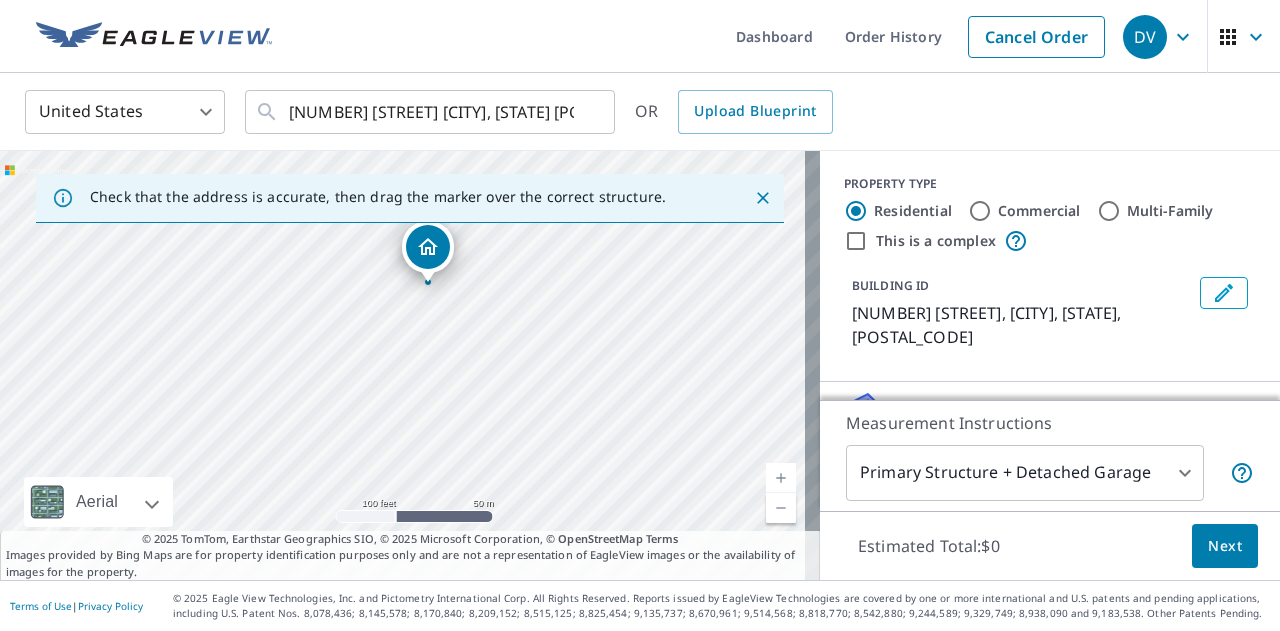 drag, startPoint x: 640, startPoint y: 411, endPoint x: 666, endPoint y: 333, distance: 82.219215 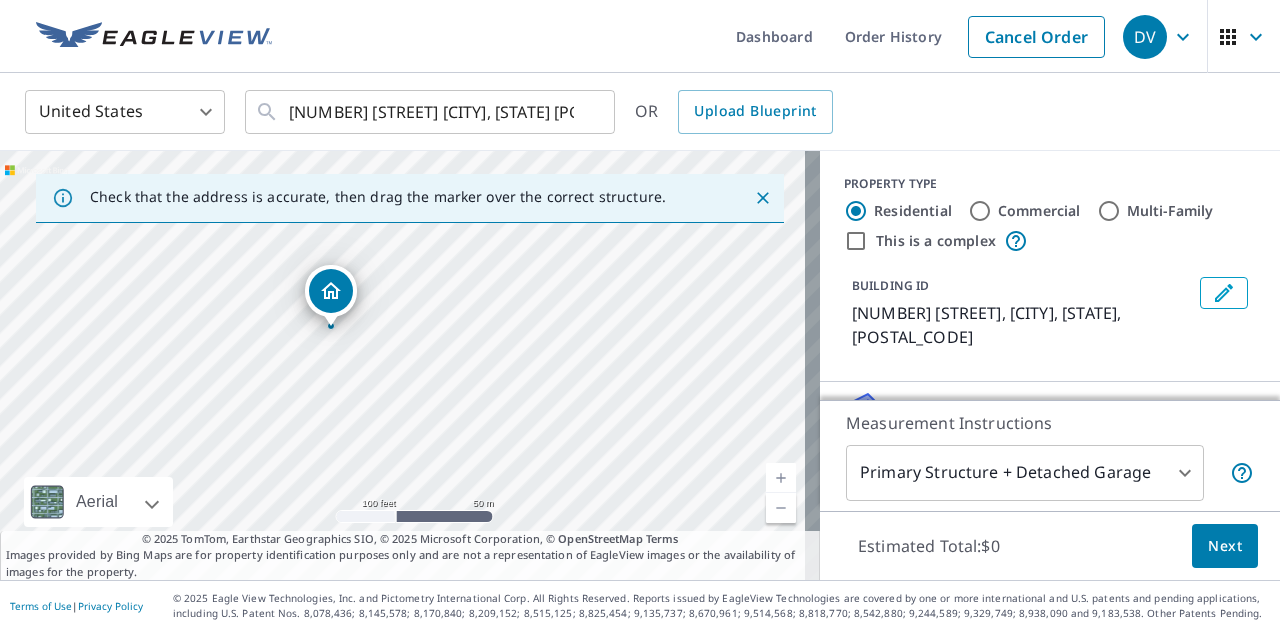 drag, startPoint x: 424, startPoint y: 254, endPoint x: 326, endPoint y: 296, distance: 106.62083 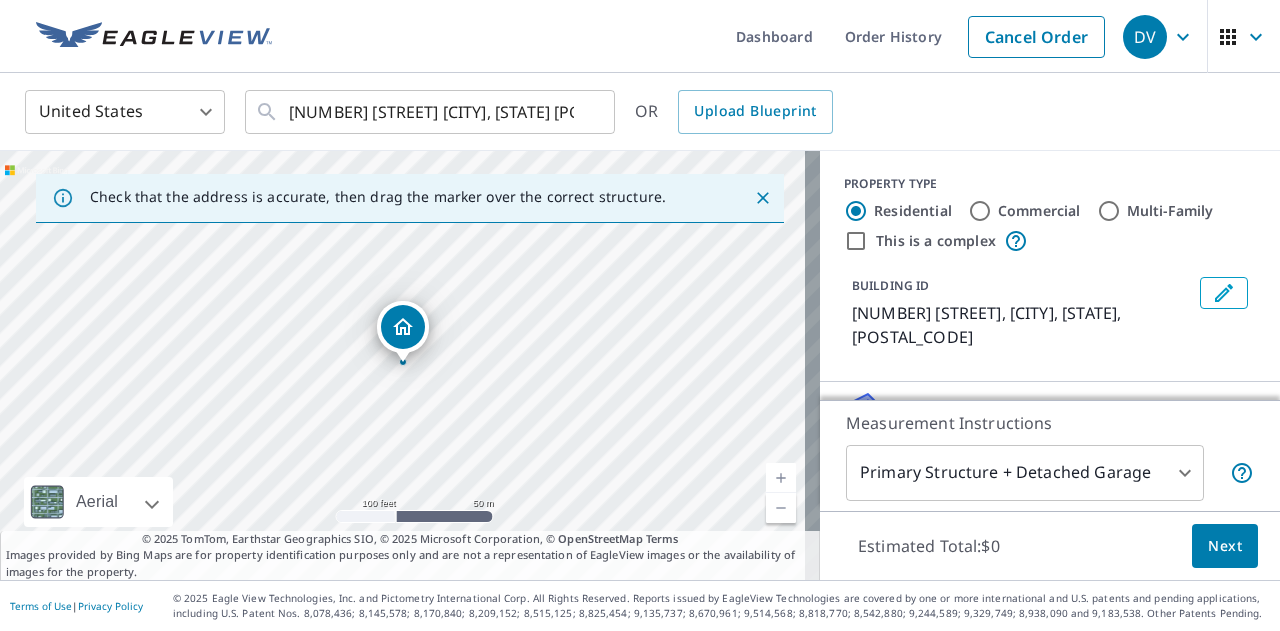 click on "[NUMBER] [STREET] [CITY], [STATE] [POSTAL_CODE]" at bounding box center [410, 365] 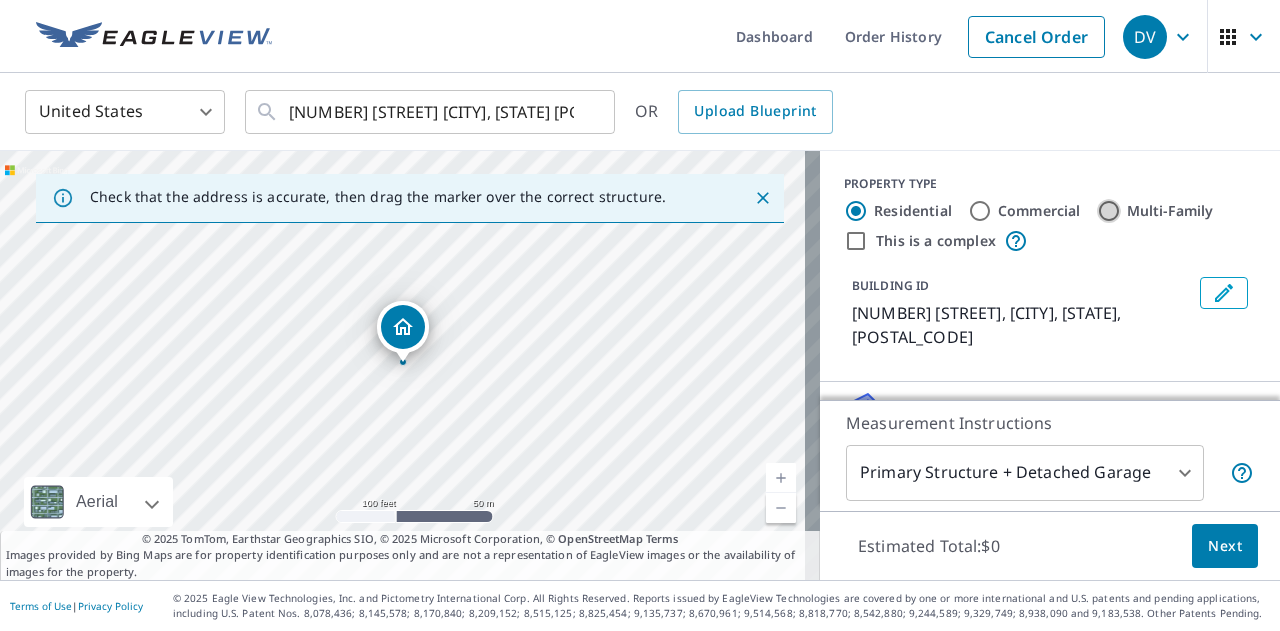 click on "Multi-Family" at bounding box center [1109, 211] 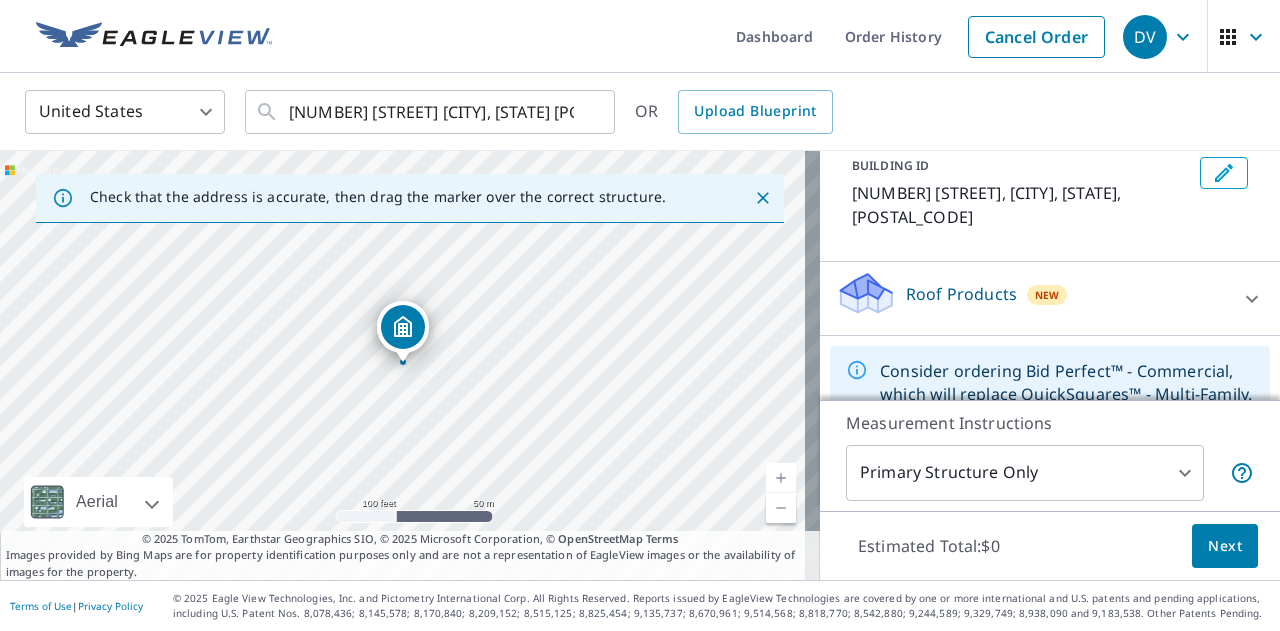 scroll, scrollTop: 118, scrollLeft: 0, axis: vertical 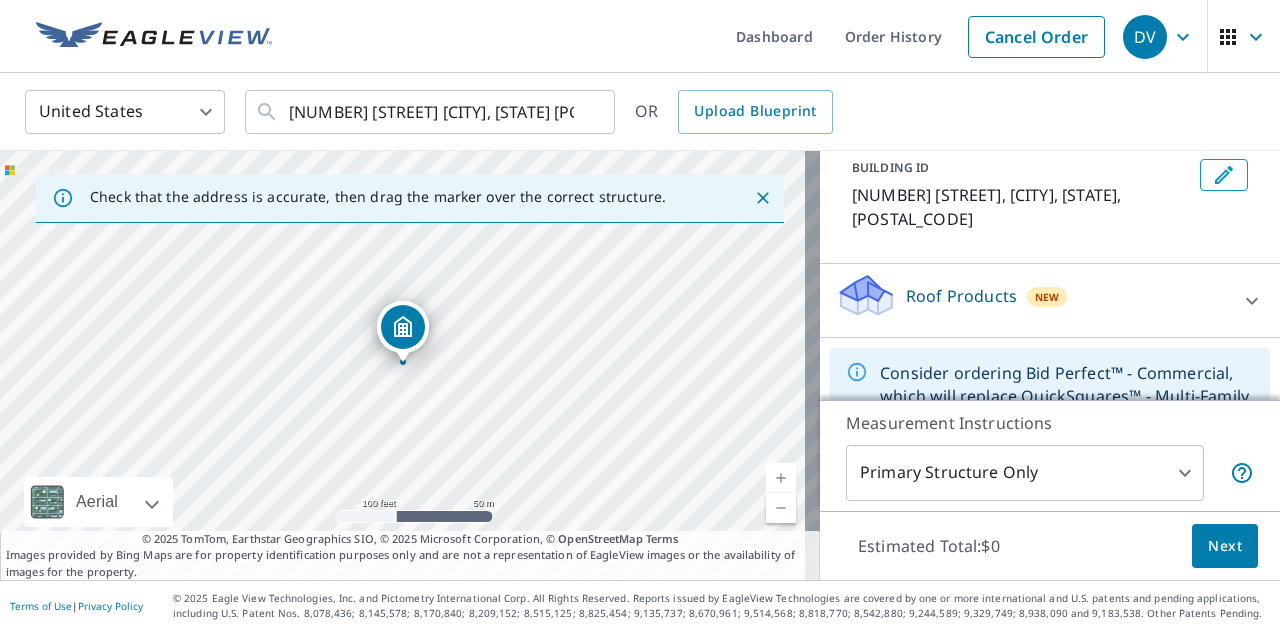 click 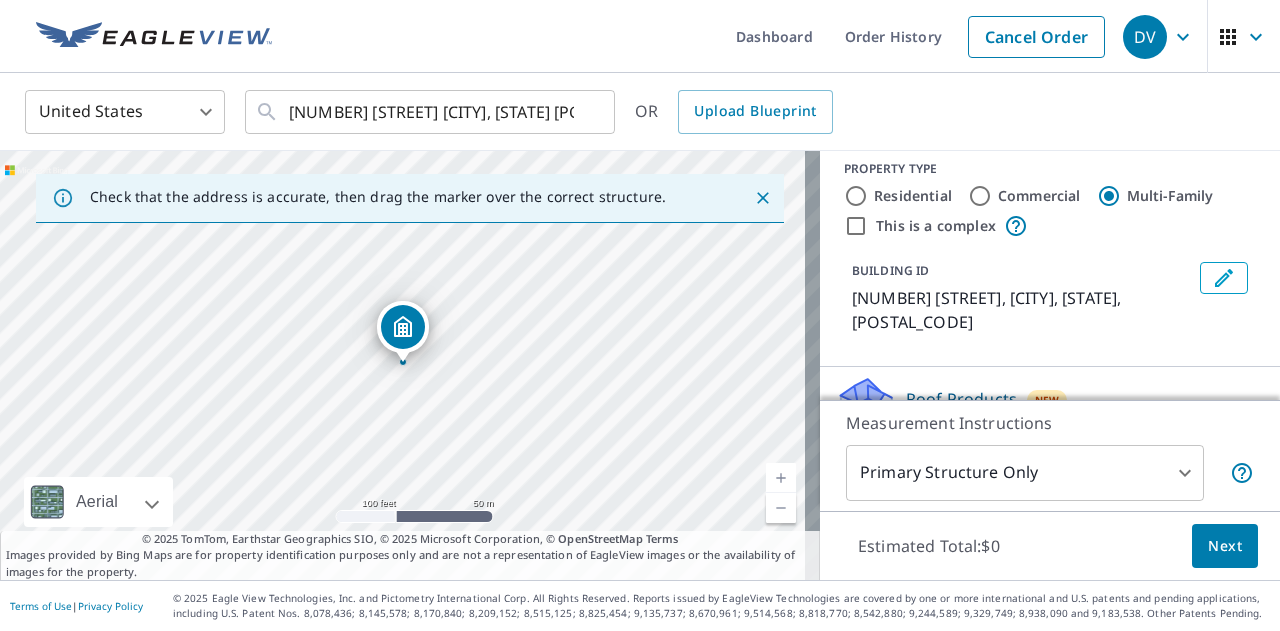 scroll, scrollTop: 0, scrollLeft: 0, axis: both 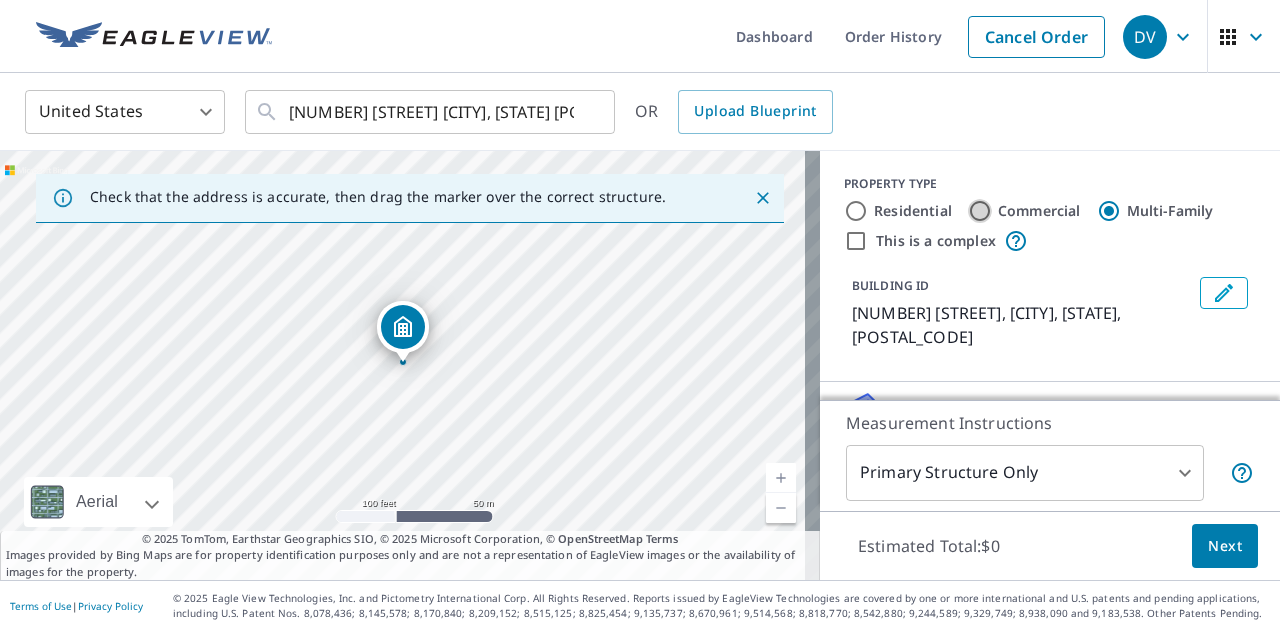 click on "Commercial" at bounding box center [980, 211] 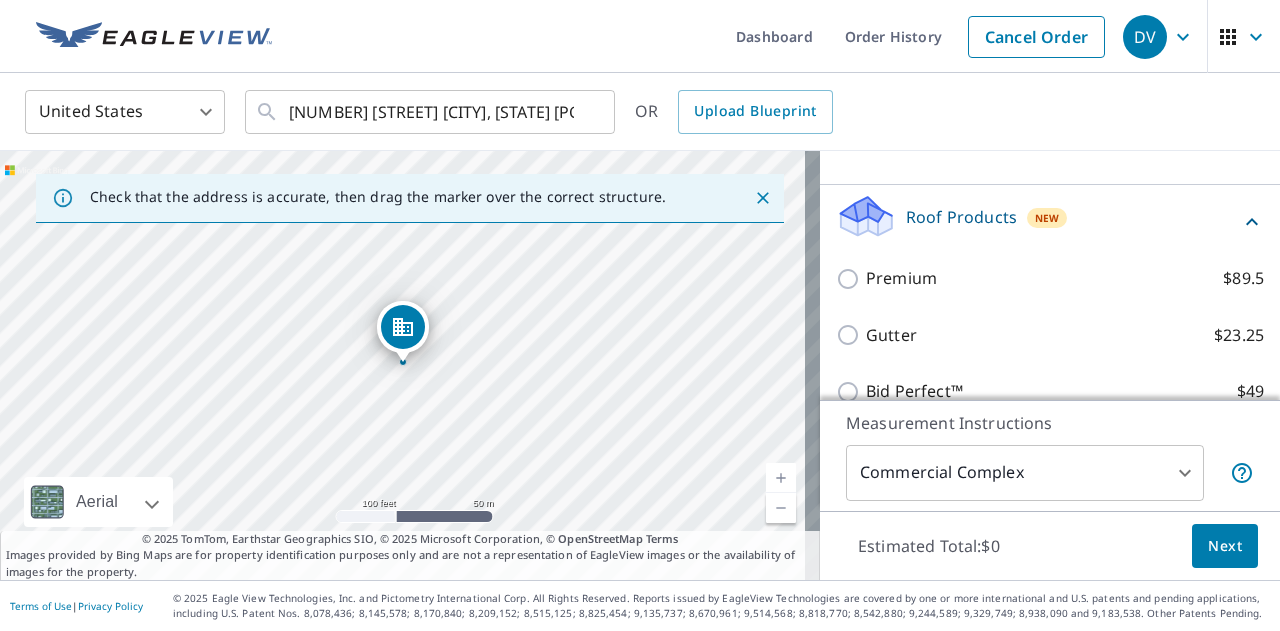 scroll, scrollTop: 204, scrollLeft: 0, axis: vertical 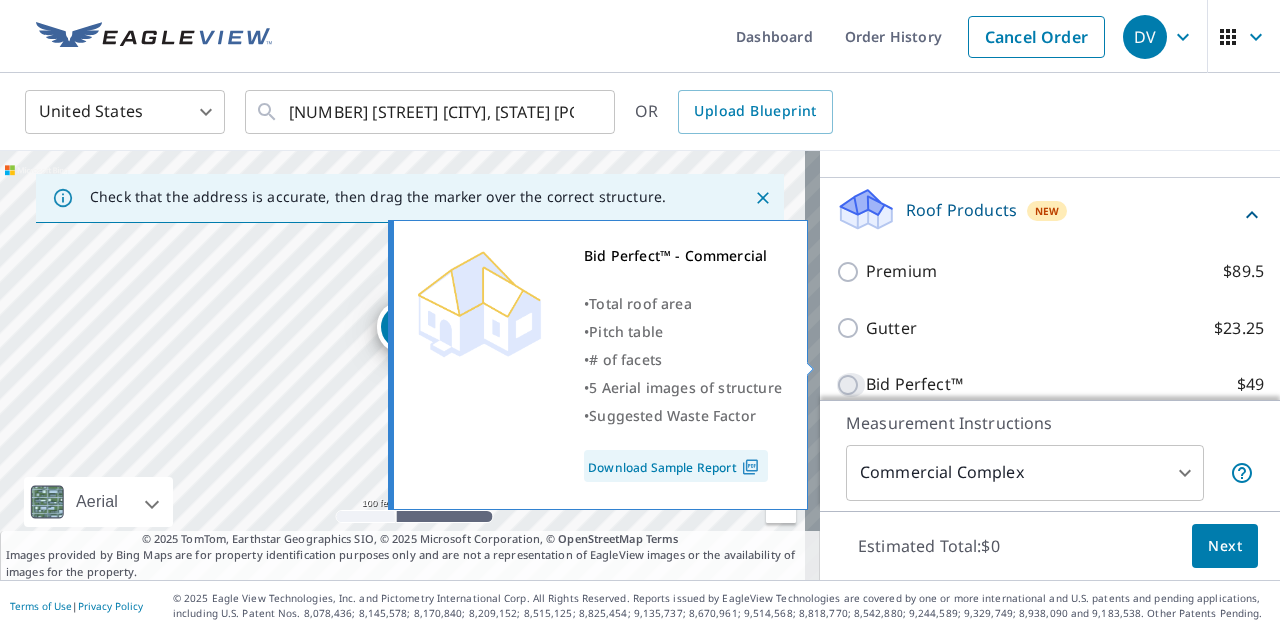 click on "Bid Perfect™ $49" at bounding box center [851, 385] 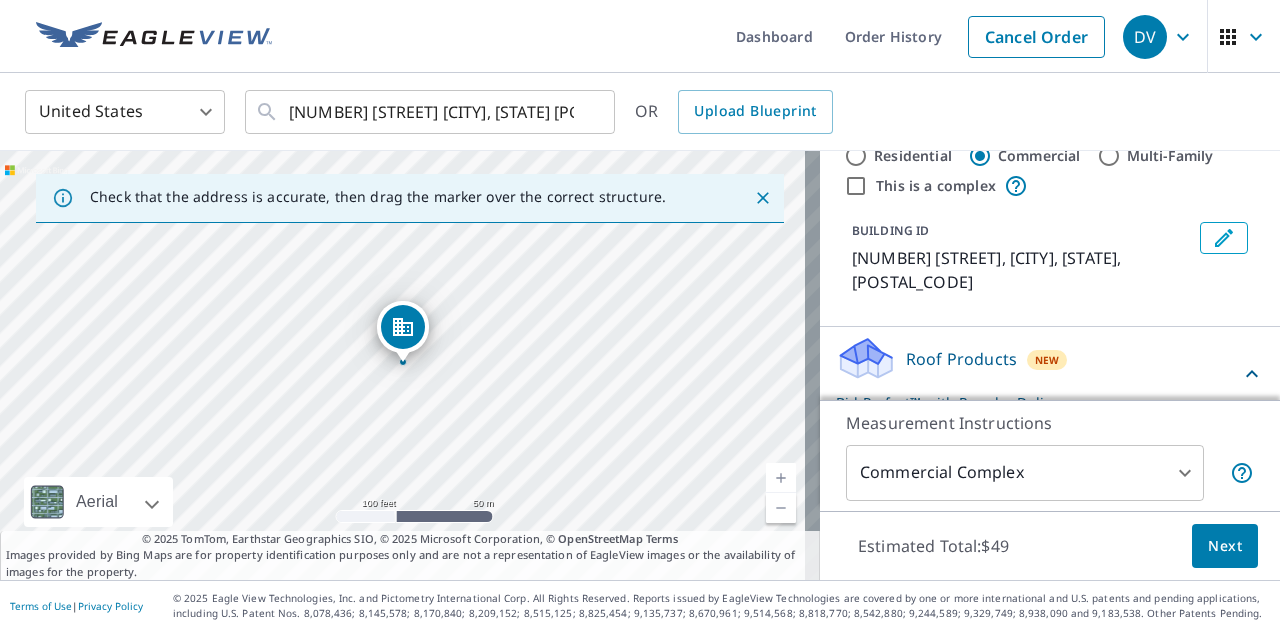 scroll, scrollTop: 47, scrollLeft: 0, axis: vertical 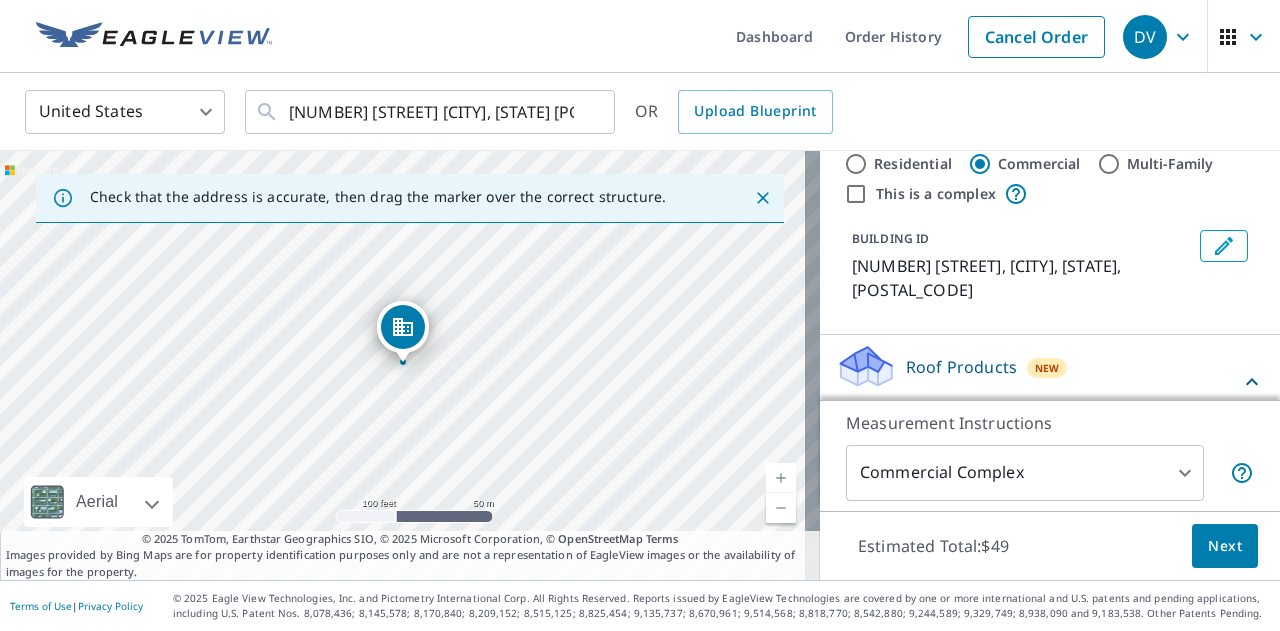 click on "This is a complex" at bounding box center [936, 194] 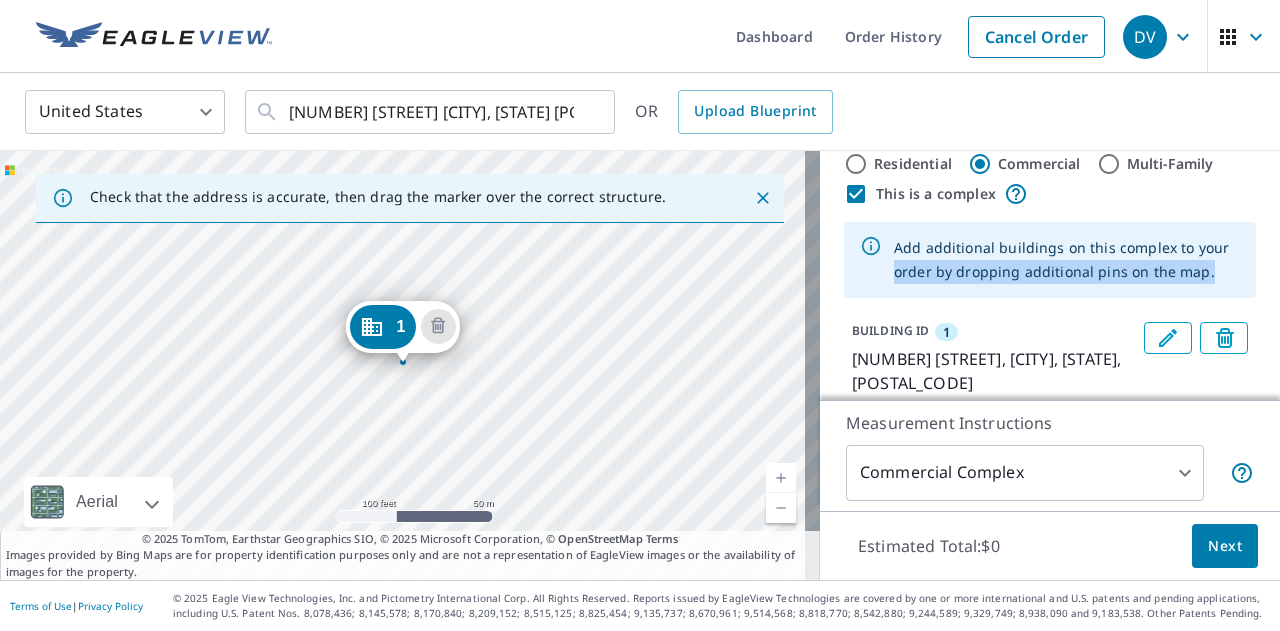 drag, startPoint x: 1246, startPoint y: 237, endPoint x: 1248, endPoint y: 282, distance: 45.044422 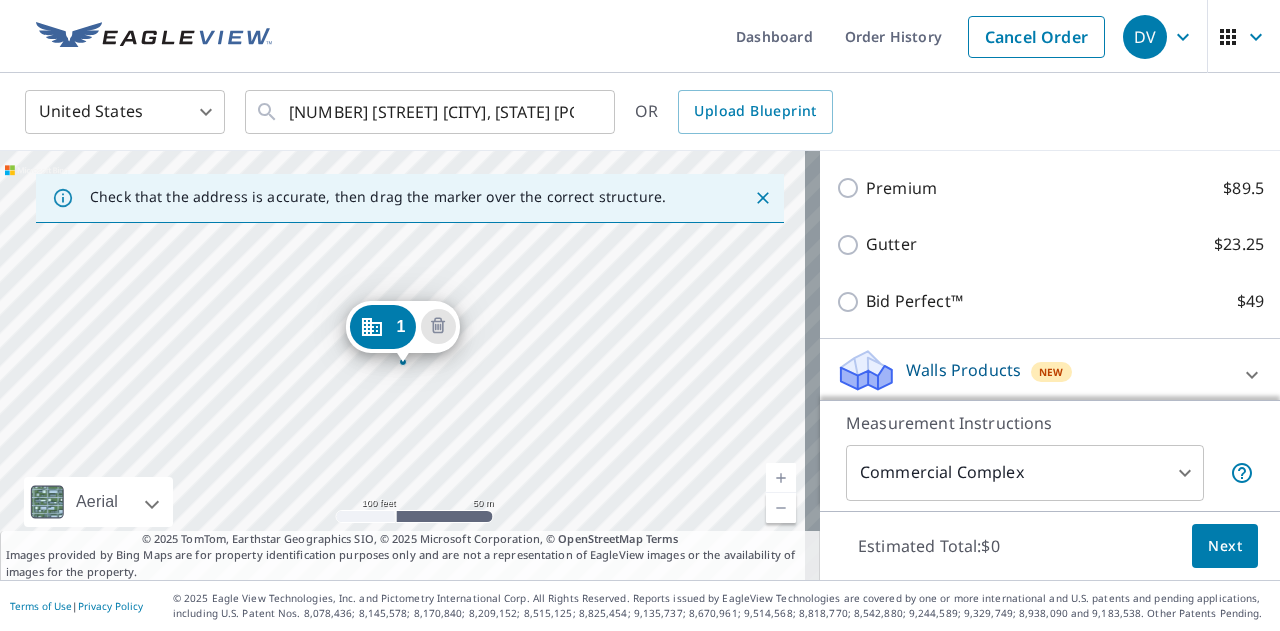 scroll, scrollTop: 392, scrollLeft: 0, axis: vertical 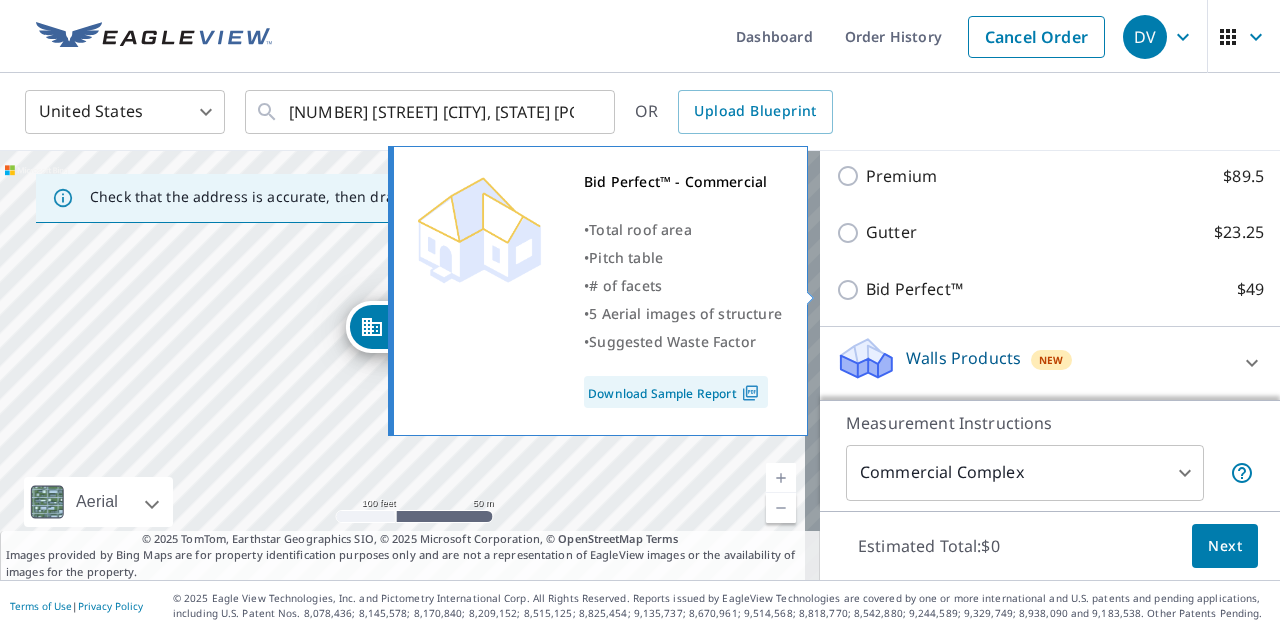 click on "Bid Perfect™ $49" at bounding box center [851, 290] 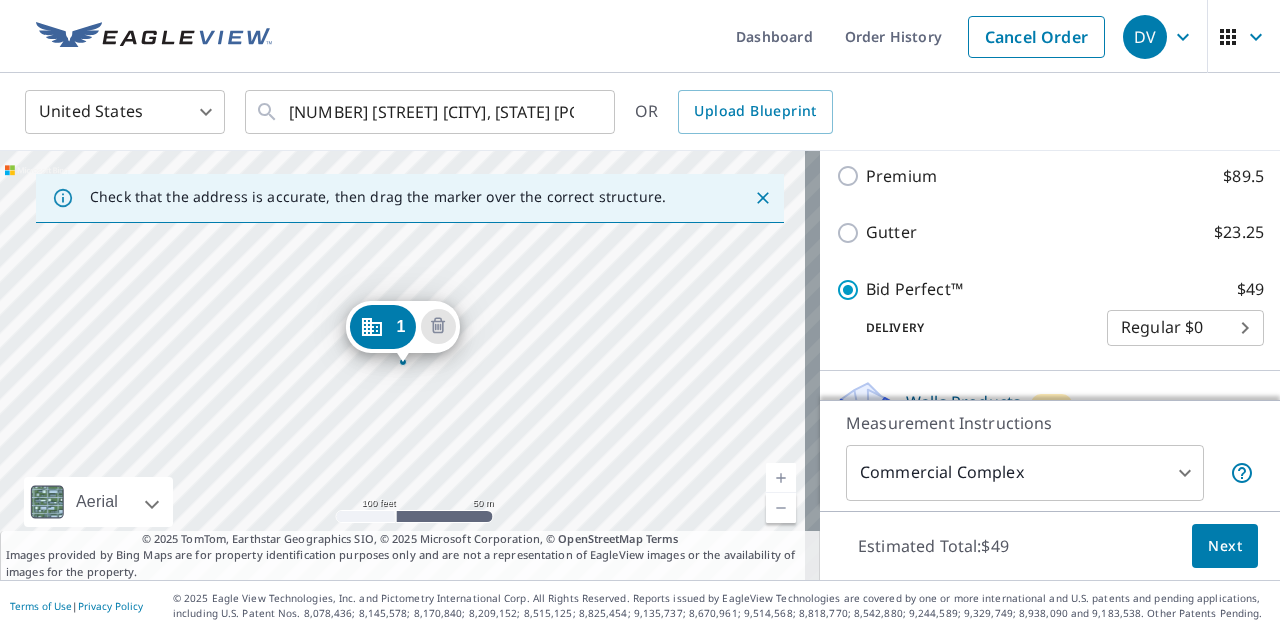 scroll, scrollTop: 457, scrollLeft: 0, axis: vertical 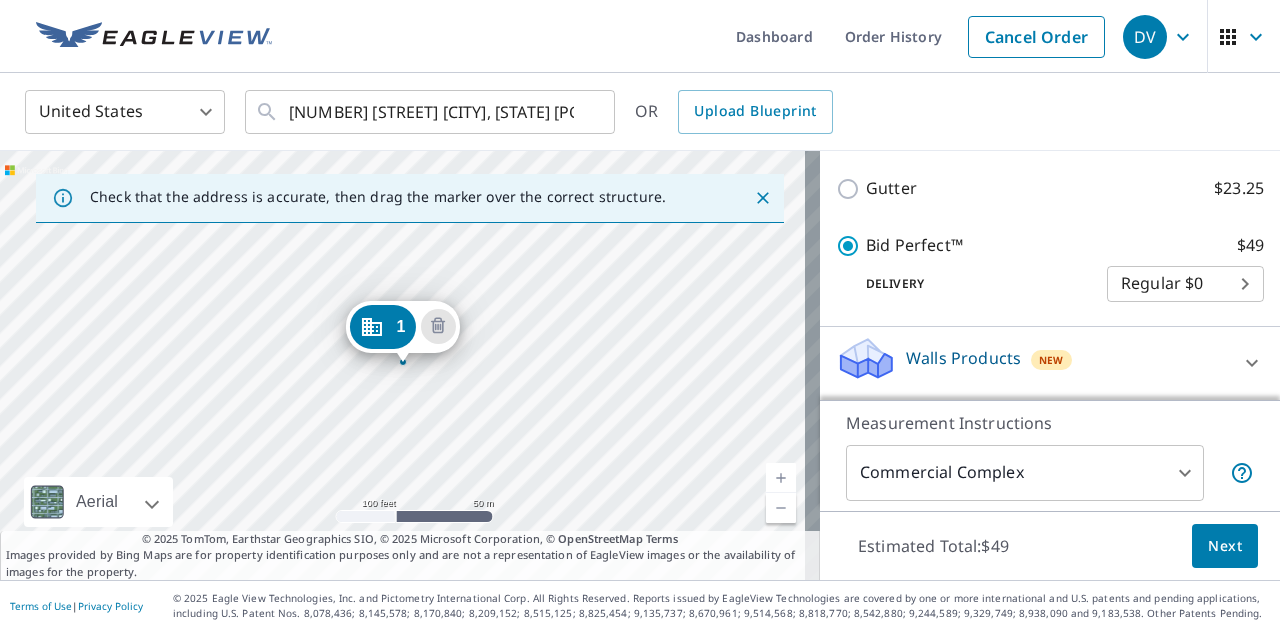 click on "[NUMBER] [STREET] [CITY], [STATE] [POSTAL_CODE]" at bounding box center [410, 365] 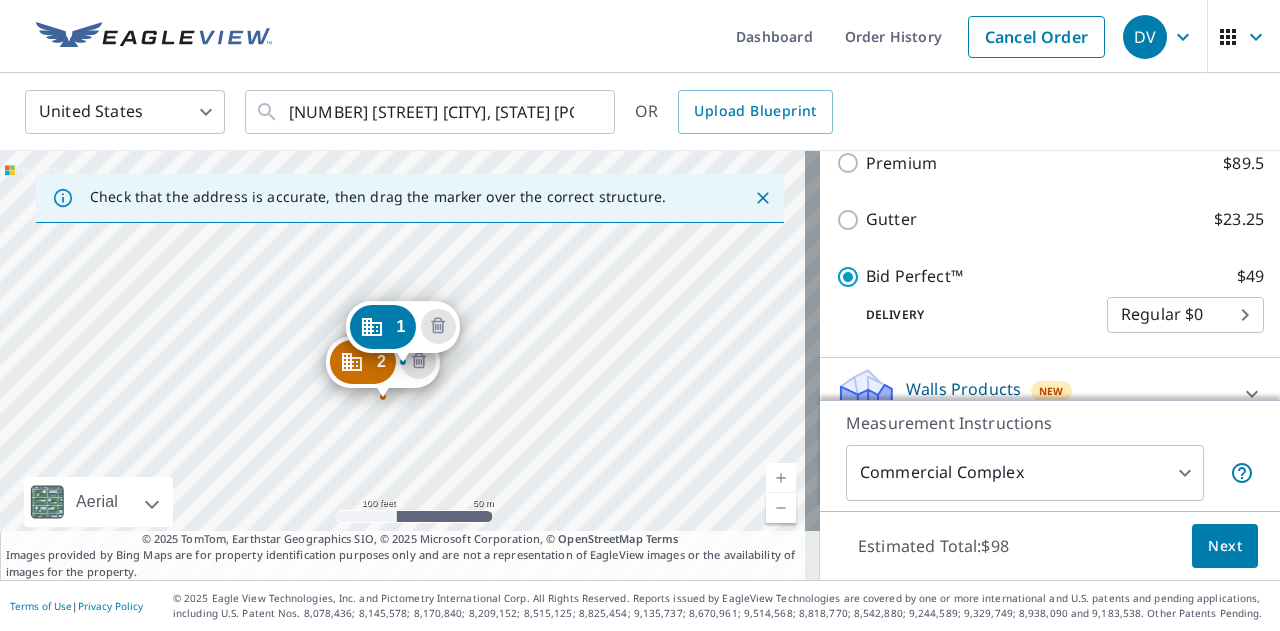 scroll, scrollTop: 546, scrollLeft: 0, axis: vertical 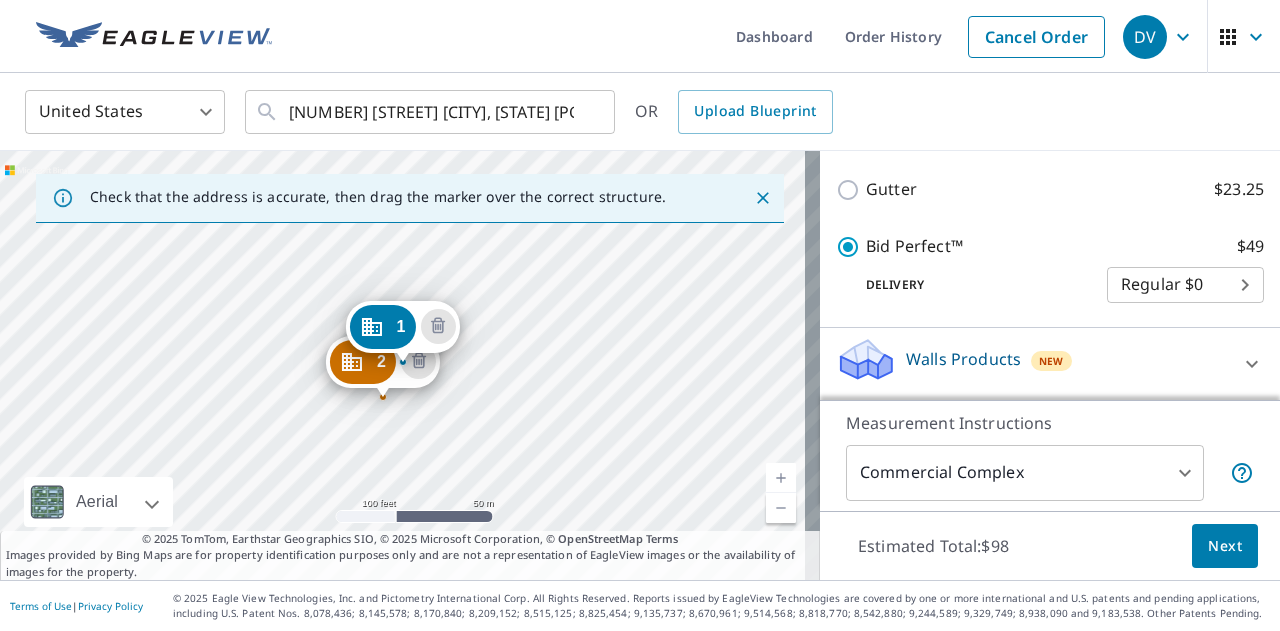 click on "[NUMBER] [STREET] [CITY], [STATE] [POSTAL_CODE] [NUMBER] [STREET] [CITY], [STATE] [POSTAL_CODE]" at bounding box center (410, 365) 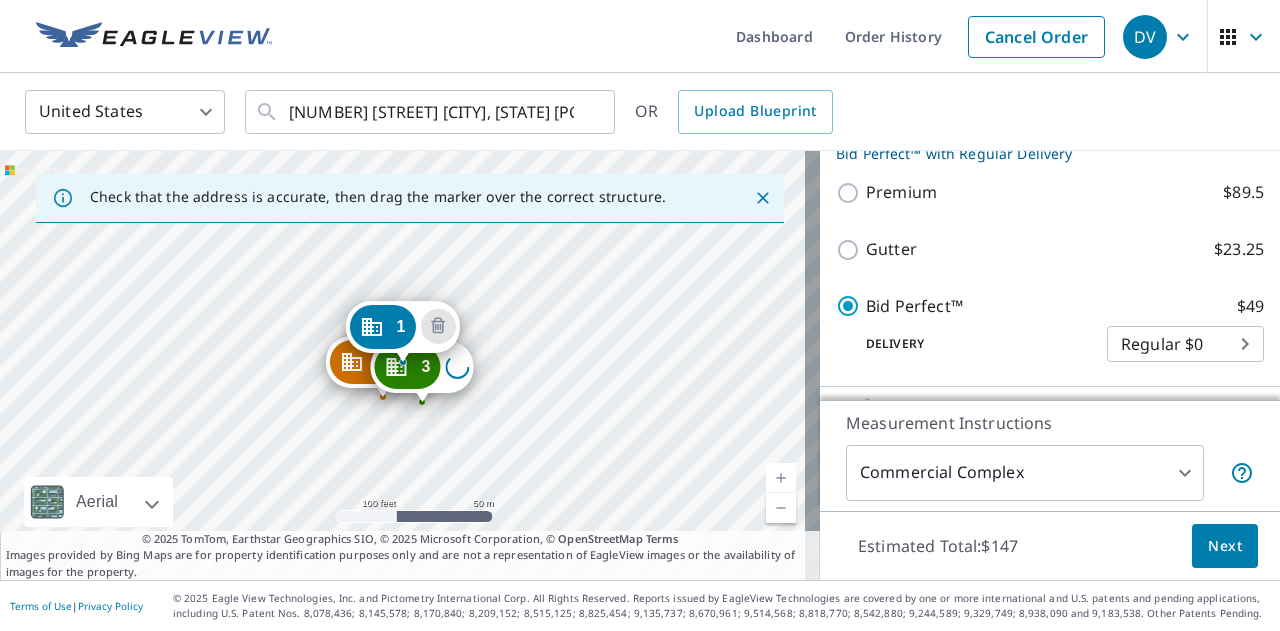 scroll, scrollTop: 636, scrollLeft: 0, axis: vertical 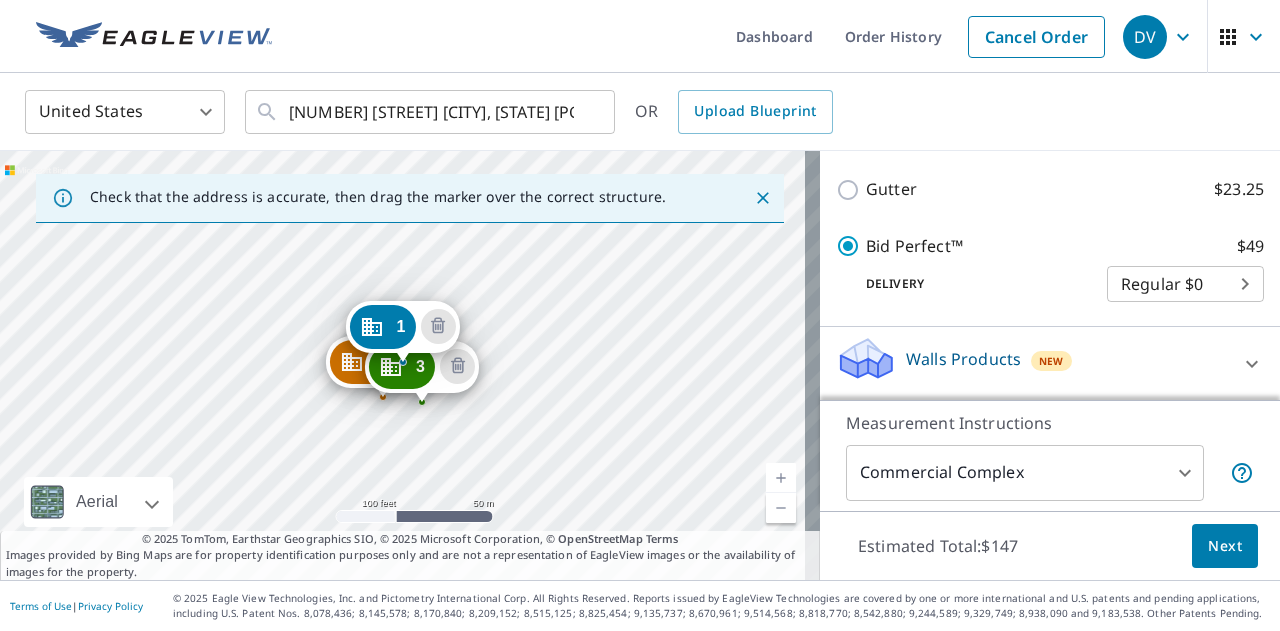 click on "[NUMBER] [STREET] [CITY], [STATE] [POSTAL_CODE] [NUMBER] [STREET] [CITY], [STATE] [POSTAL_CODE] [NUMBER] [STREET] [CITY], [STATE] [POSTAL_CODE]" at bounding box center (410, 365) 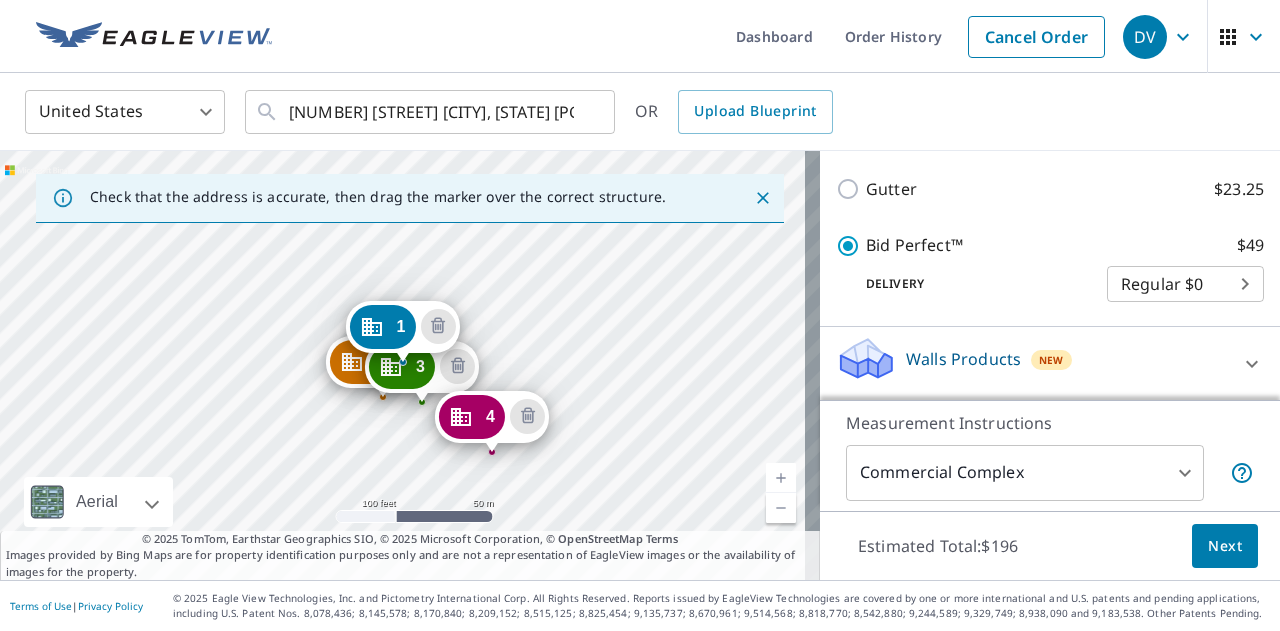 click on "[NUMBER] [STREET] [CITY], [STATE] [POSTAL_CODE] [NUMBER] [STREET] [CITY], [STATE] [POSTAL_CODE] [NUMBER] [STREET] [CITY], [STATE] [POSTAL_CODE] [NUMBER] [STREET] [CITY], [STATE] [POSTAL_CODE]" at bounding box center [410, 365] 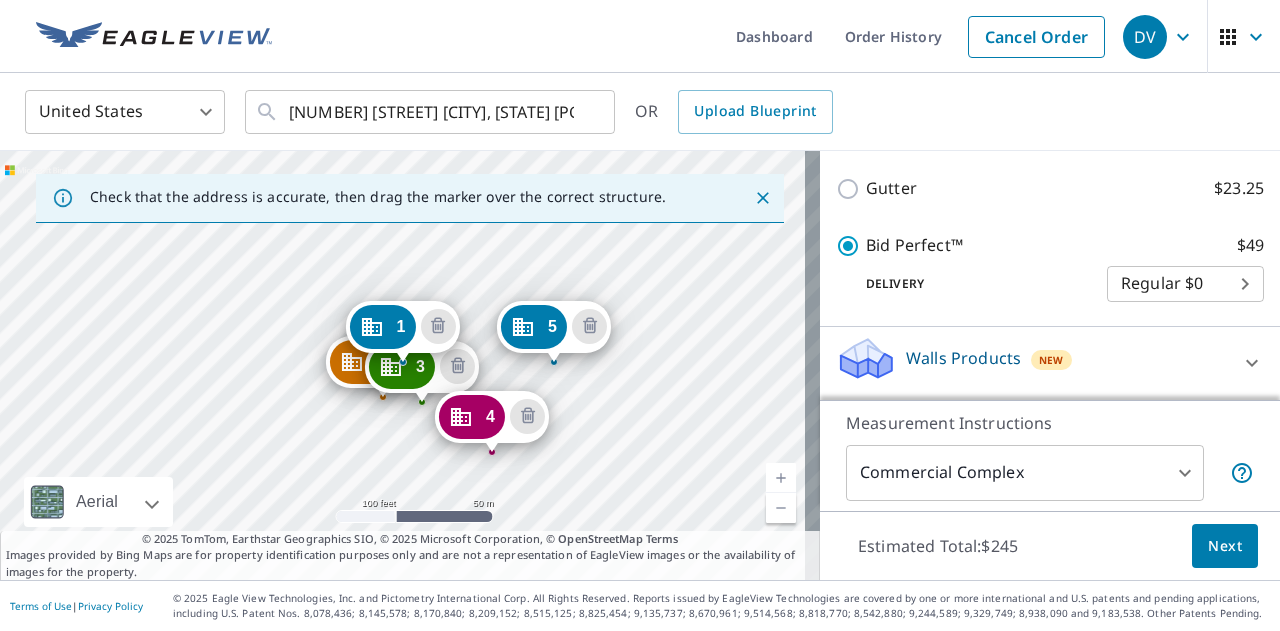 click on "Next" at bounding box center (1225, 546) 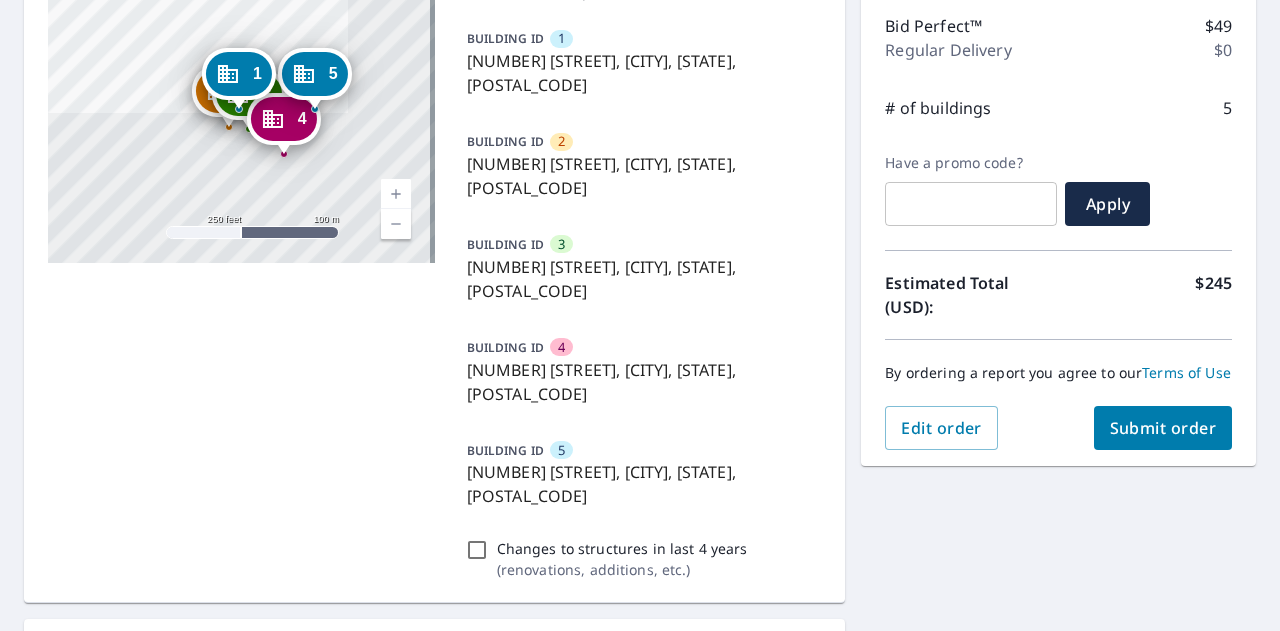 scroll, scrollTop: 322, scrollLeft: 0, axis: vertical 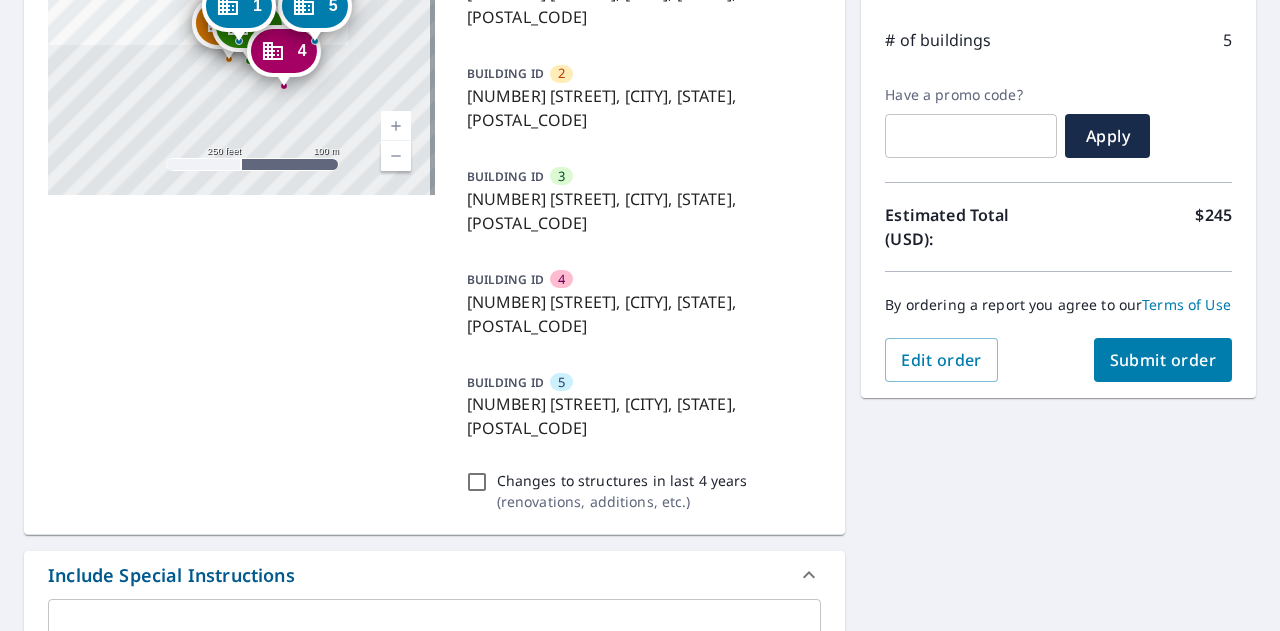 click on "Submit order" at bounding box center (1163, 360) 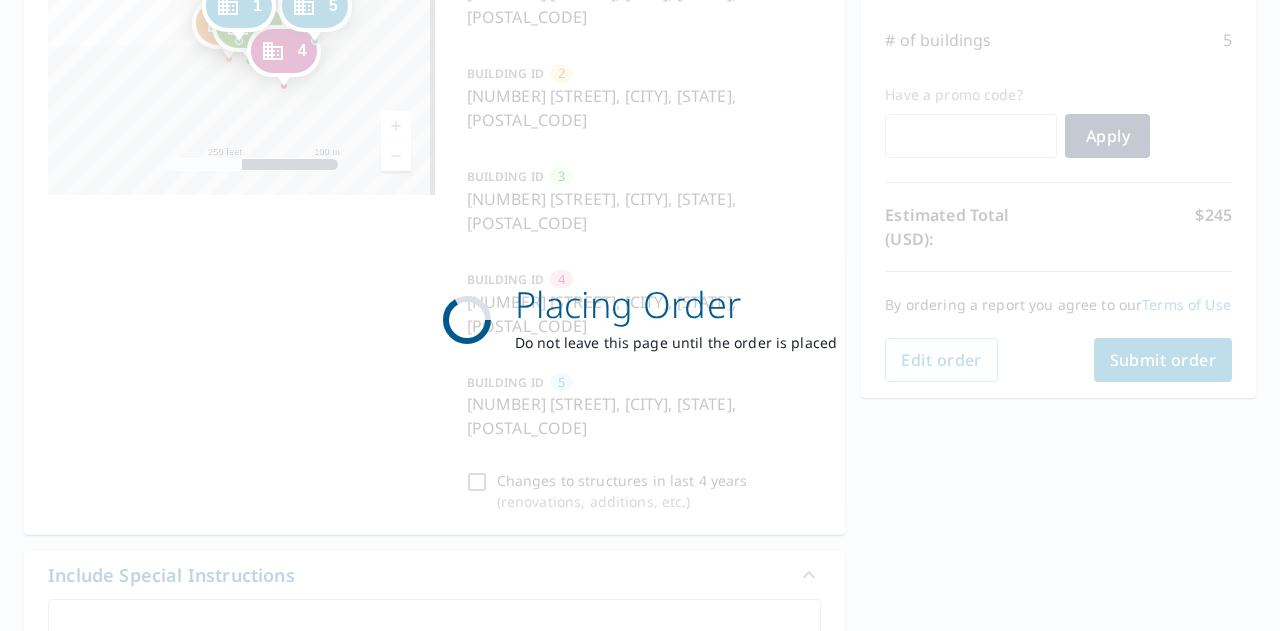 scroll, scrollTop: 0, scrollLeft: 0, axis: both 